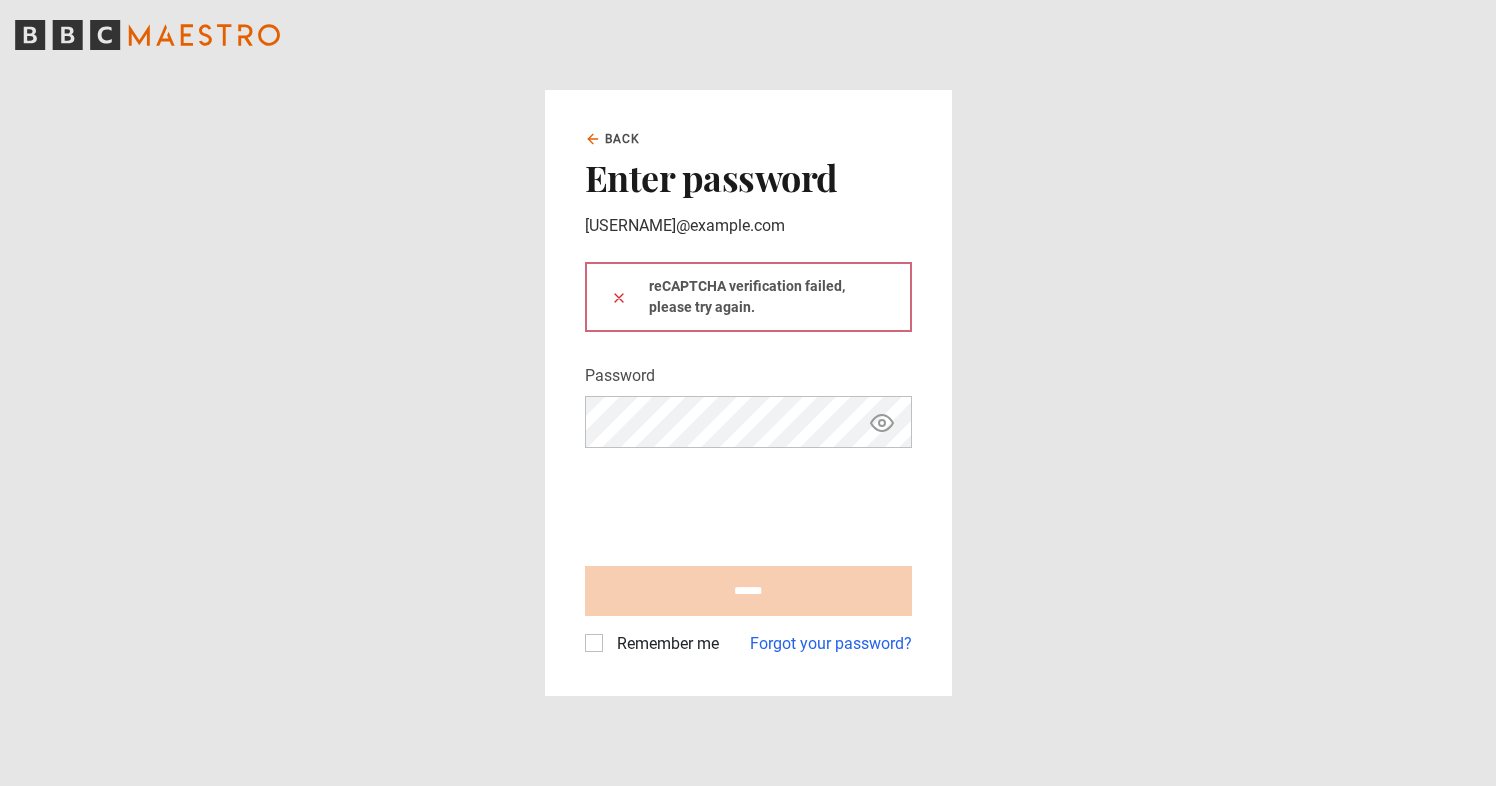 scroll, scrollTop: 0, scrollLeft: 0, axis: both 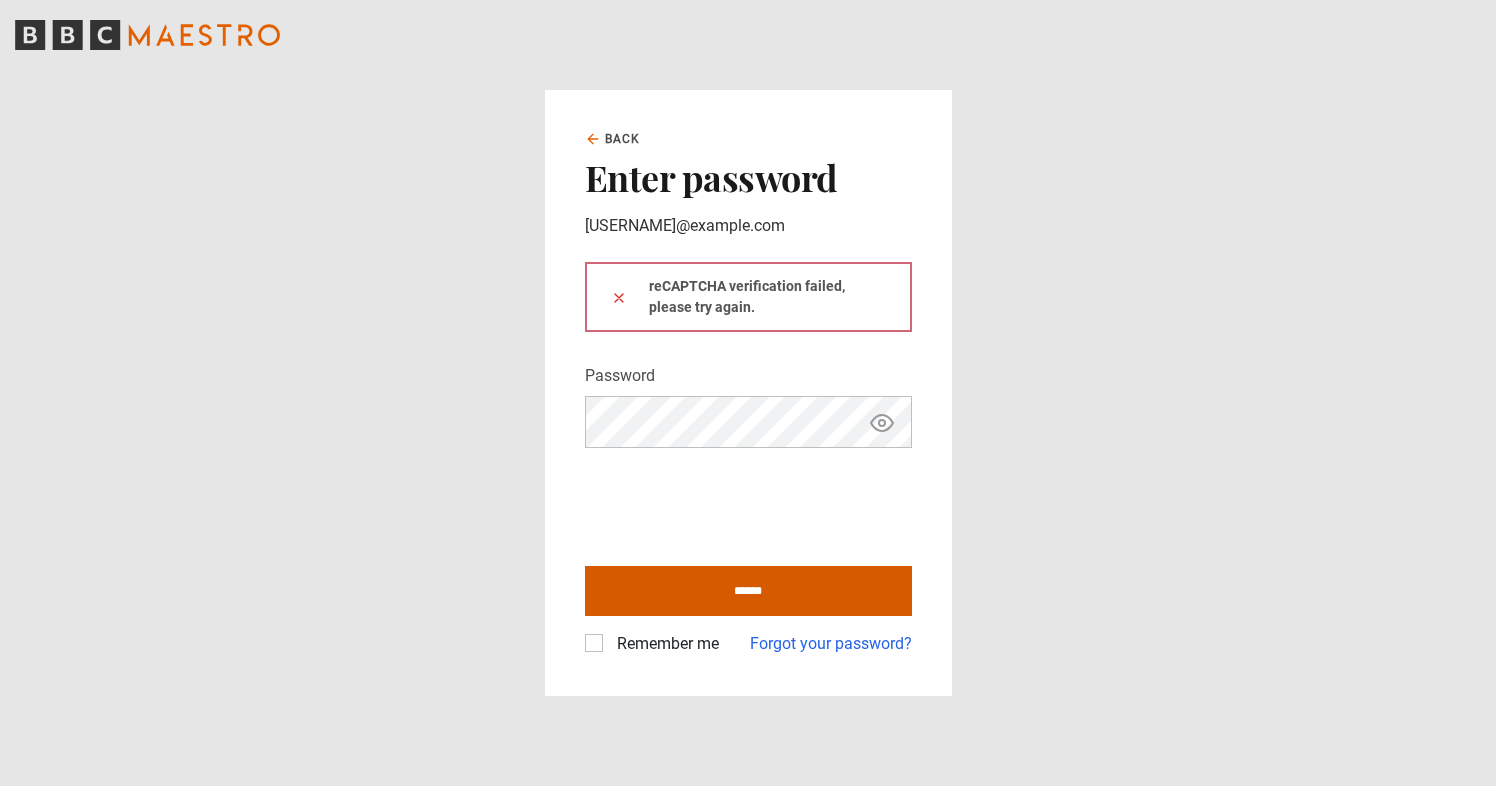 click on "******" at bounding box center (748, 591) 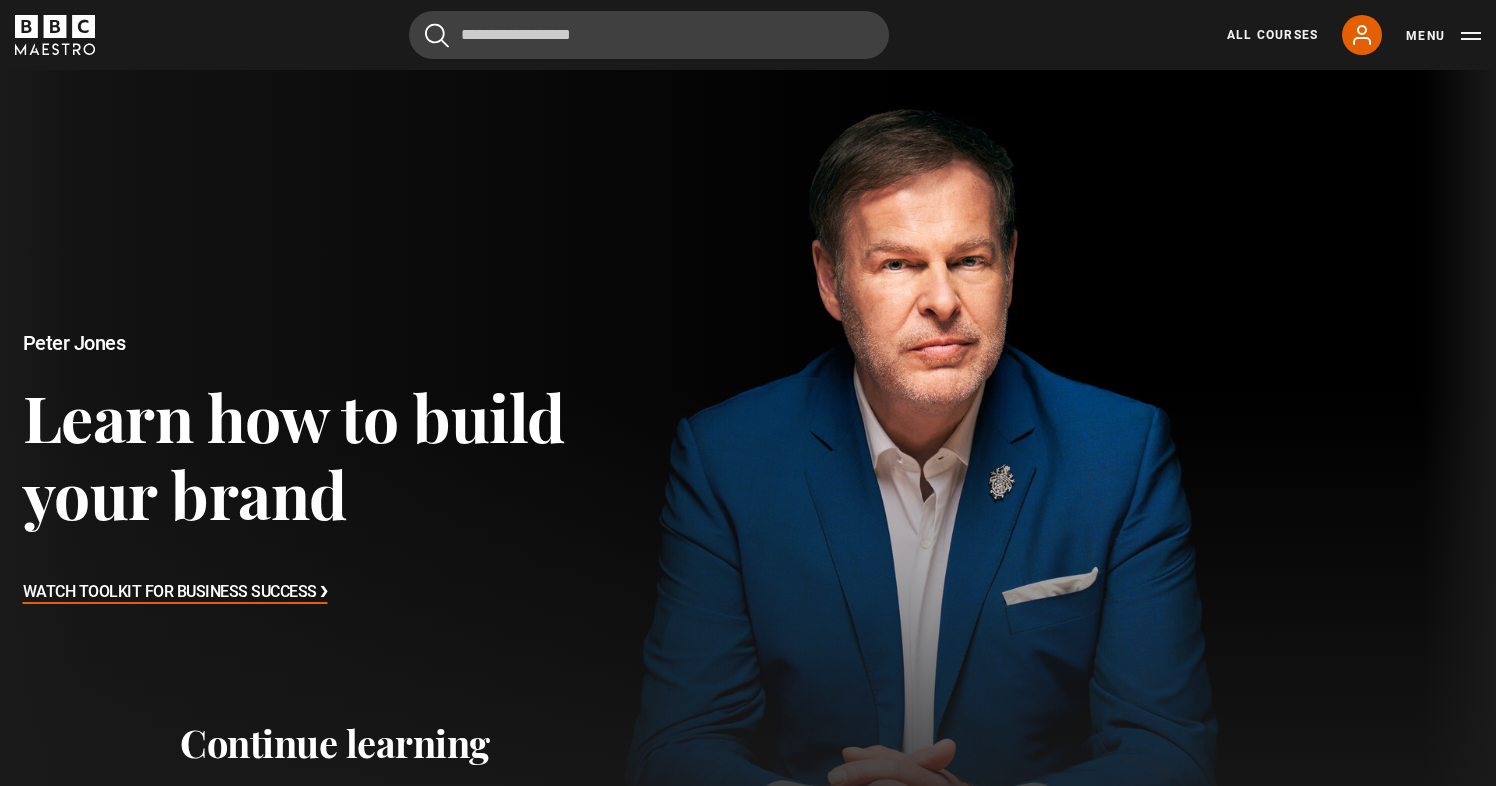 scroll, scrollTop: 0, scrollLeft: 0, axis: both 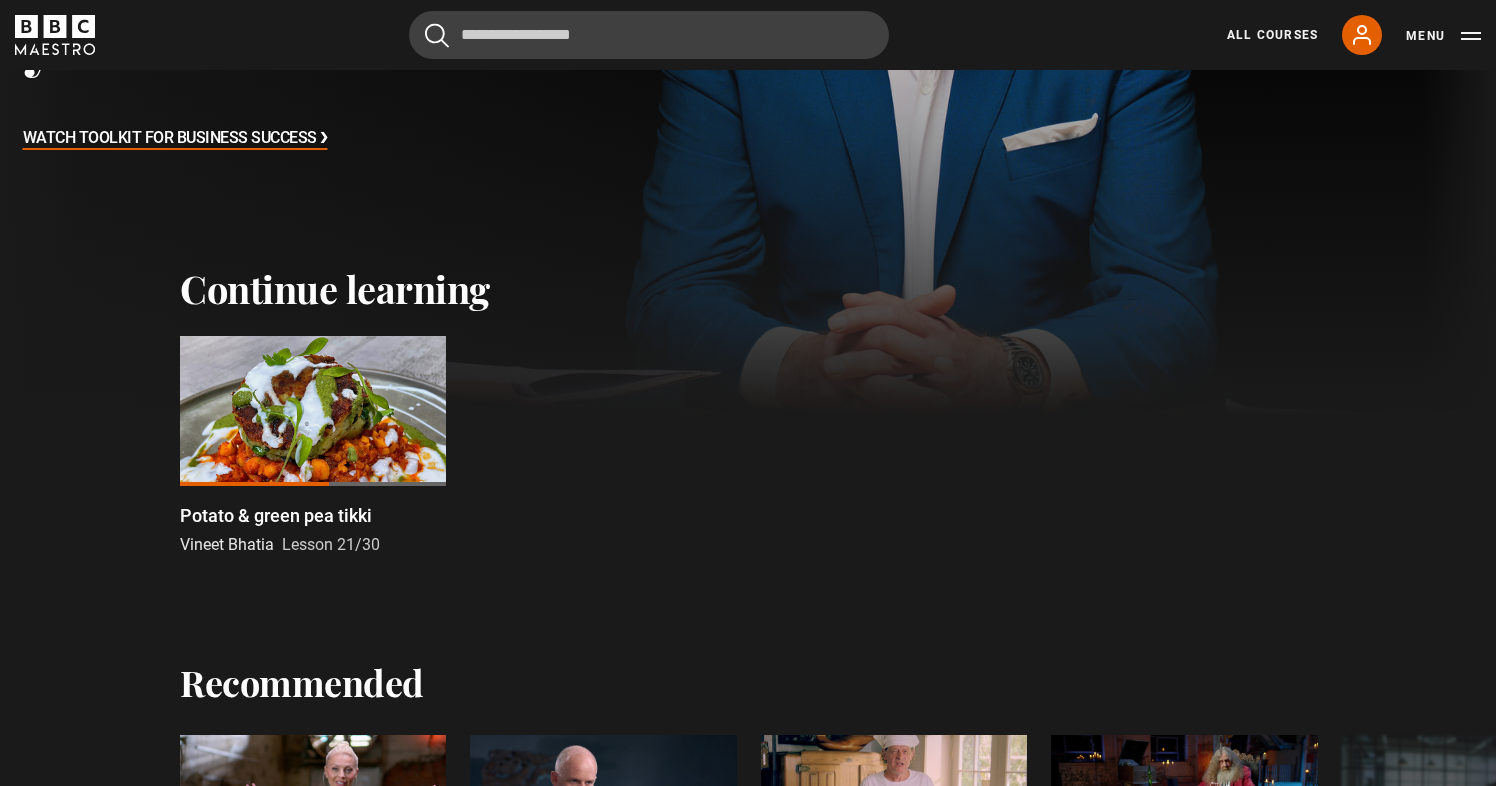 click at bounding box center (313, 411) 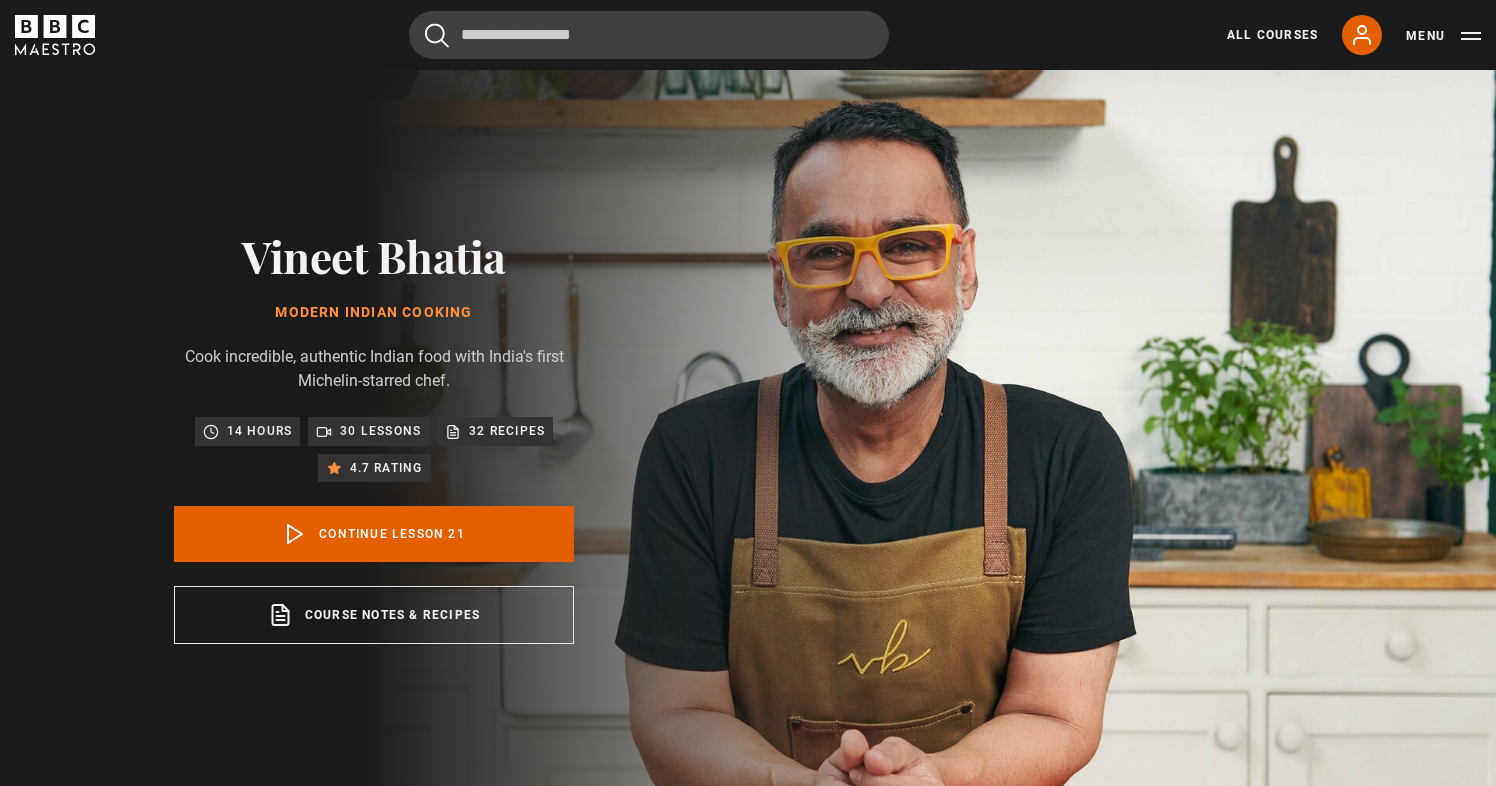 scroll, scrollTop: 735, scrollLeft: 0, axis: vertical 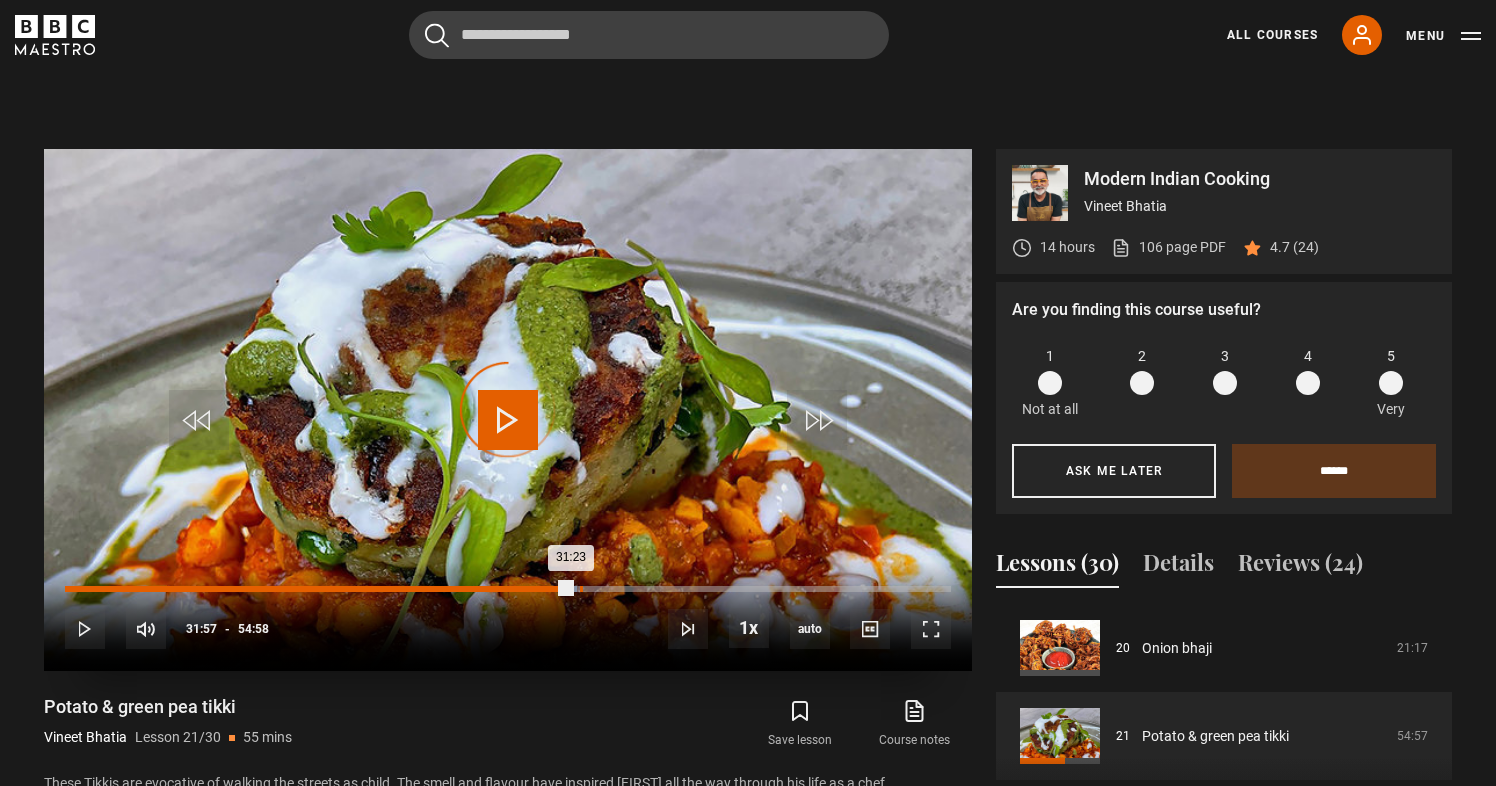 click on "31:57" at bounding box center (581, 589) 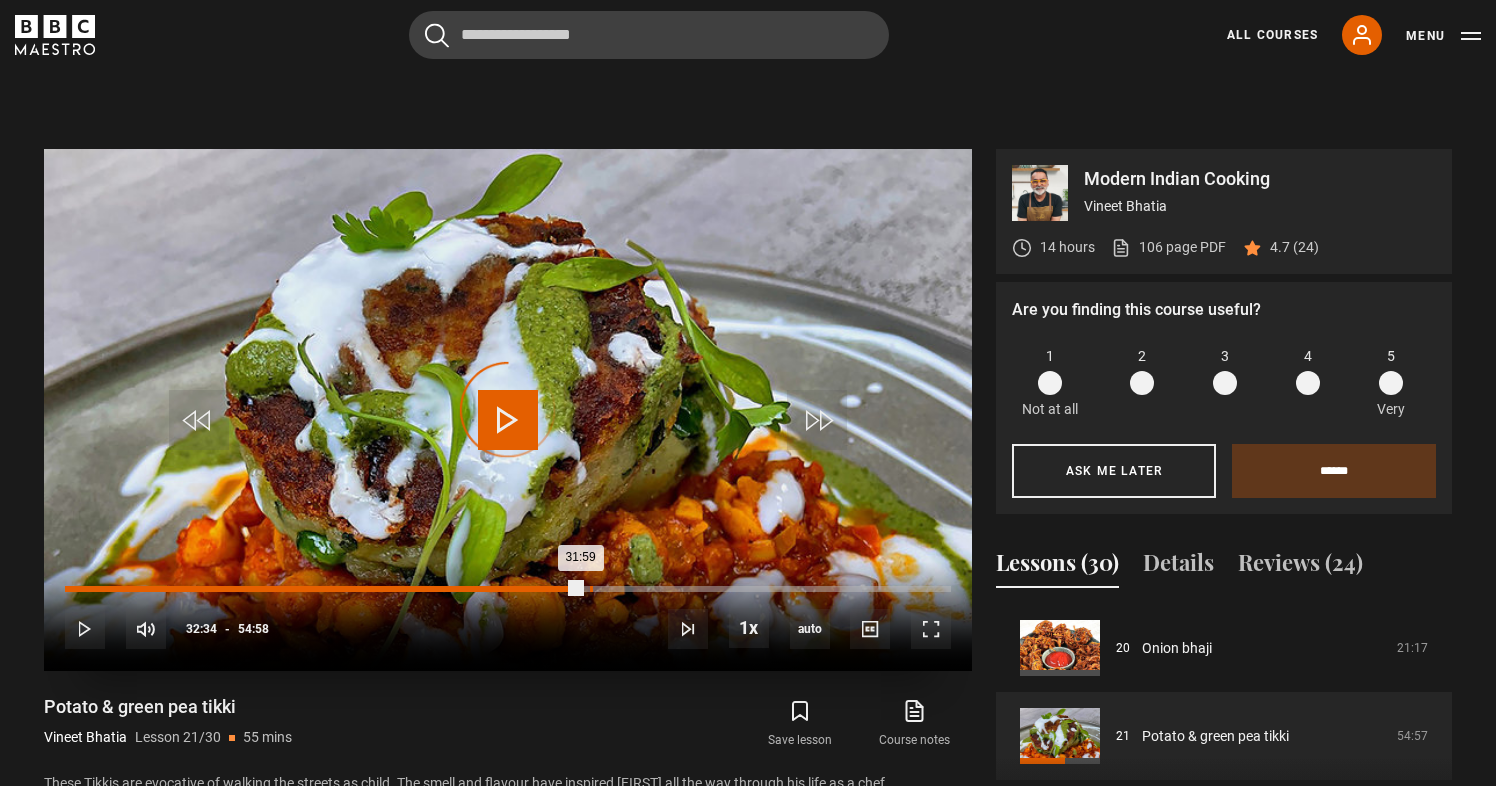 click on "32:34" at bounding box center (591, 589) 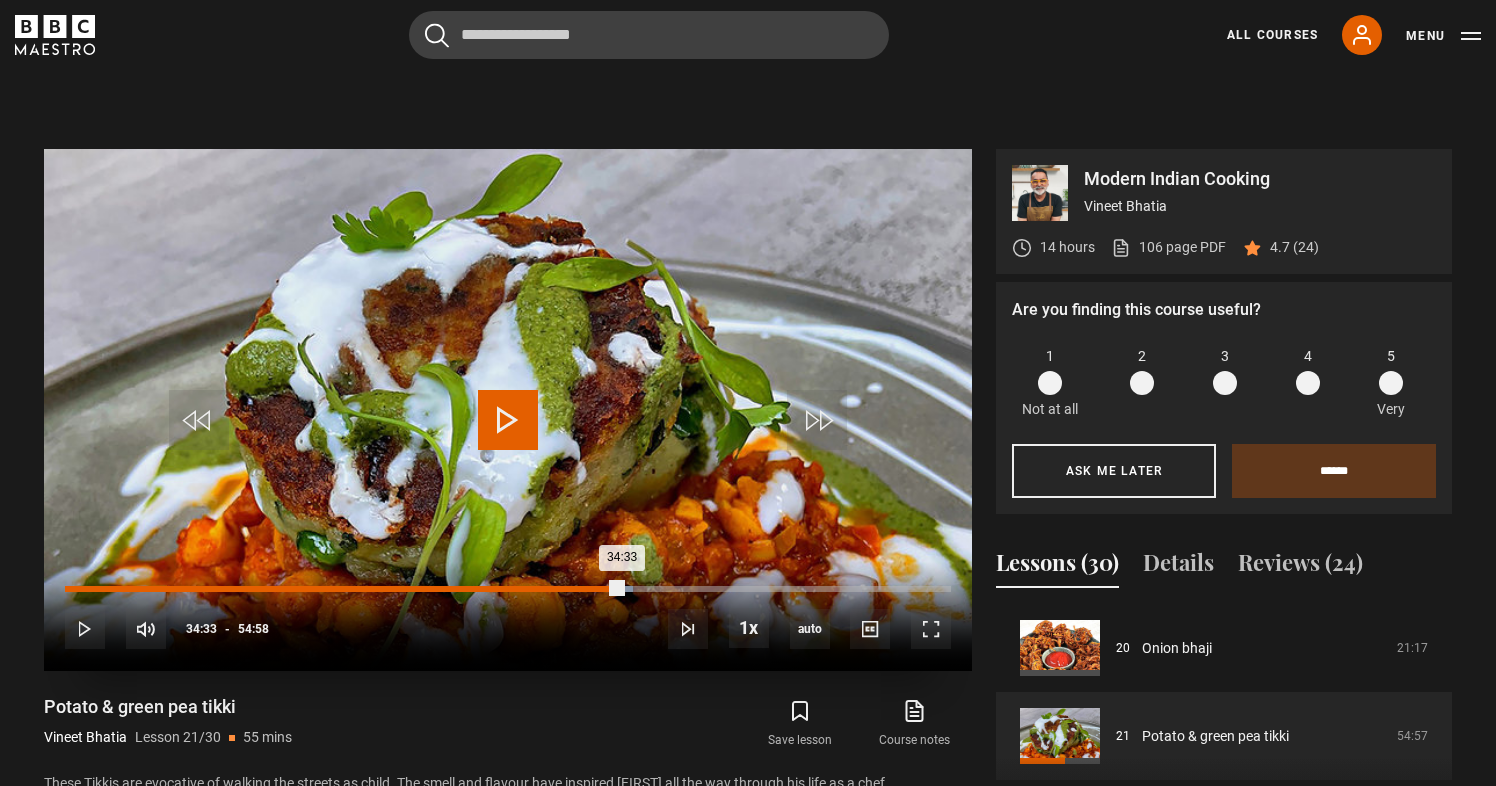 click on "Loaded :  64.13% 34:29 34:33" at bounding box center [508, 589] 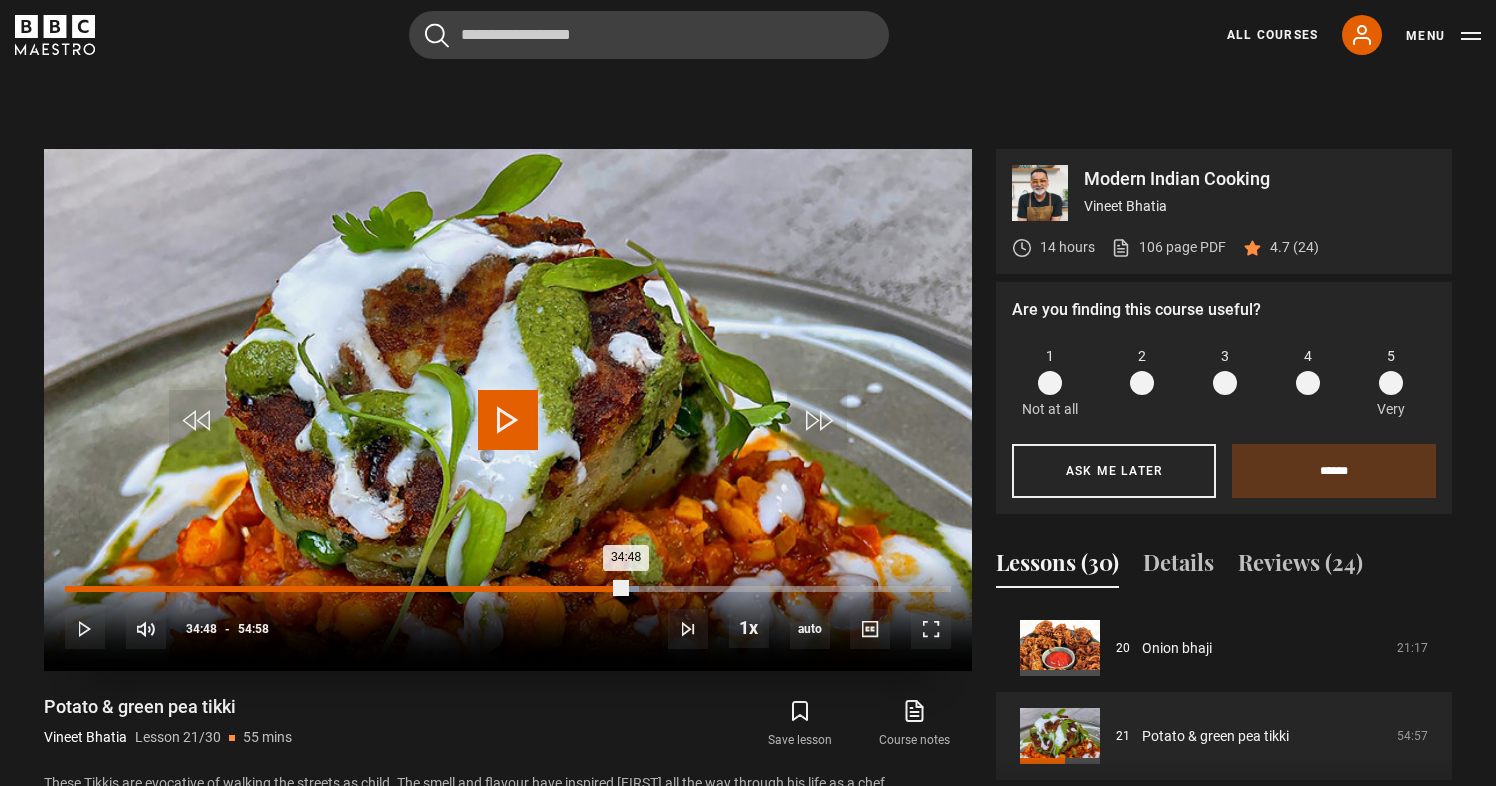 click on "34:48" at bounding box center [345, 589] 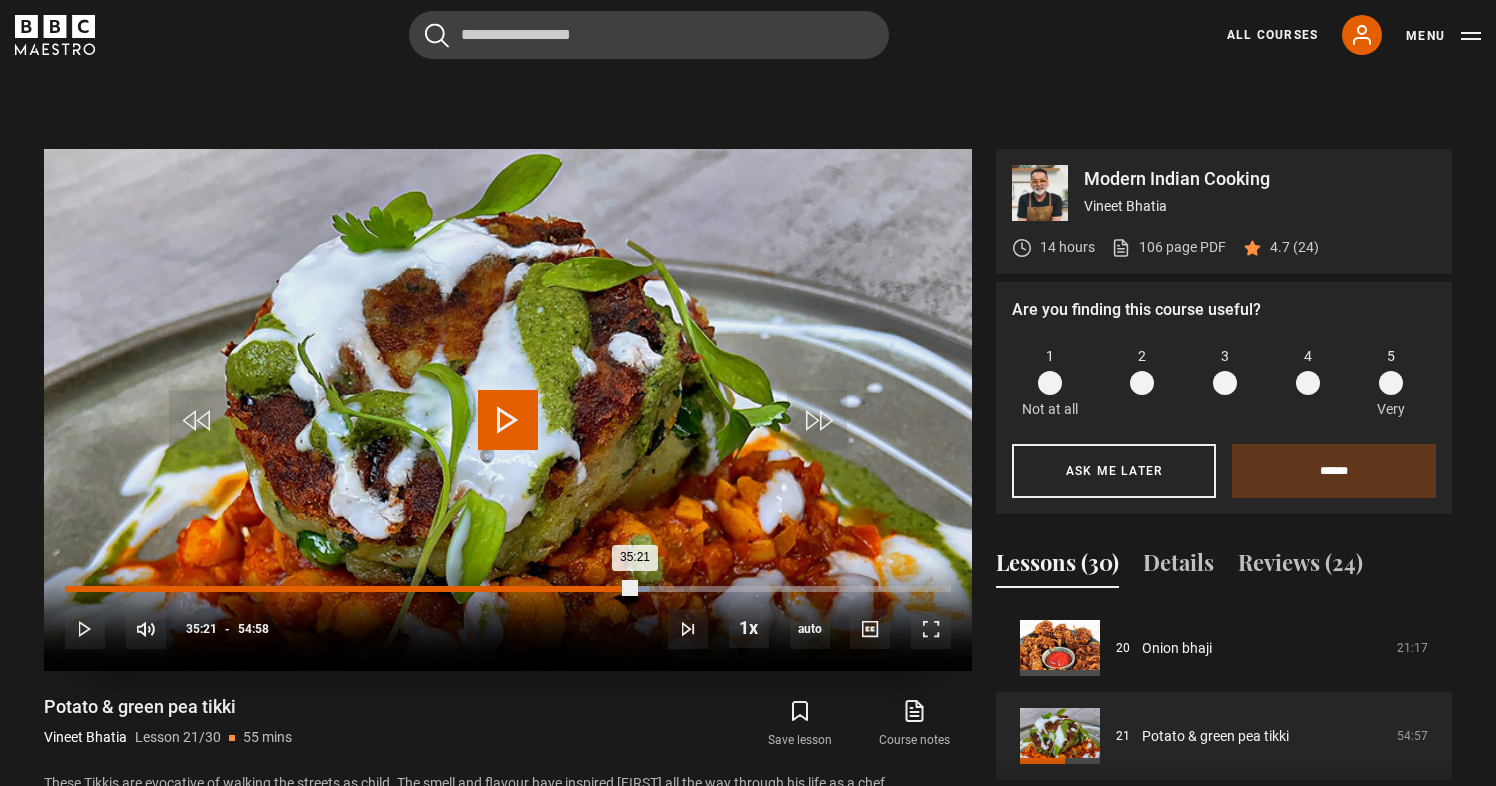 click on "35:21" at bounding box center [350, 589] 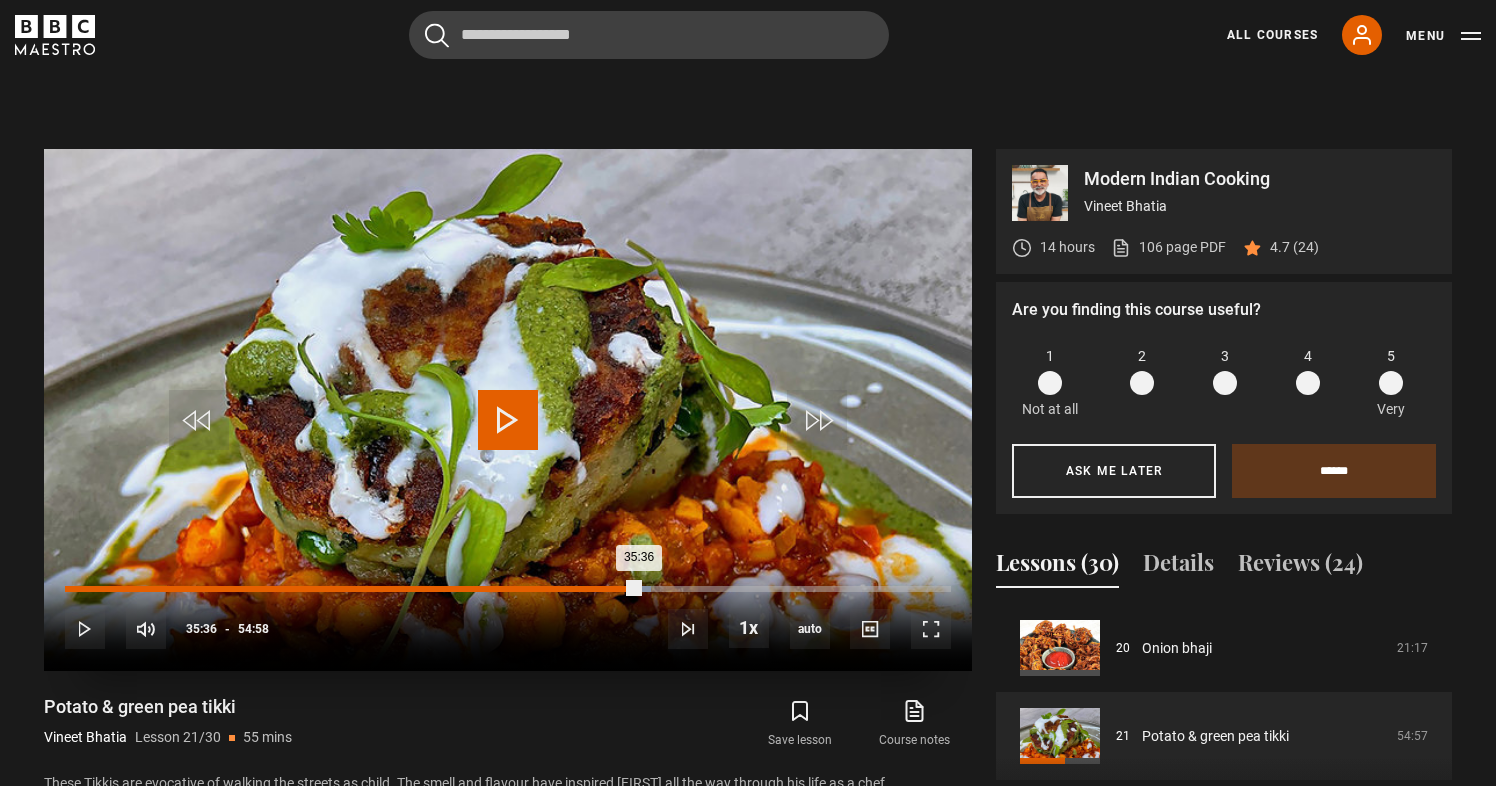 click on "Loaded :  66.10% 35:36 35:36" at bounding box center [508, 589] 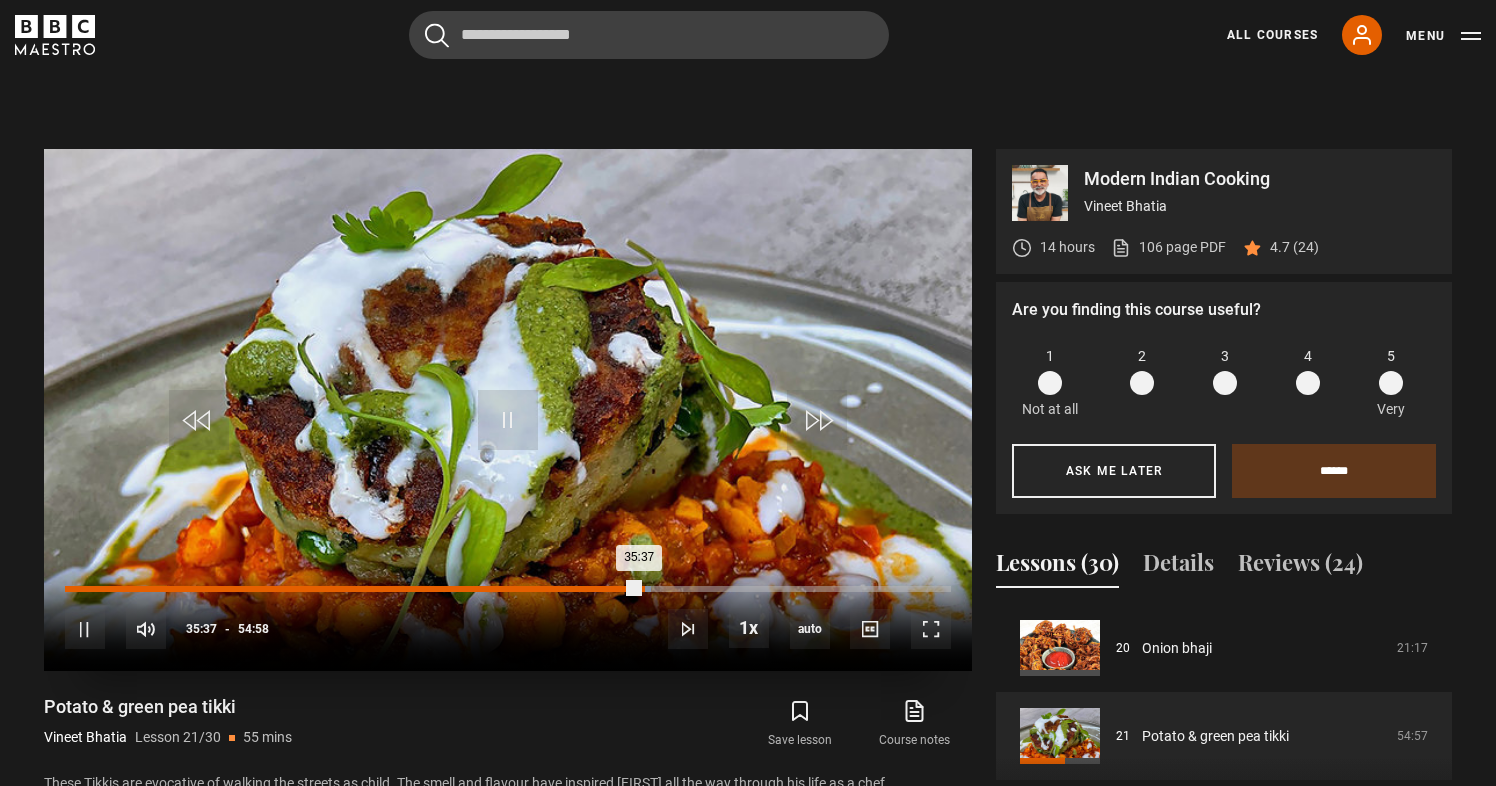 click on "35:37" at bounding box center [352, 589] 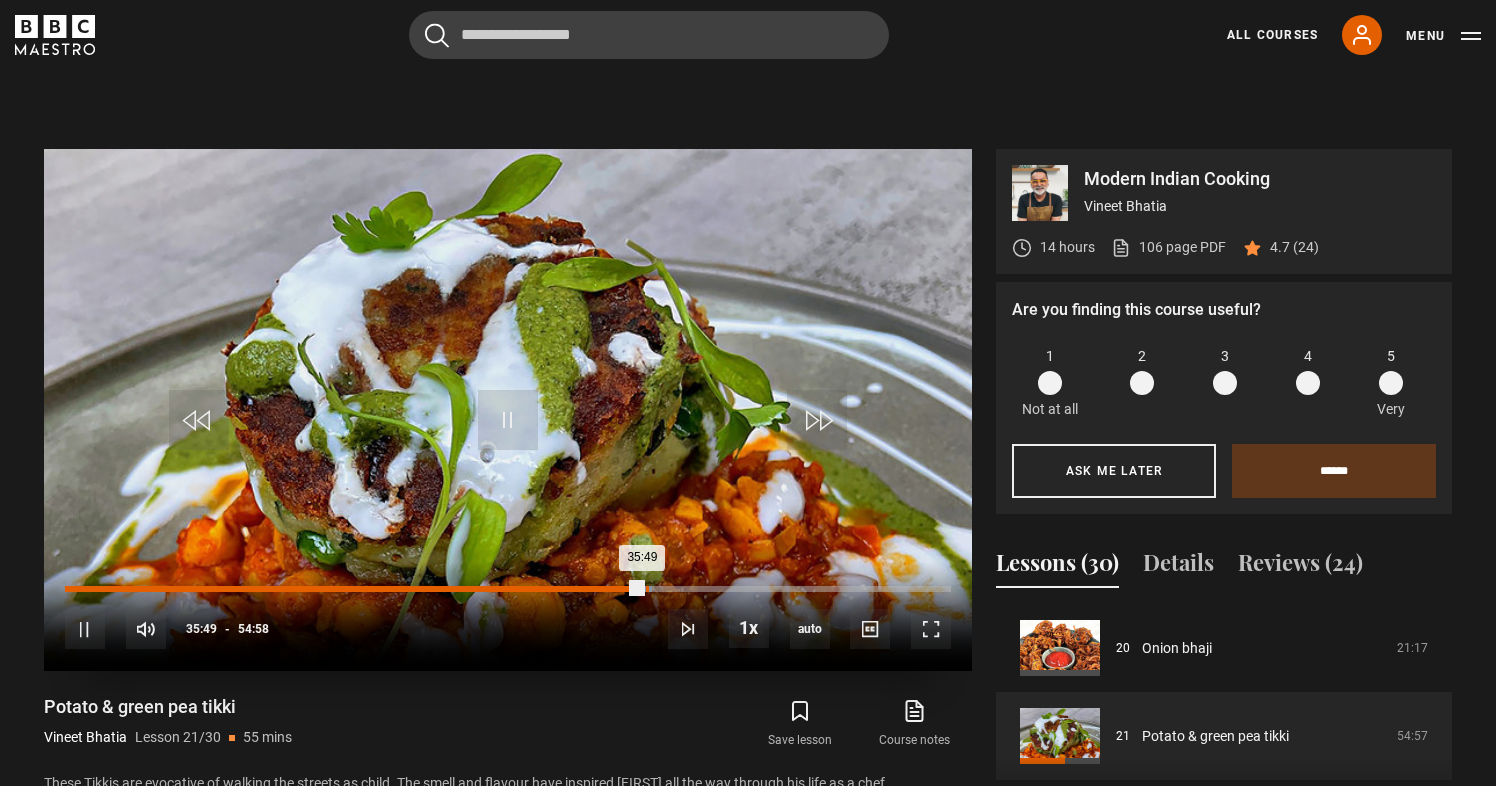 click on "Loaded :  66.25% 36:02 35:49" at bounding box center (508, 589) 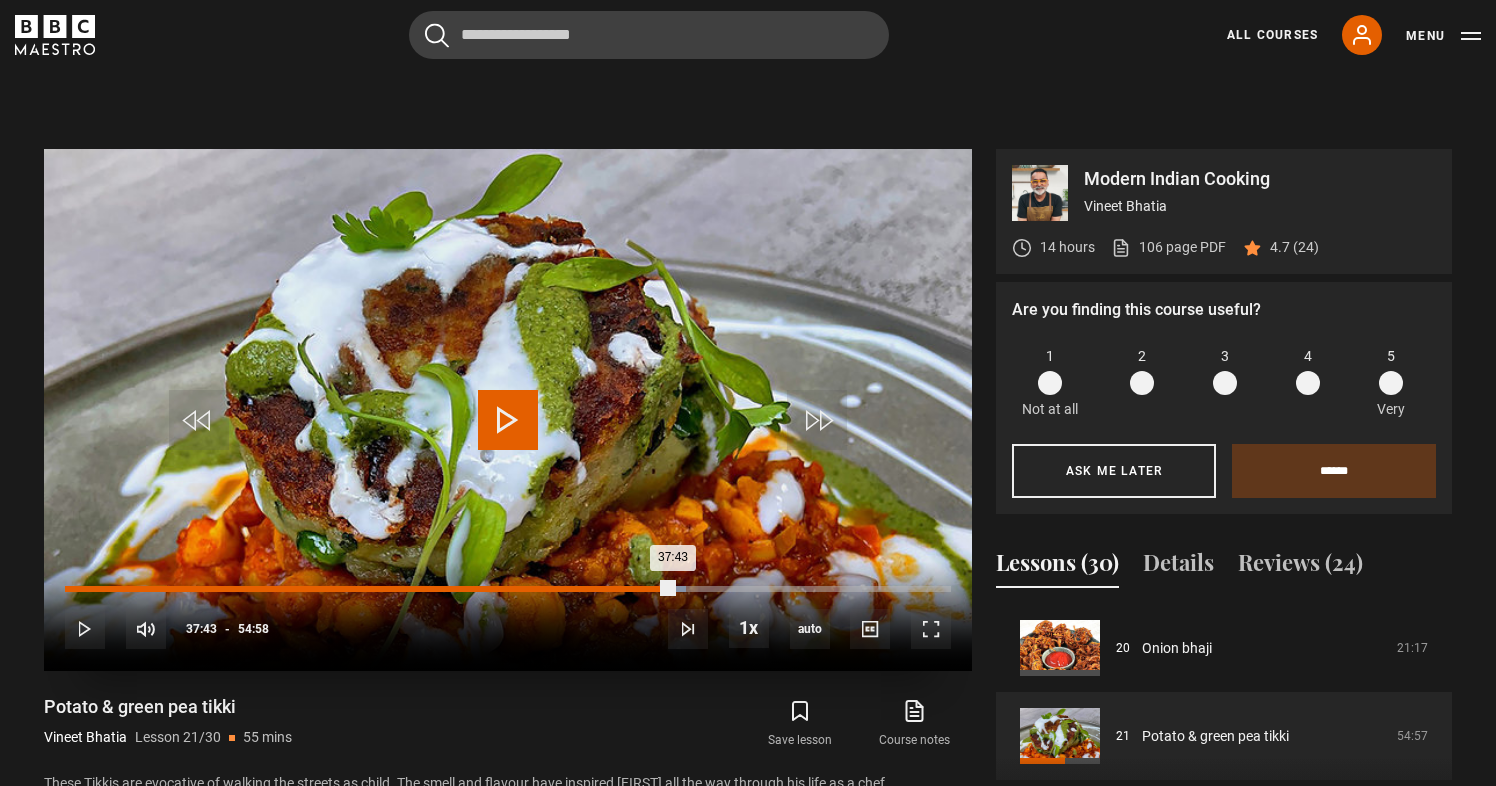 click on "37:43" at bounding box center [369, 589] 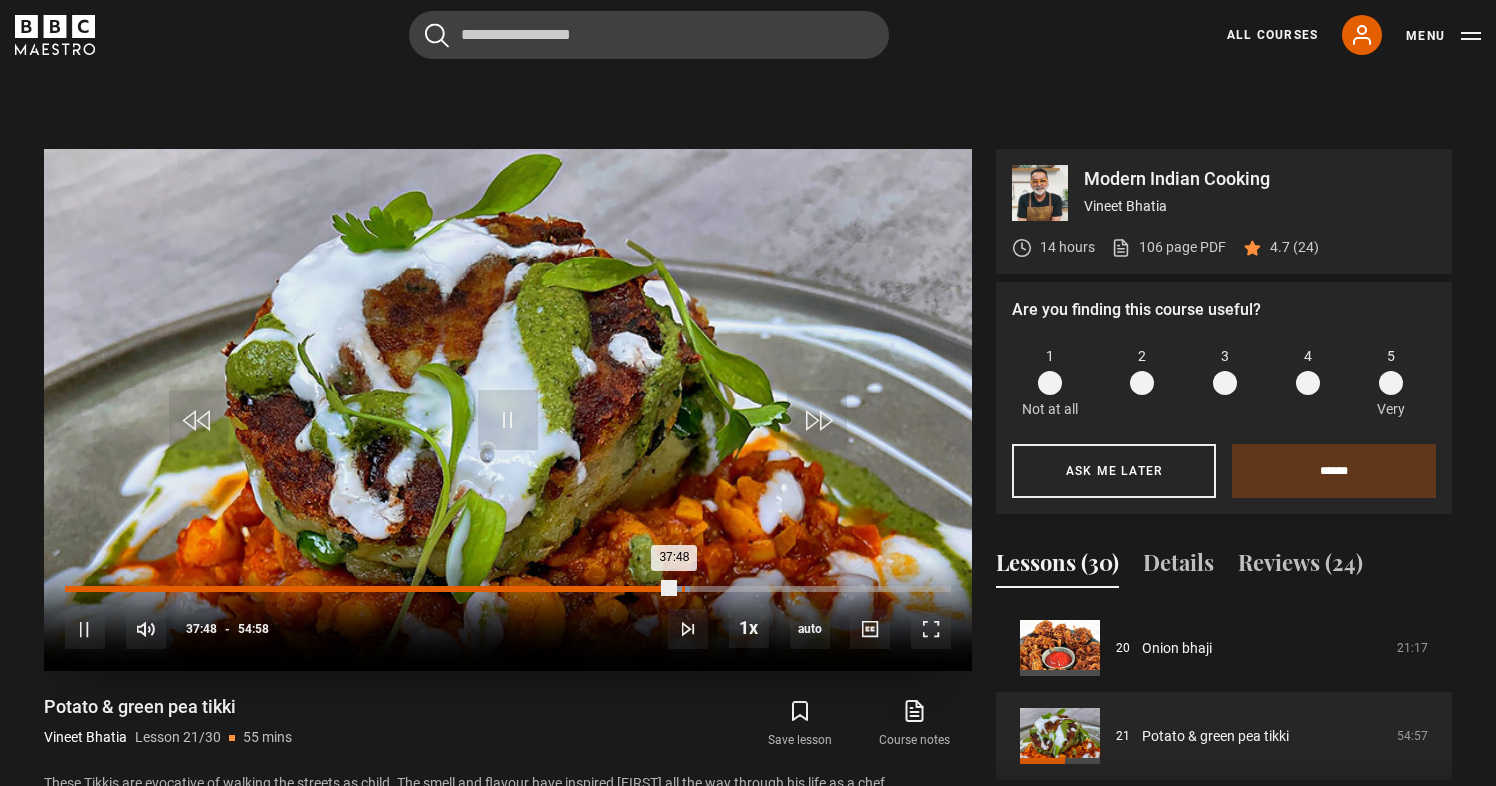 click on "Loaded :  70.50% 38:16 37:48" at bounding box center [508, 589] 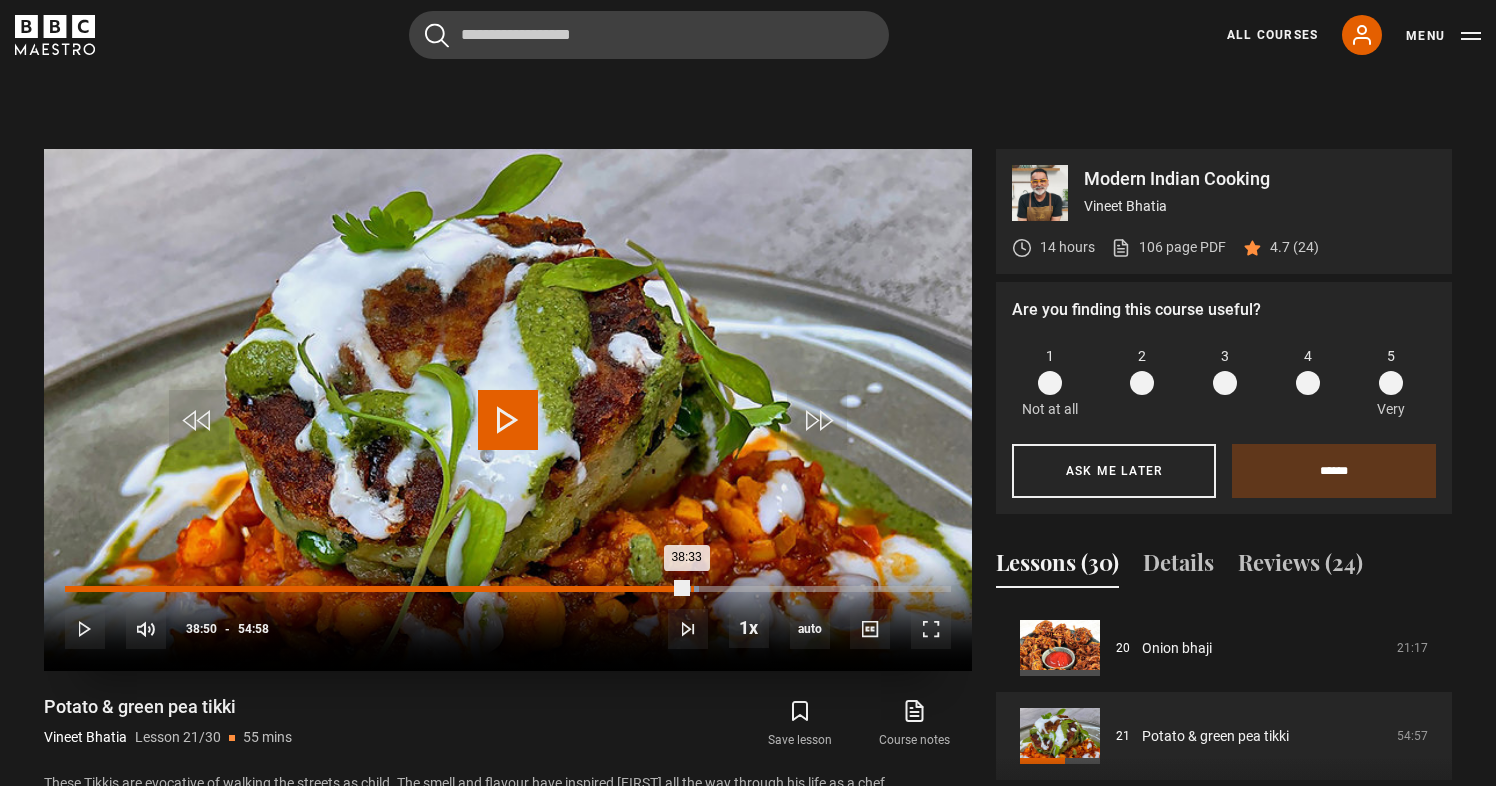 click on "38:50" at bounding box center [692, 589] 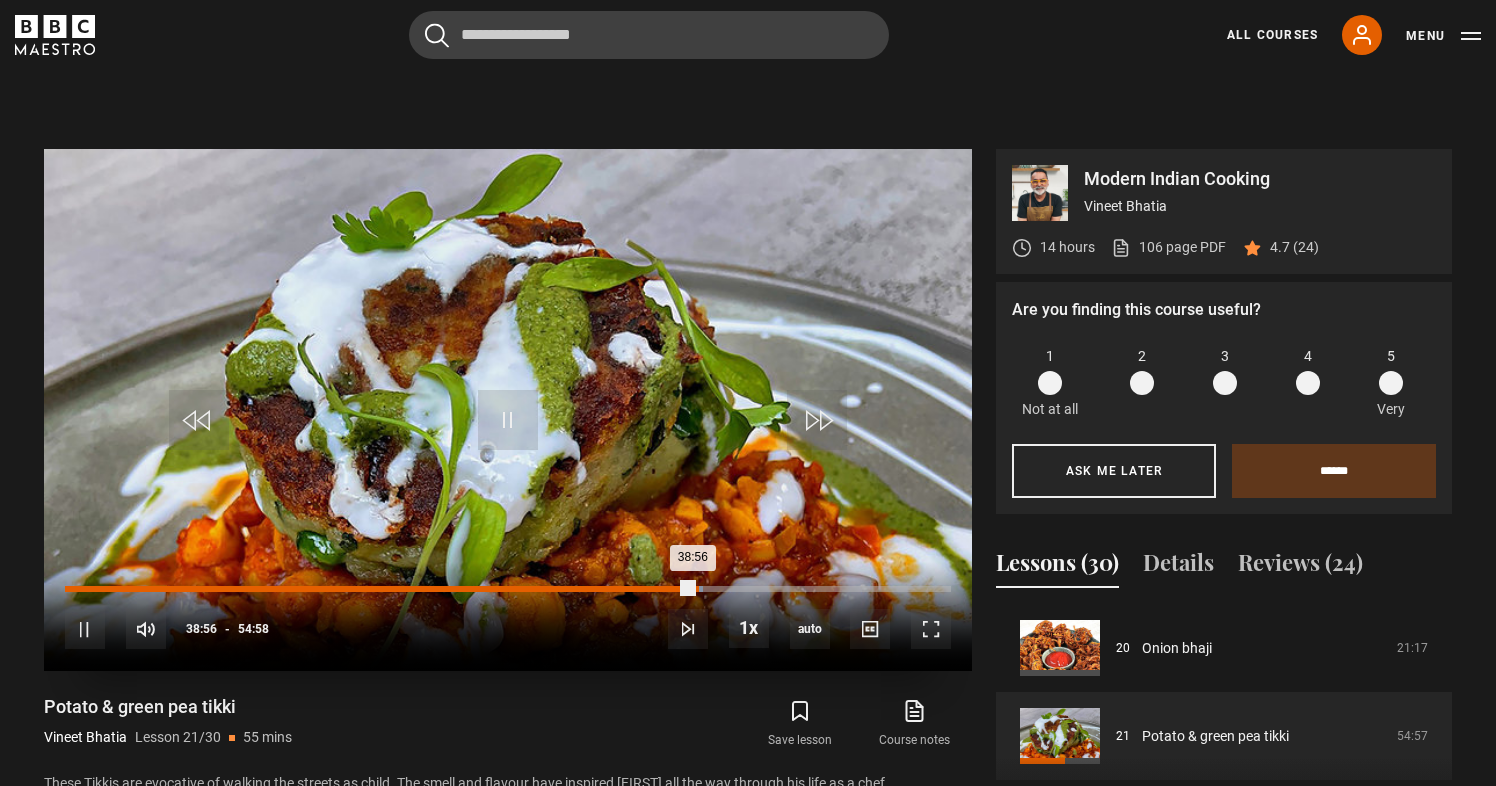 click on "38:56" at bounding box center [379, 589] 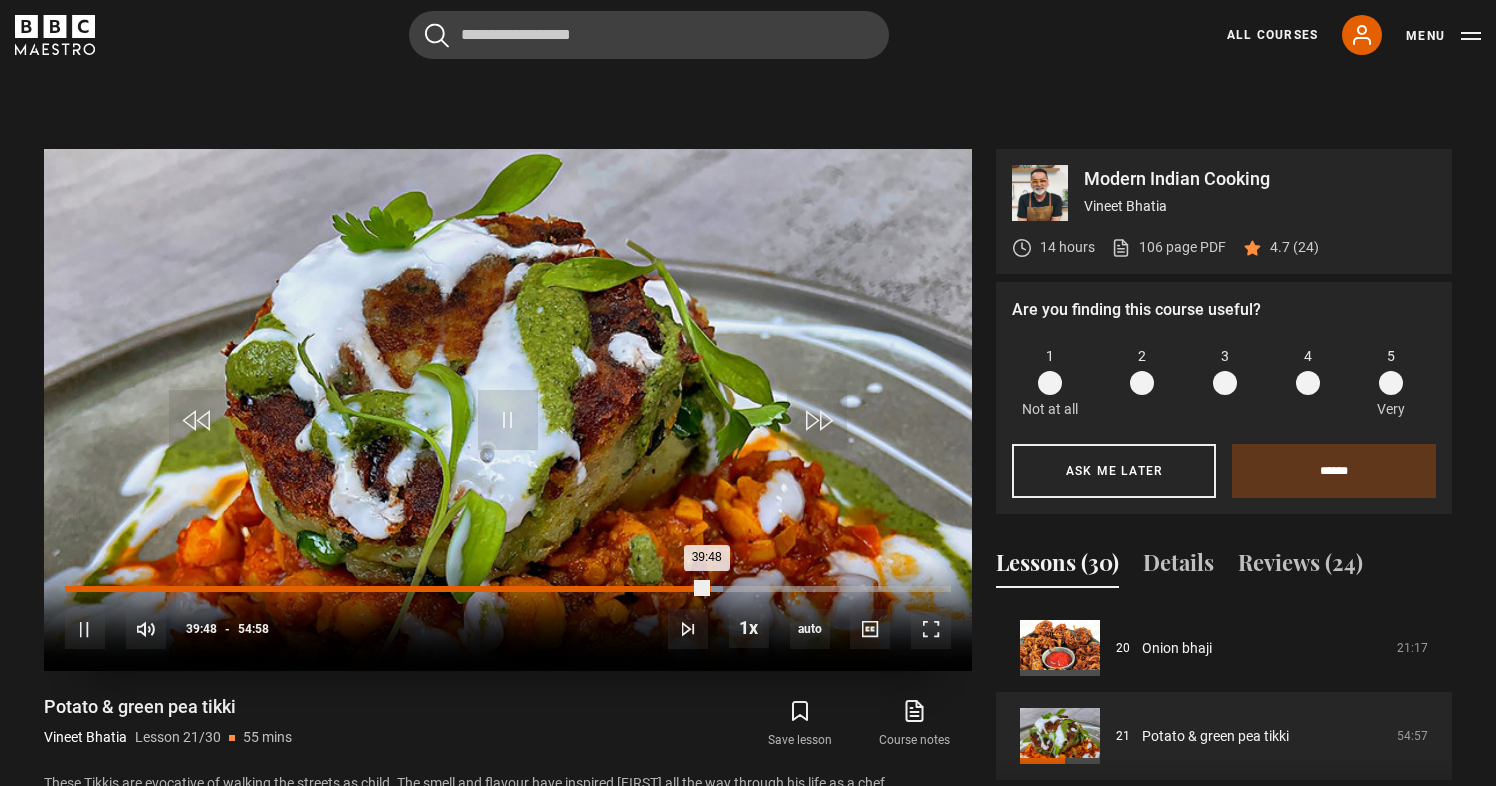 click on "39:48" at bounding box center [386, 589] 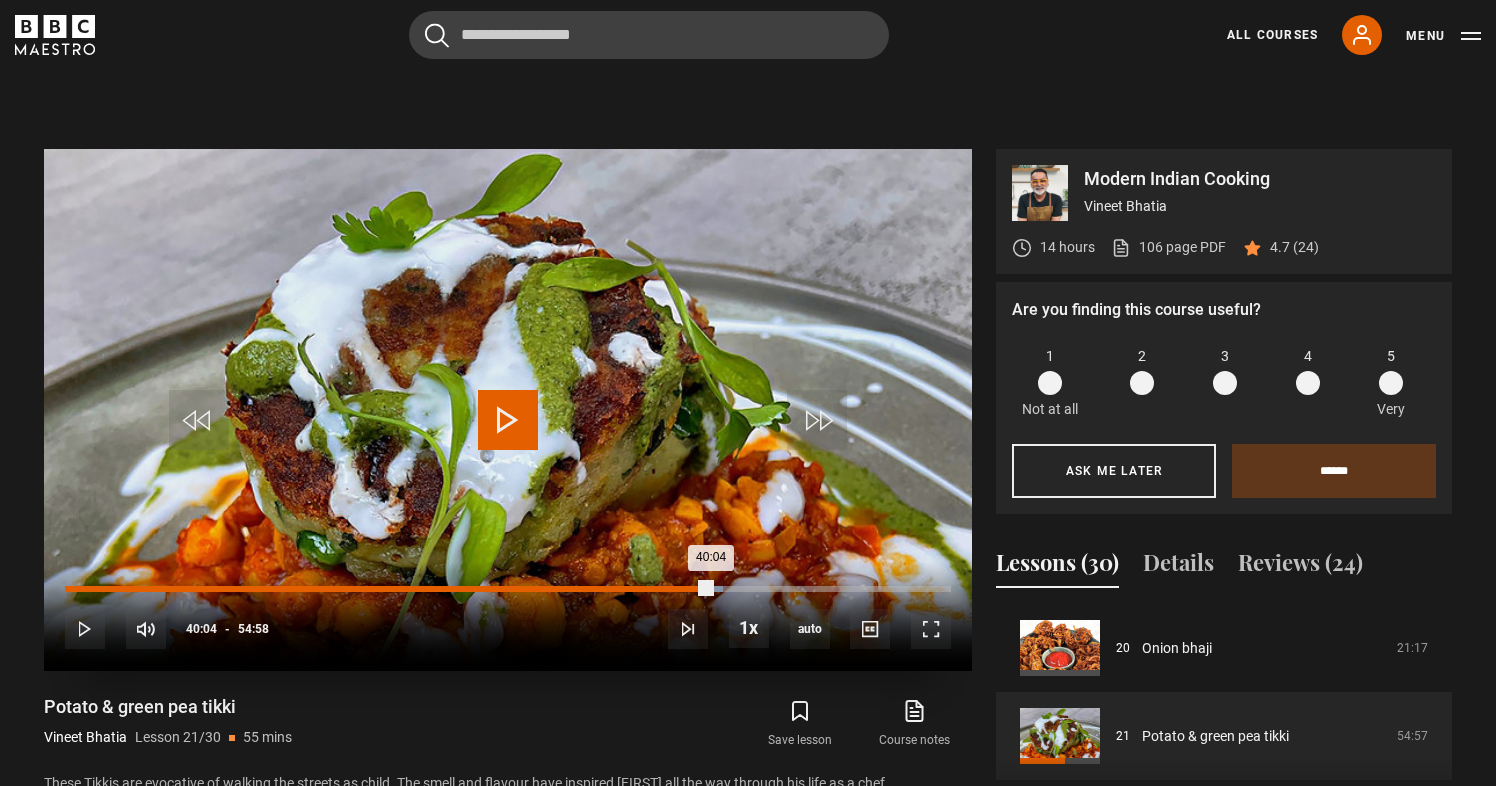 click on "40:04" at bounding box center (388, 589) 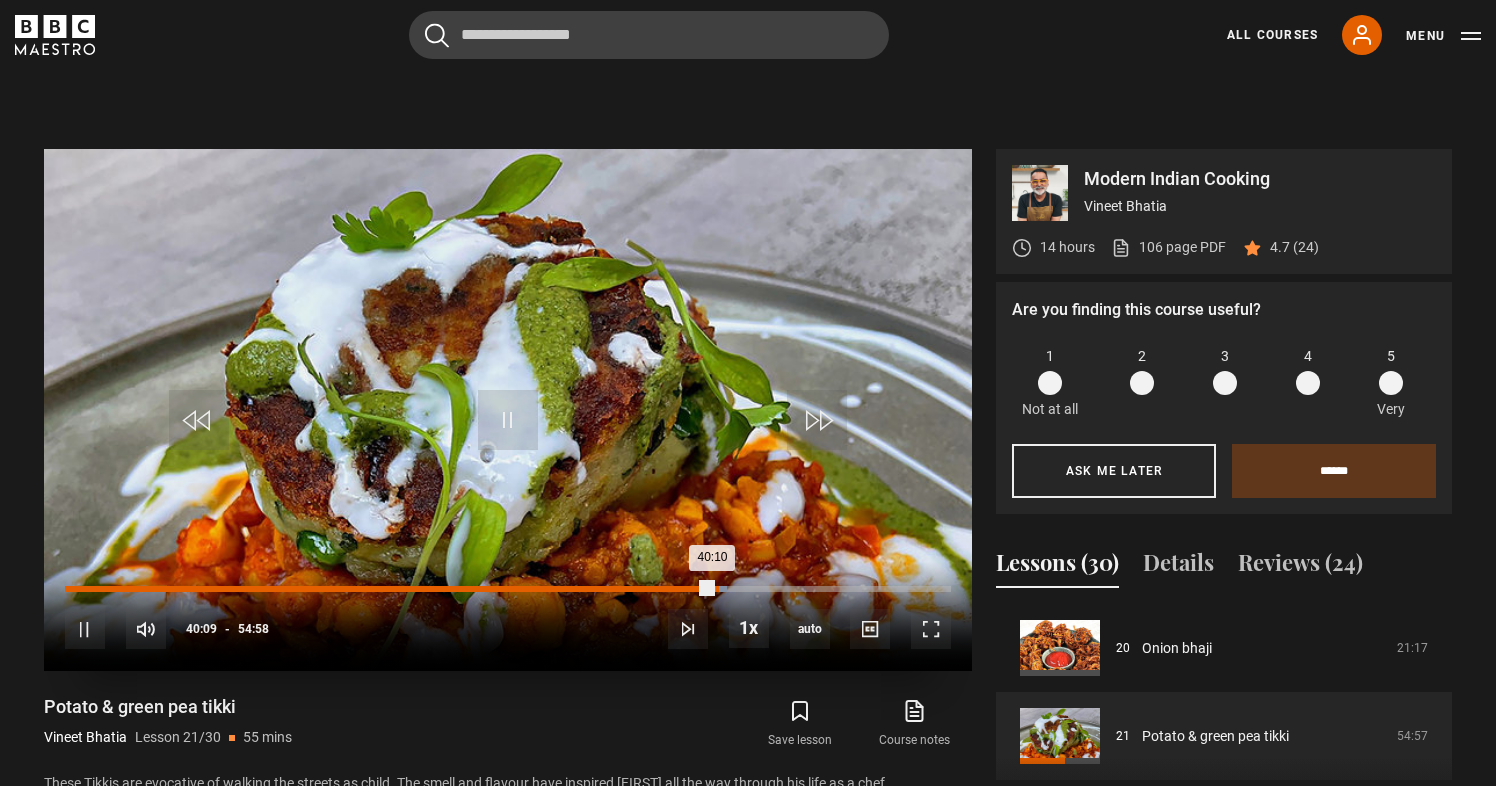 click on "Loaded :  74.74% 40:23 40:10" at bounding box center [508, 589] 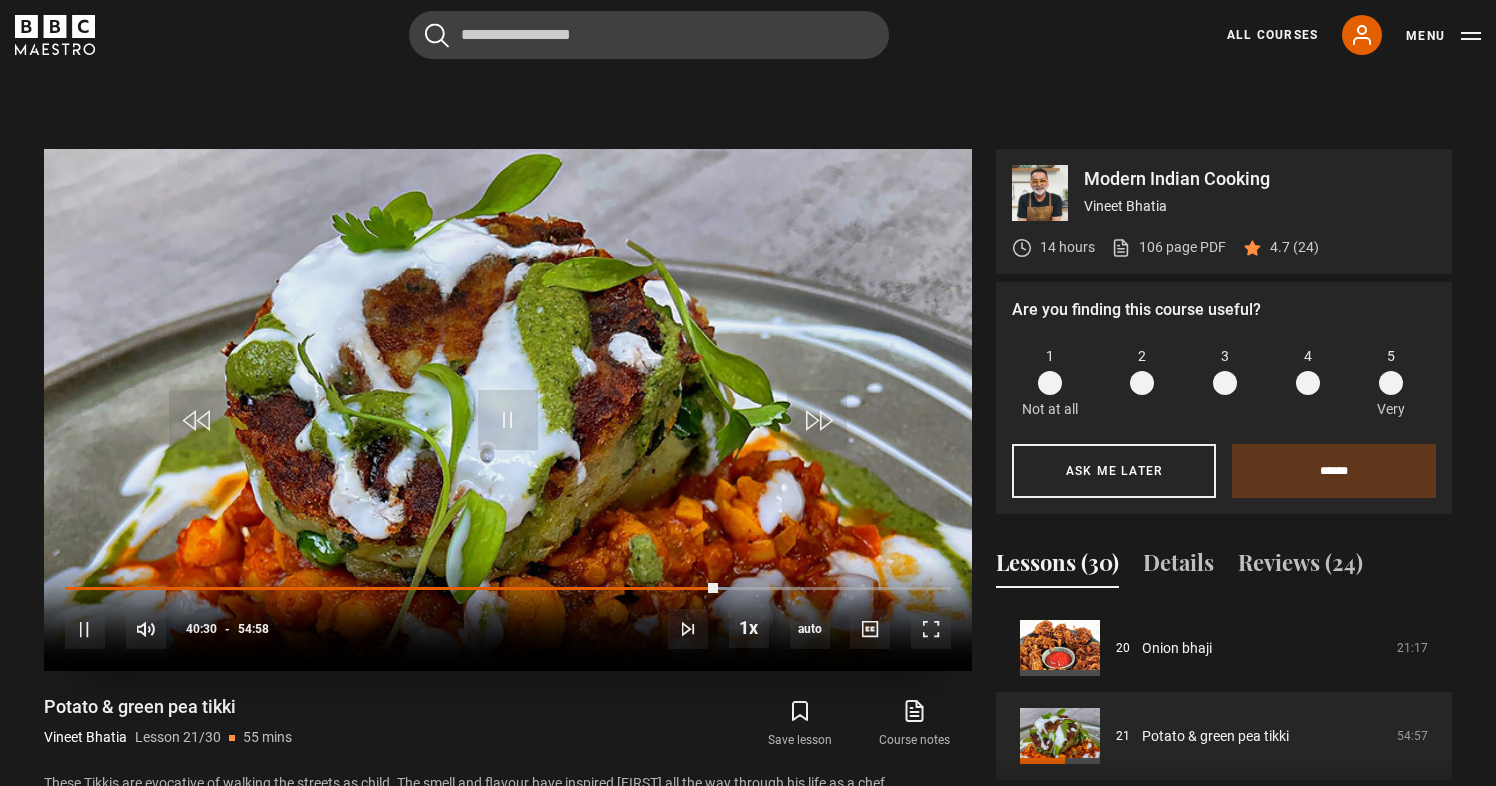 click on "10s Skip Back 10 seconds Pause 10s Skip Forward 10 seconds Loaded :  75.20% 39:38 40:30 Pause Mute Current Time  40:30 - Duration  54:58
Vineet Bhatia
Lesson 21
Potato & green pea tikki
1x Playback Rate 2x 1.5x 1x , selected 0.5x auto Quality 360p 720p 1080p 2160p Auto , selected Captions captions off , selected English  Captions" at bounding box center [508, 616] 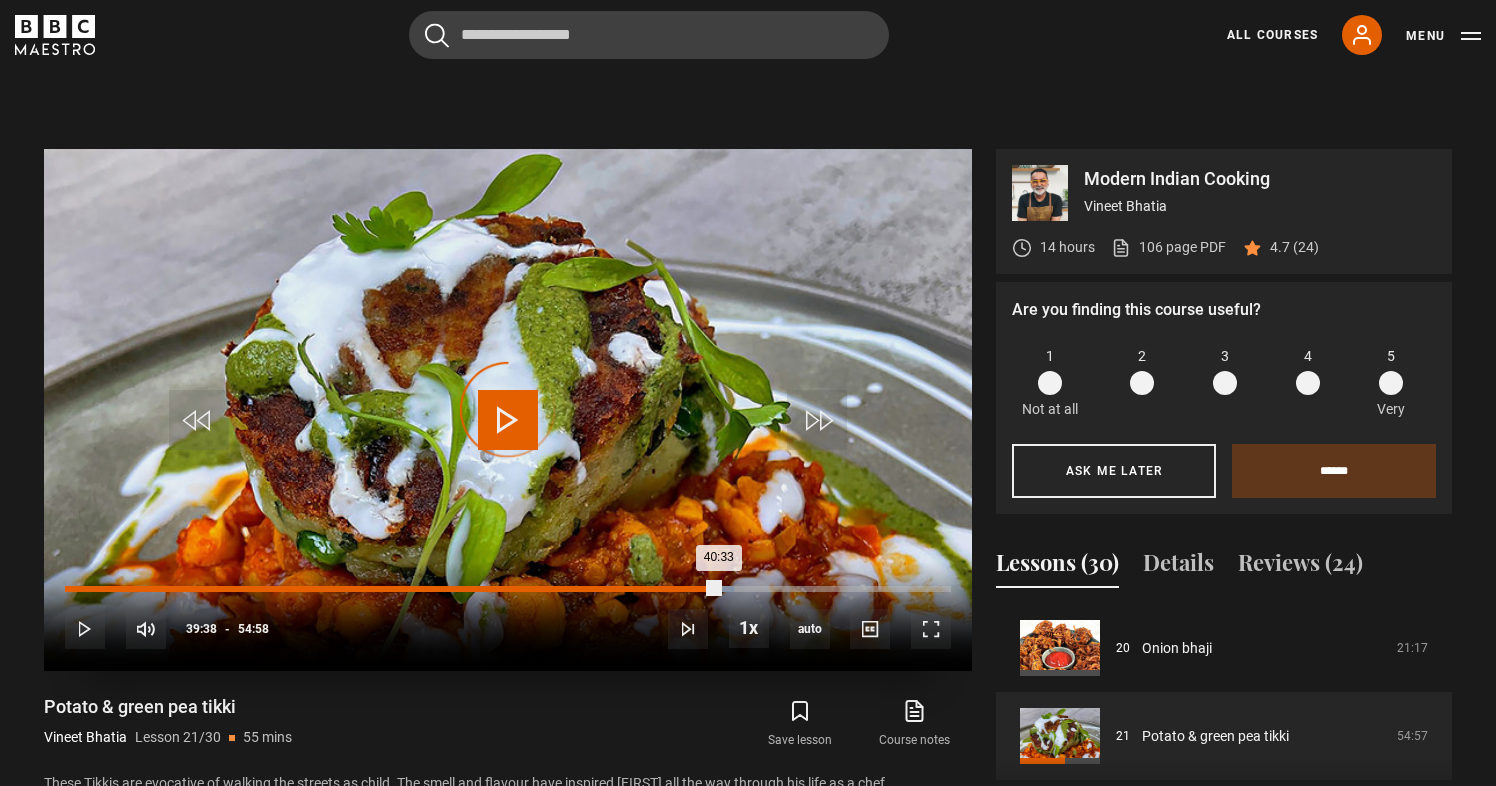 click on "39:38" at bounding box center (705, 589) 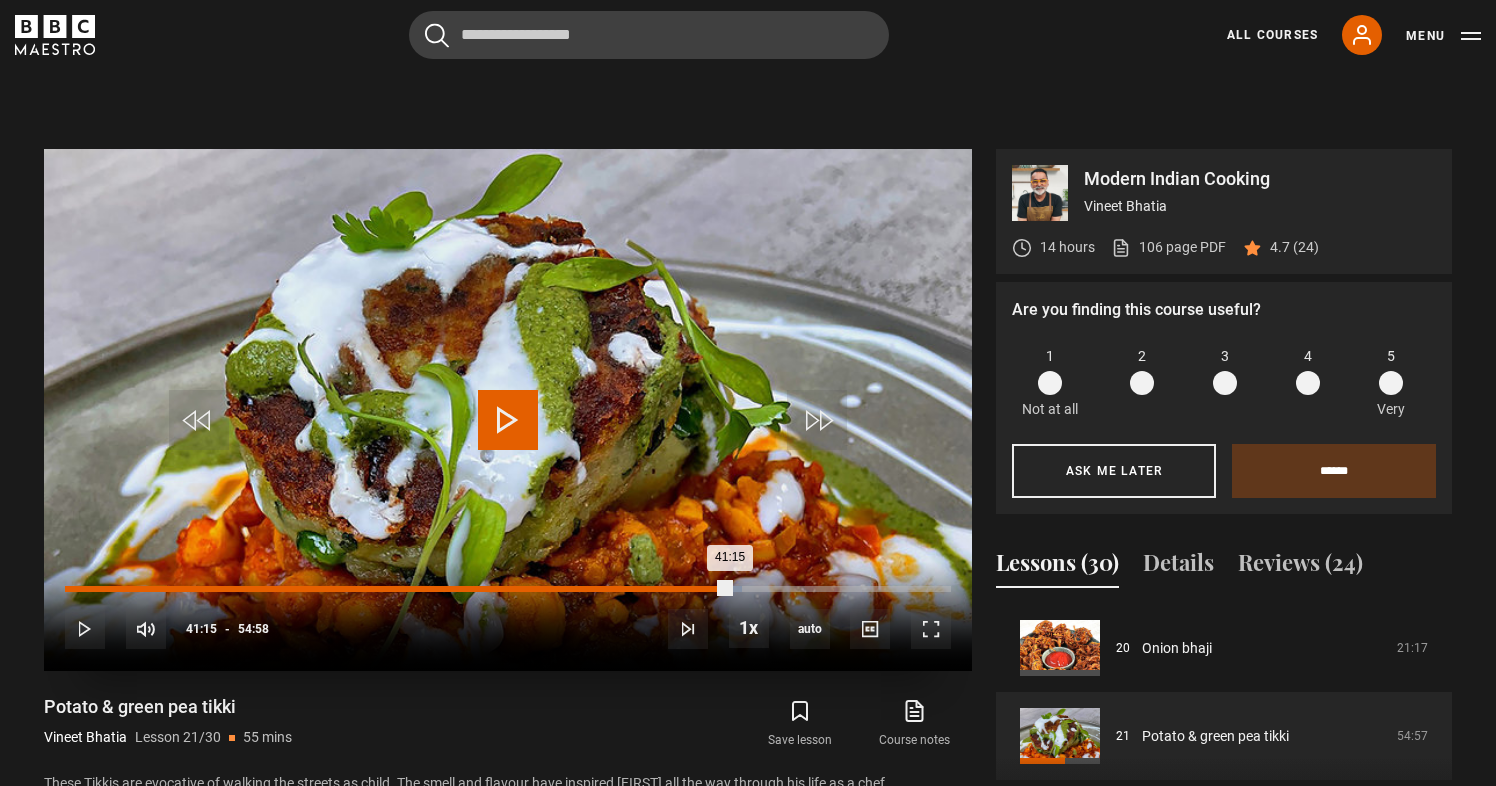 click on "Loaded :  76.41% 41:11 41:15" at bounding box center [508, 589] 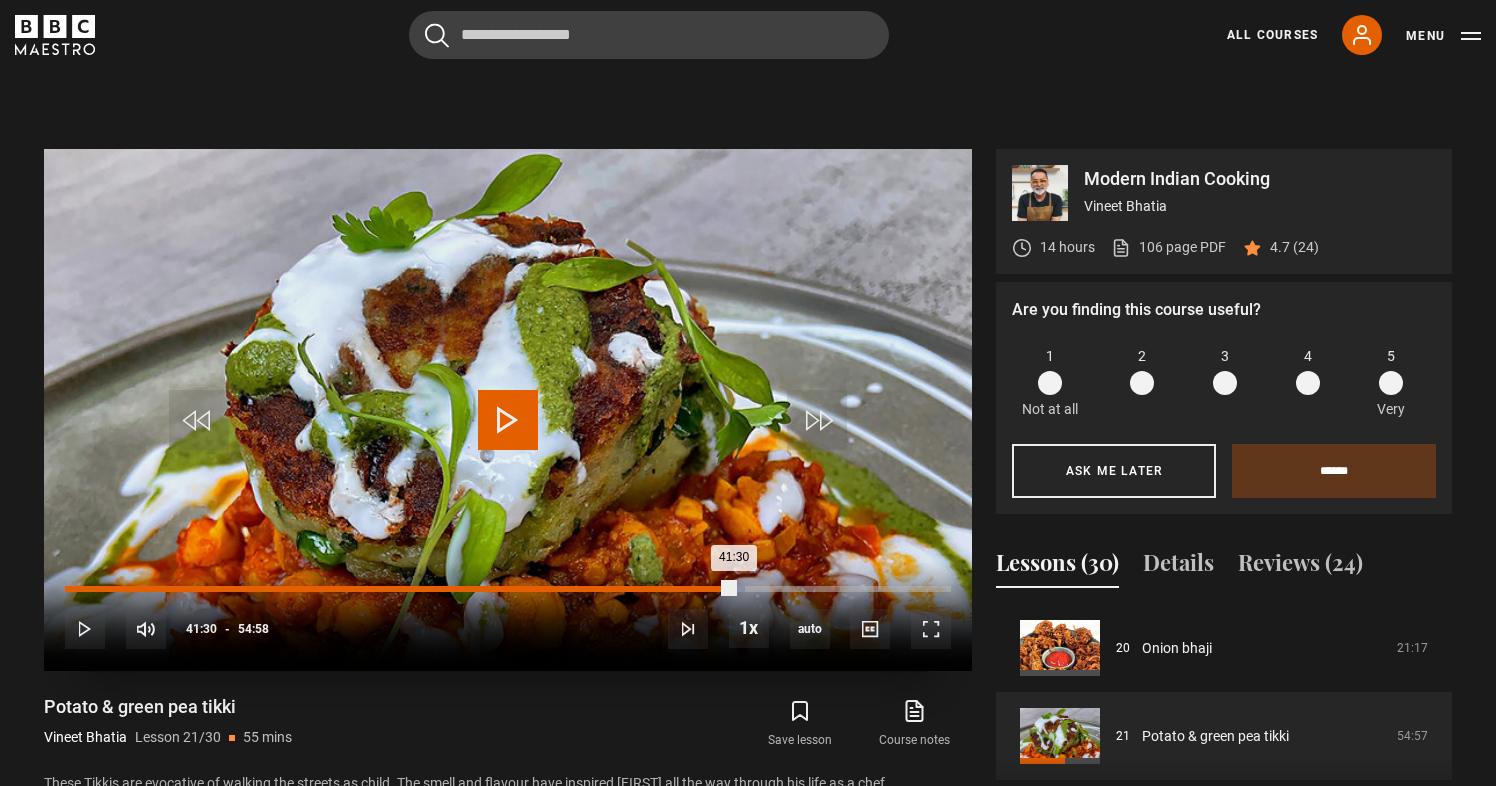 click on "Loaded :  76.71% 41:30 41:30" at bounding box center (508, 589) 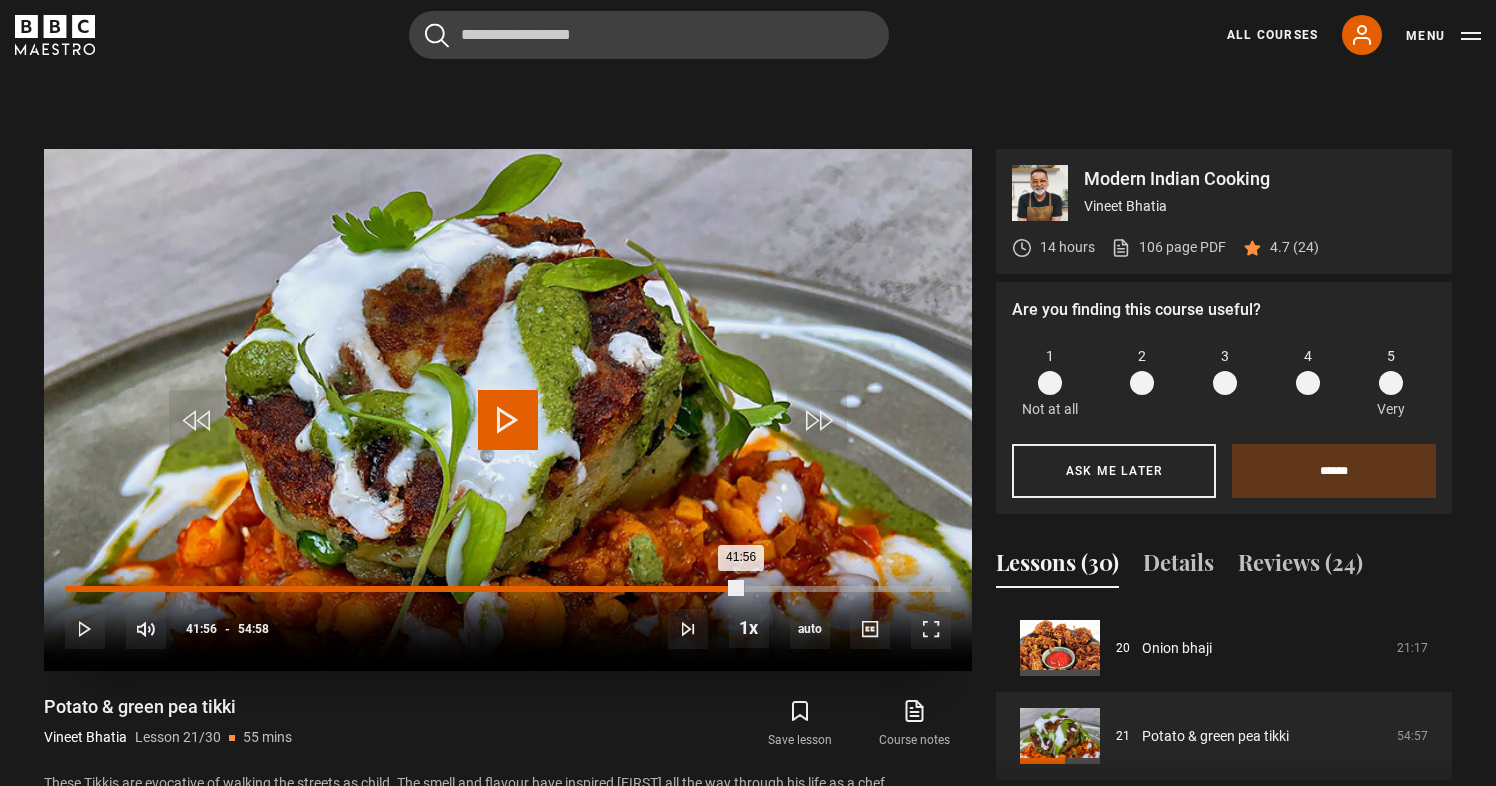 click on "Loaded :  76.71% 41:56 41:56" at bounding box center [508, 589] 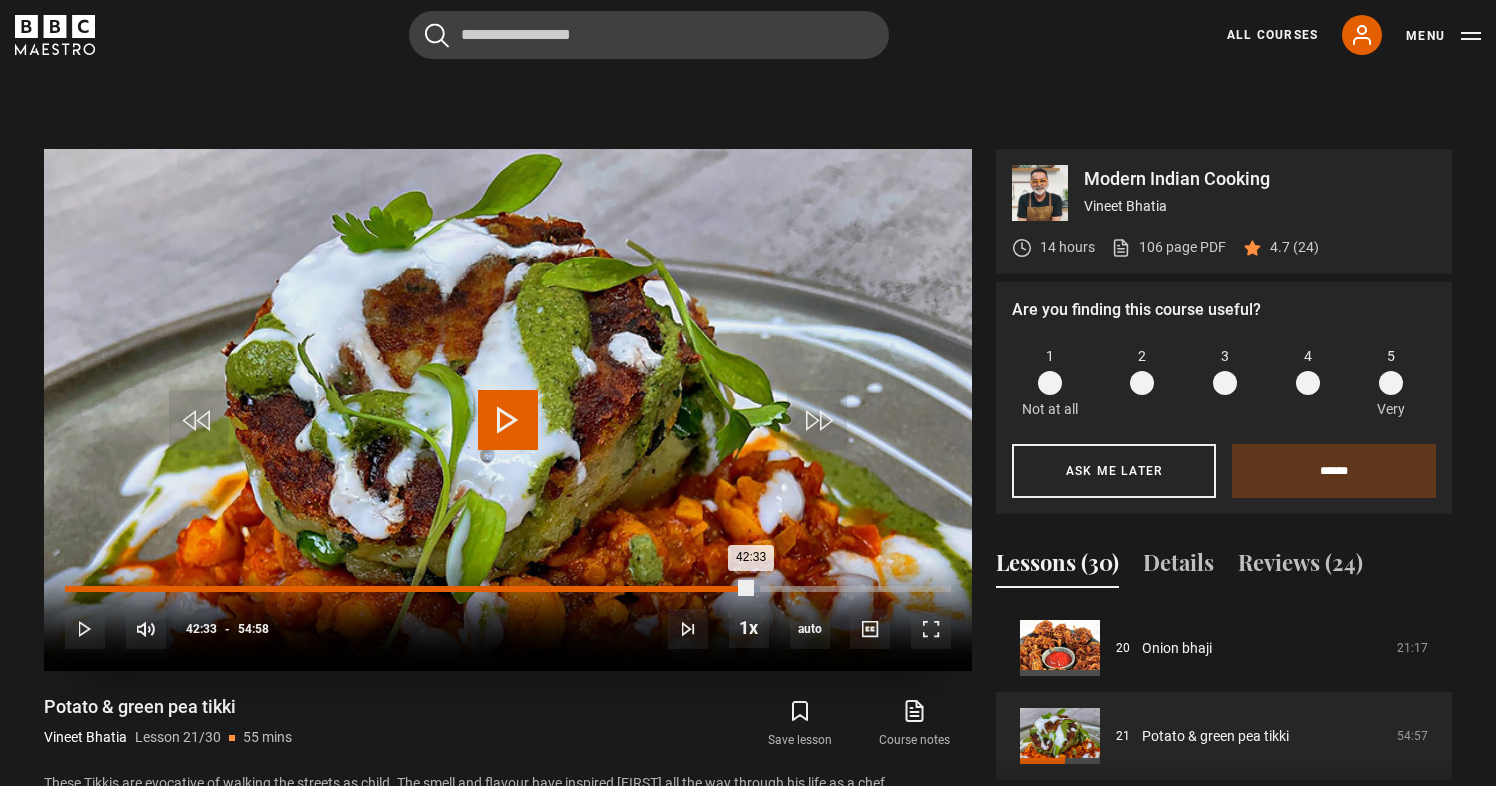 click on "Loaded :  78.38% 42:33 42:33" at bounding box center [508, 589] 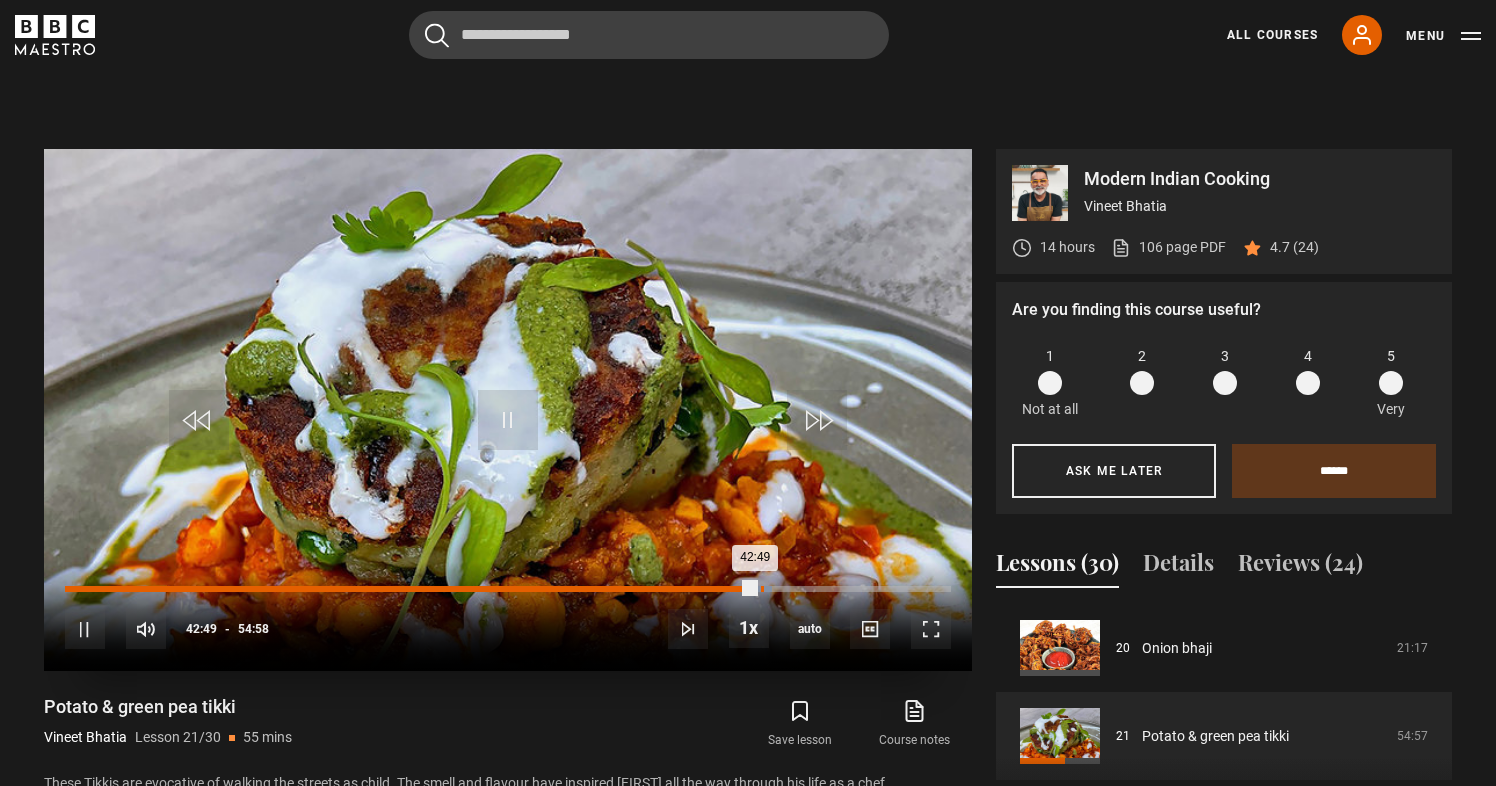 click on "Loaded :  79.75% 43:10 42:49" at bounding box center [508, 589] 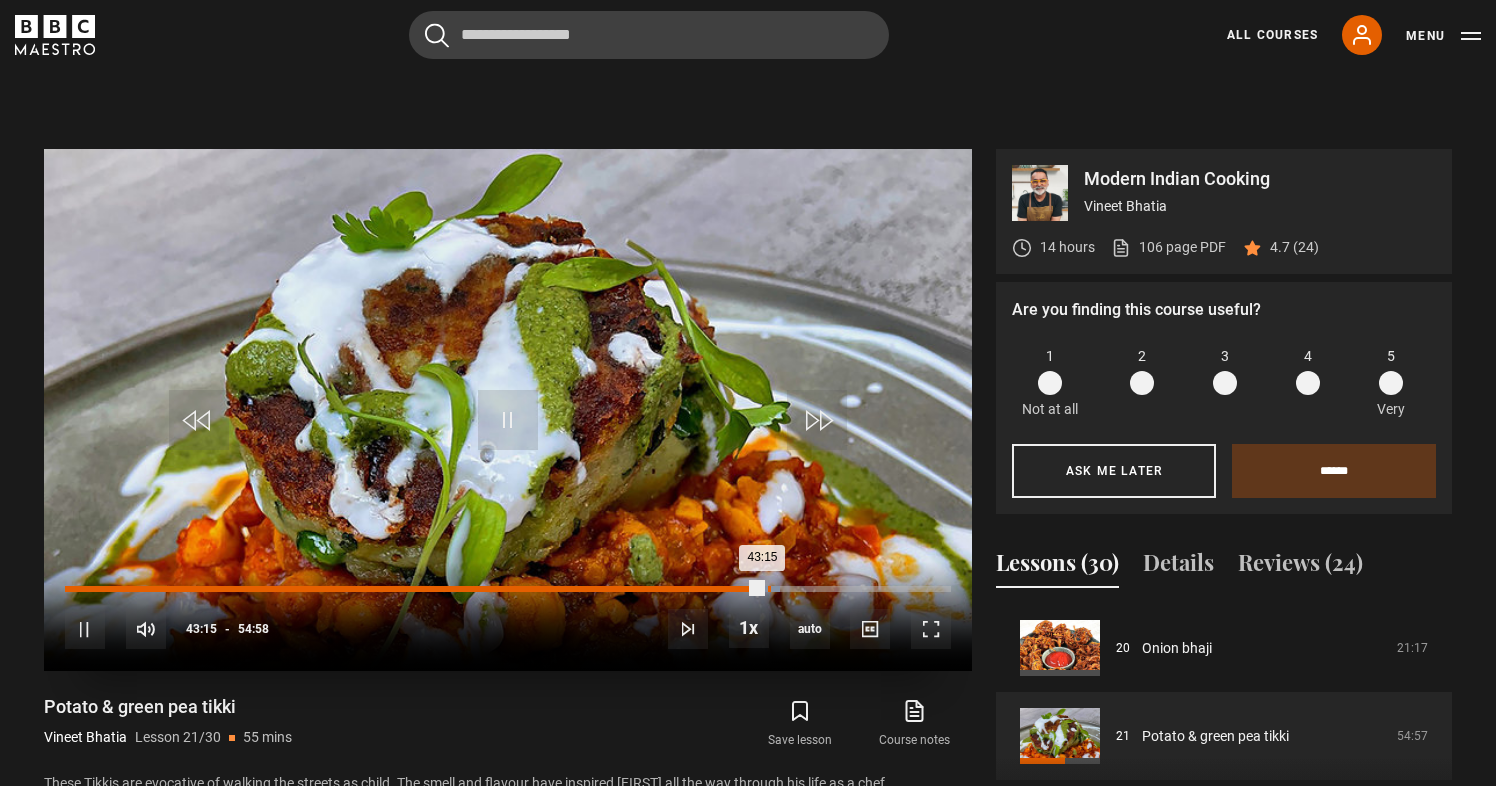 click on "43:36" at bounding box center (769, 589) 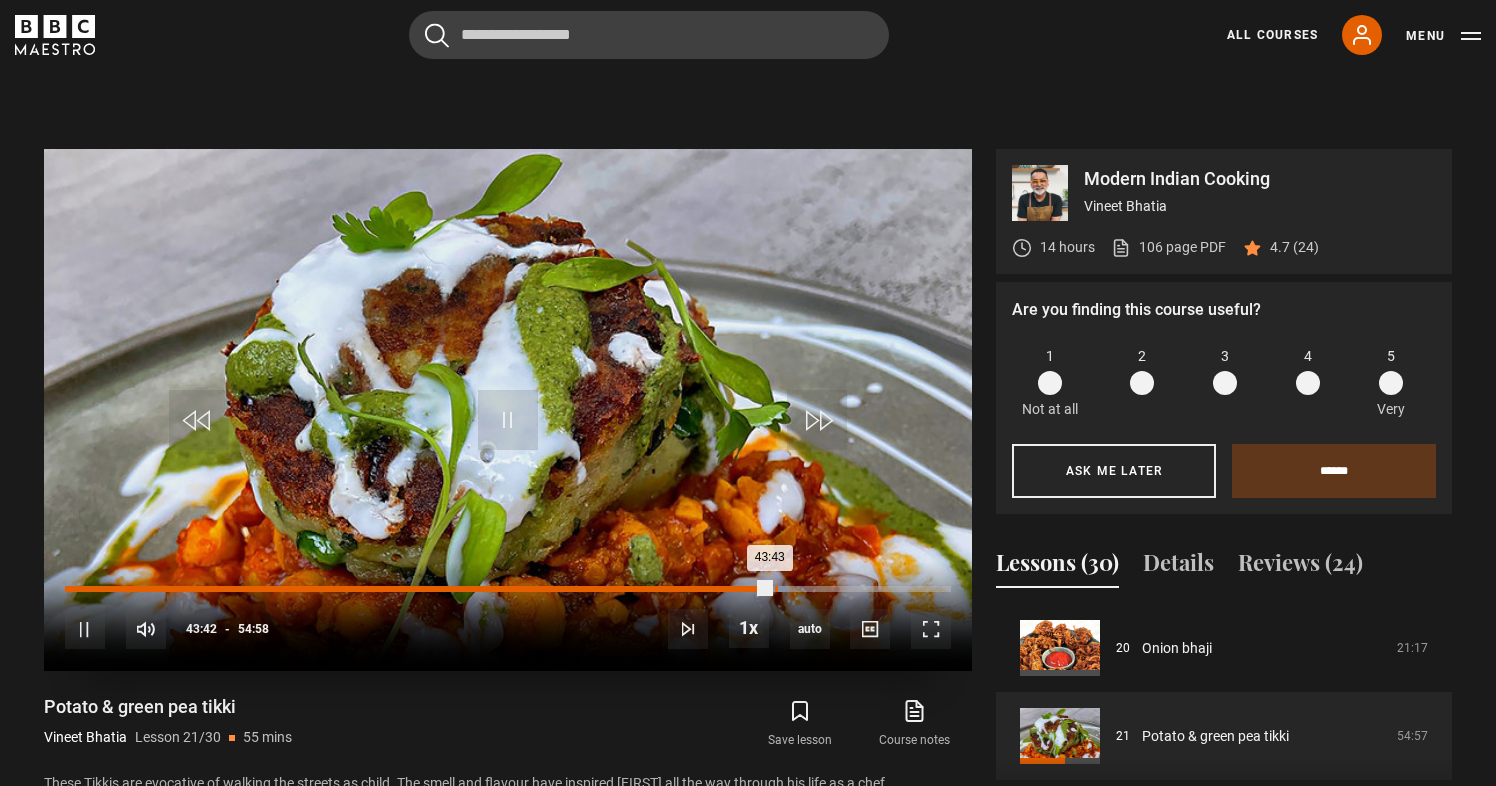 click on "Loaded :  81.41% 44:02 43:43" at bounding box center (508, 589) 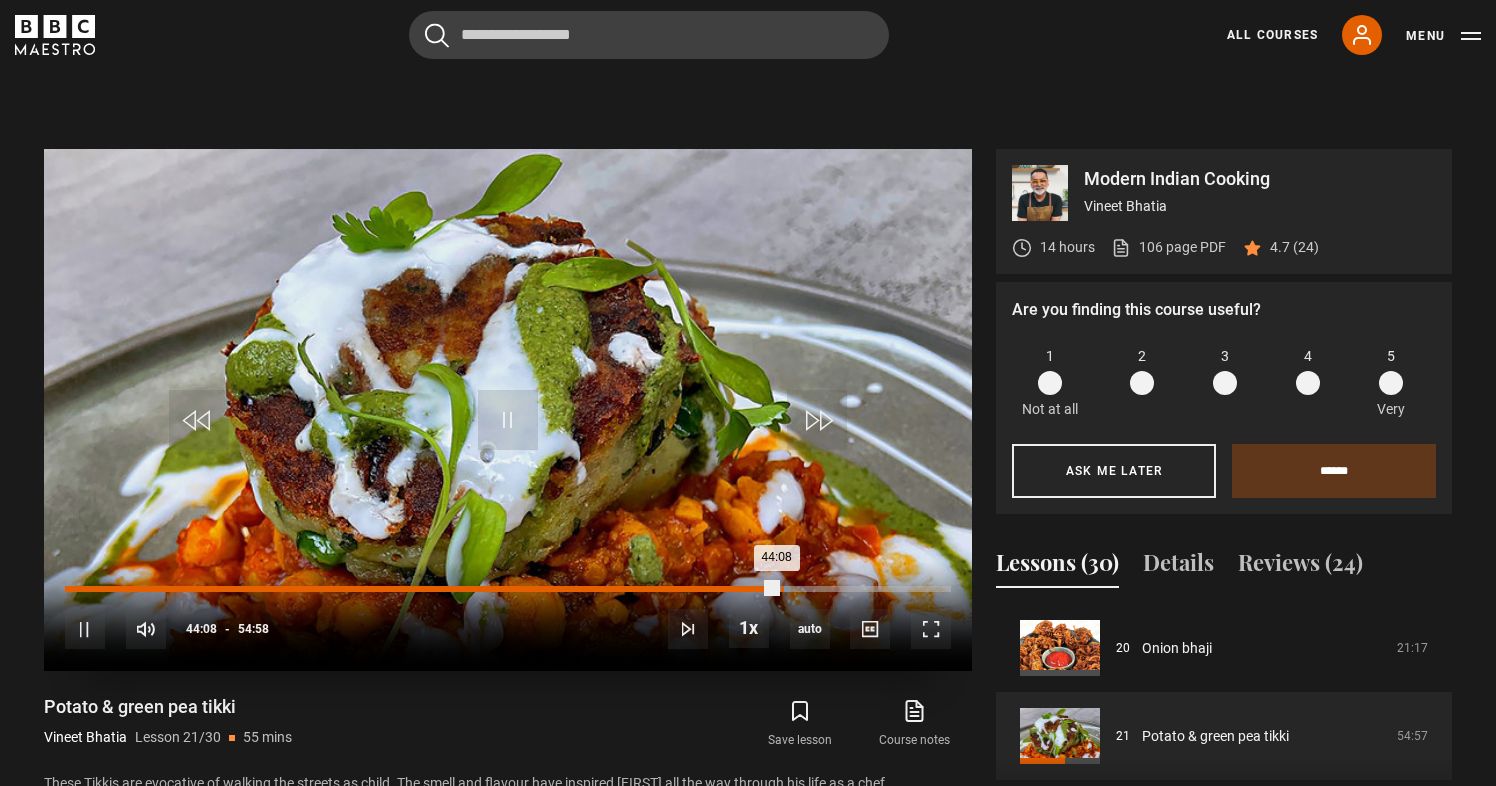 click on "44:25" at bounding box center (782, 589) 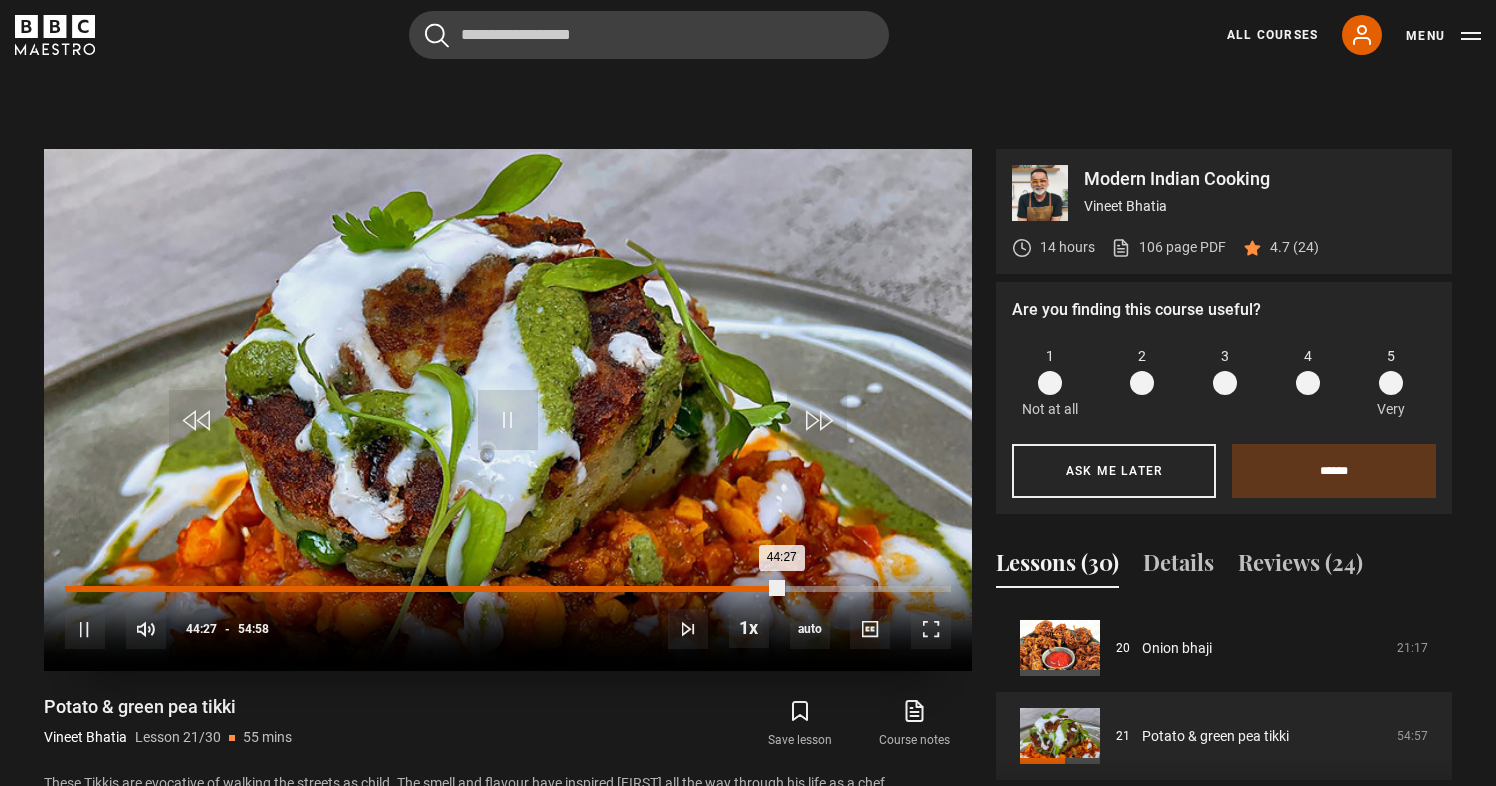 click on "44:27" at bounding box center (423, 589) 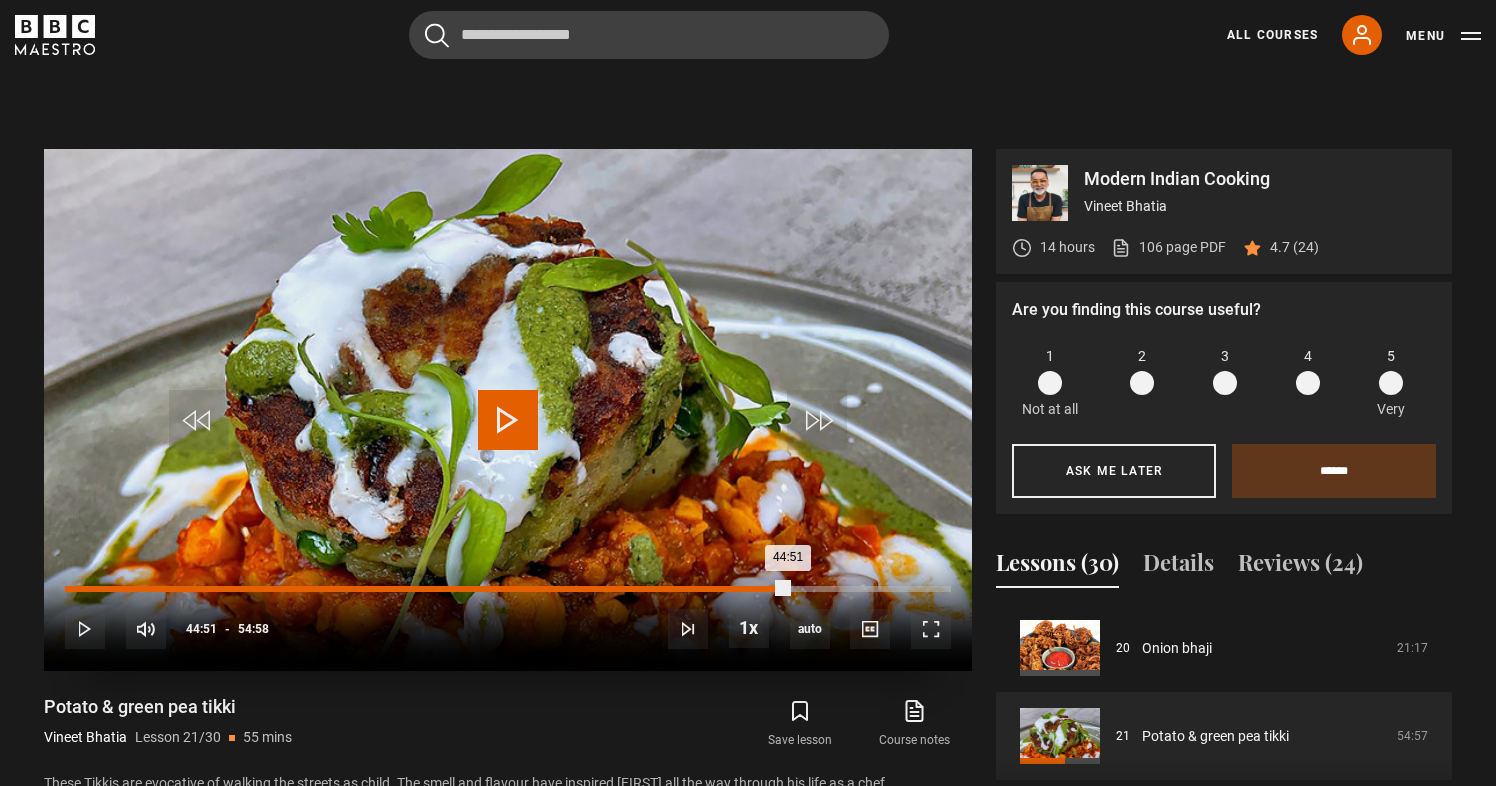 click on "Loaded :  82.17% 44:51 44:51" at bounding box center (508, 589) 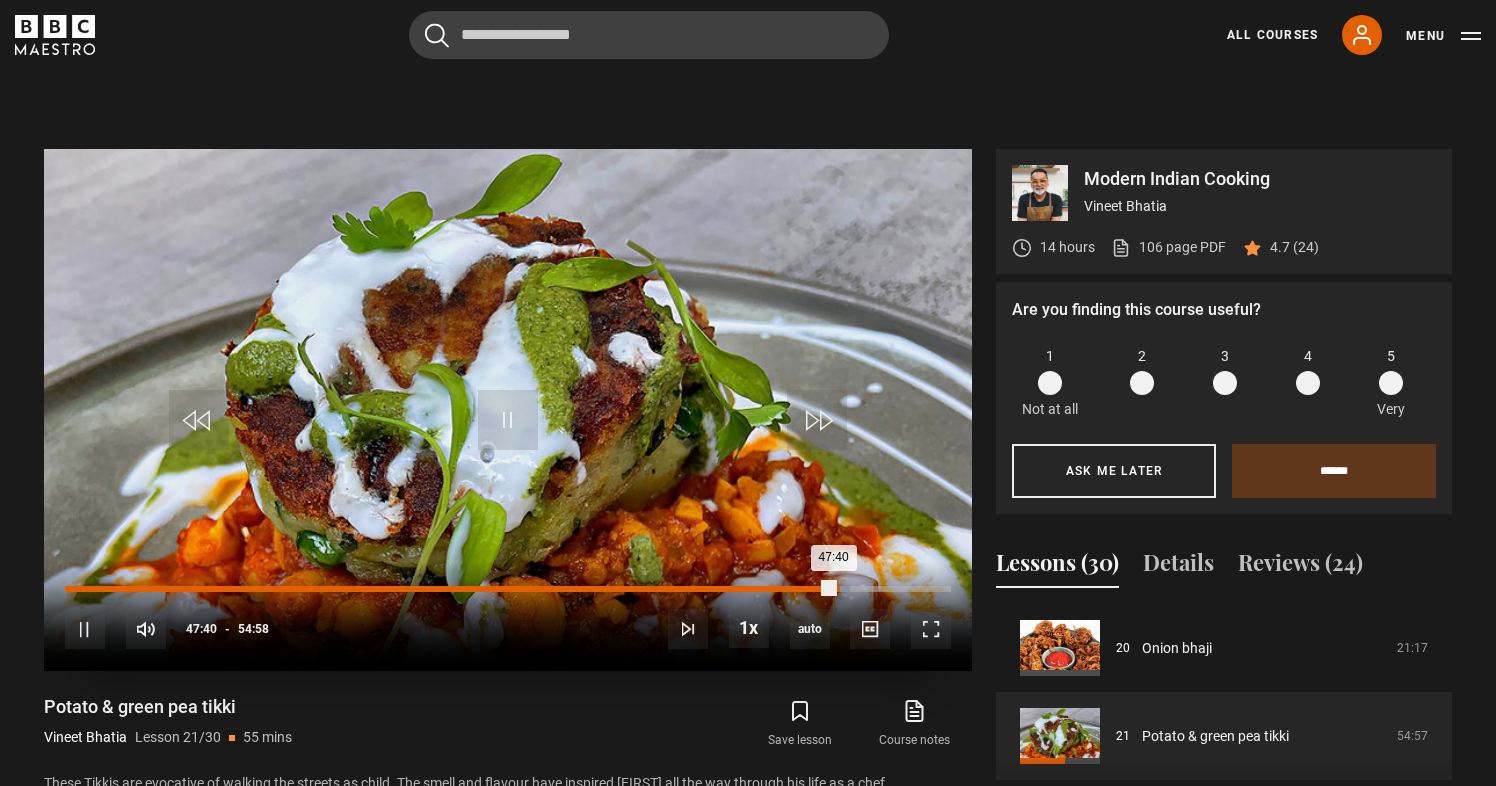 click on "Loaded :  88.54% 47:53 47:40" at bounding box center (508, 589) 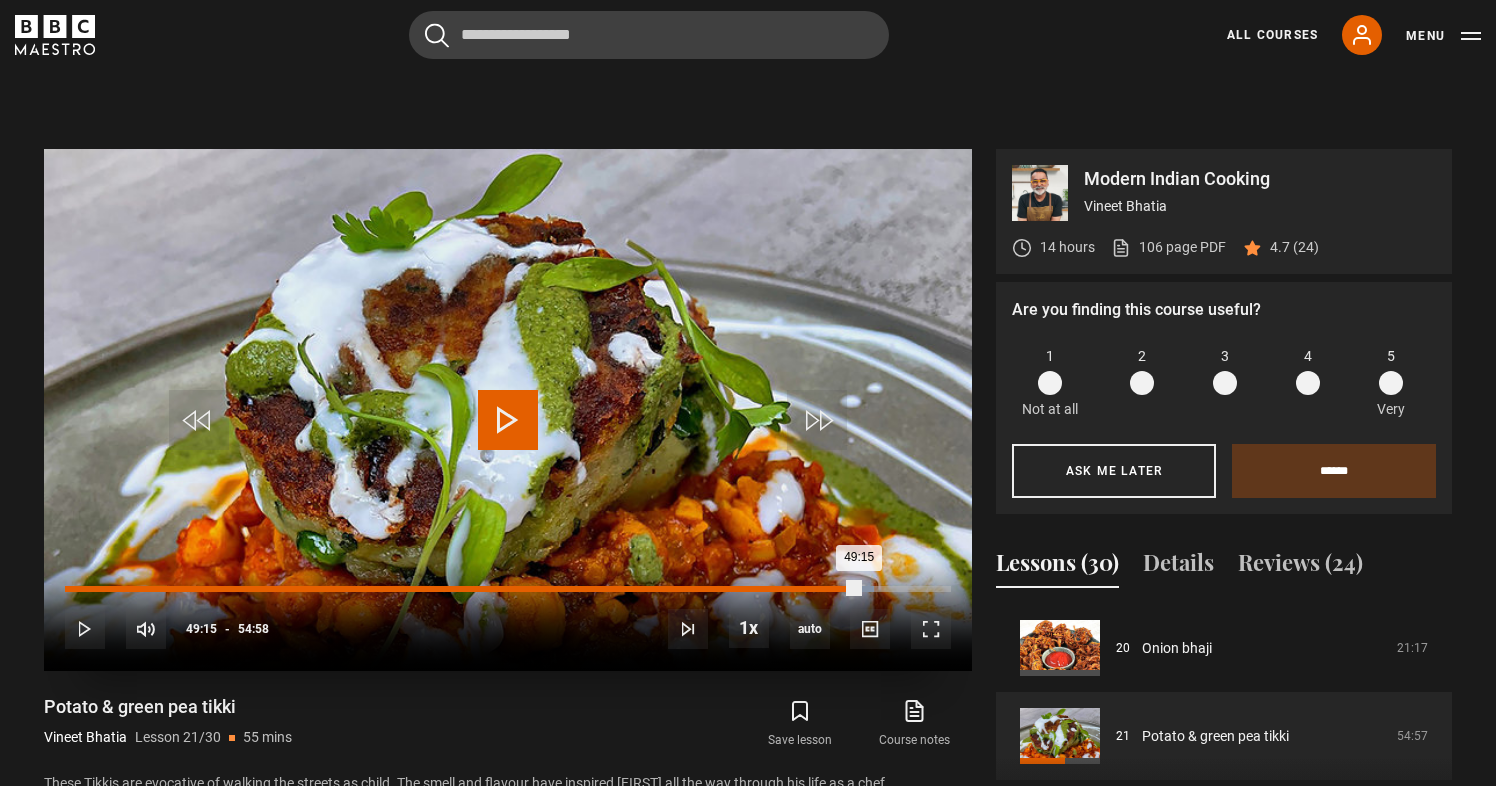 click on "49:15" at bounding box center (462, 589) 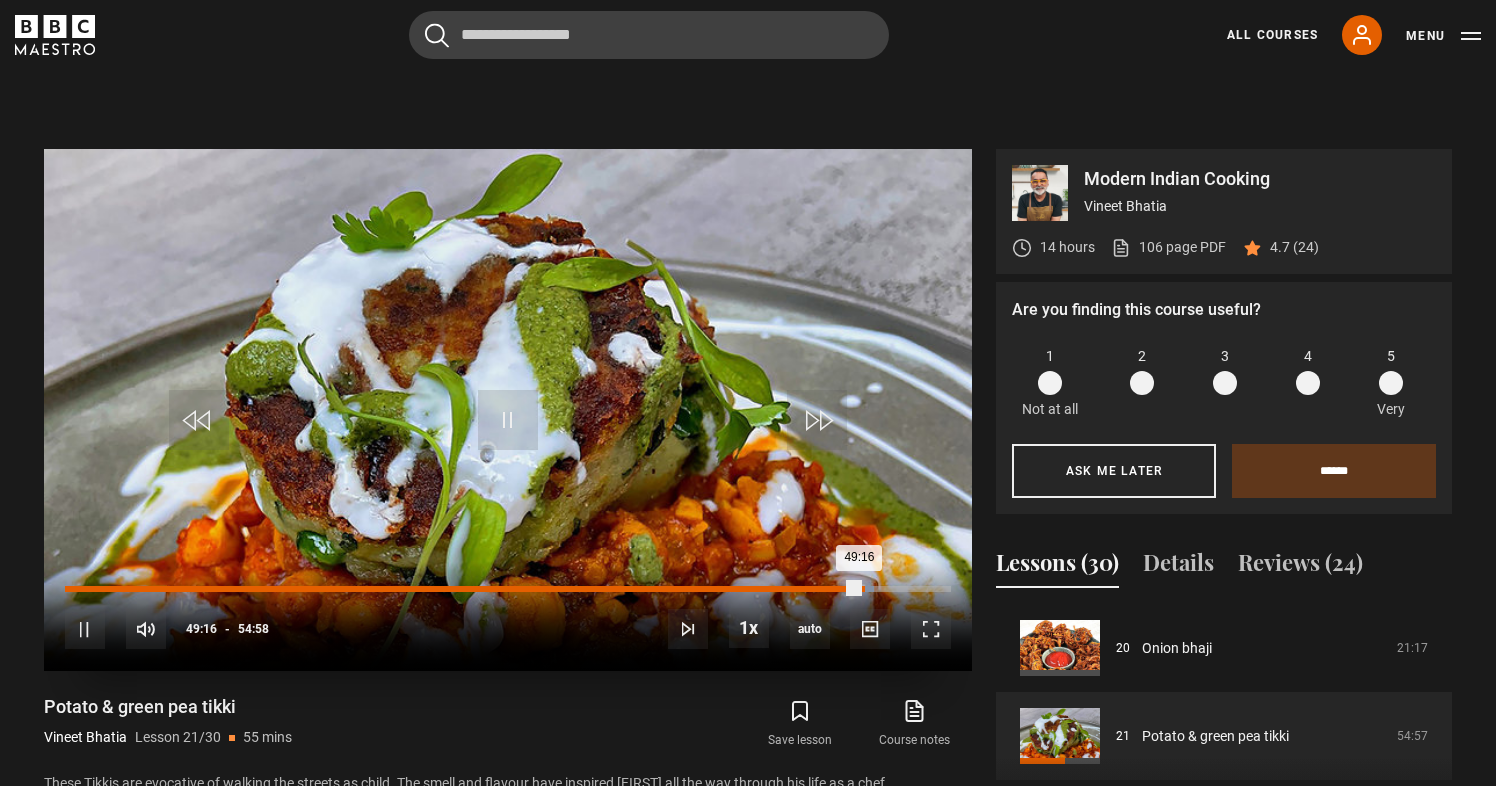 click on "49:16" at bounding box center [462, 589] 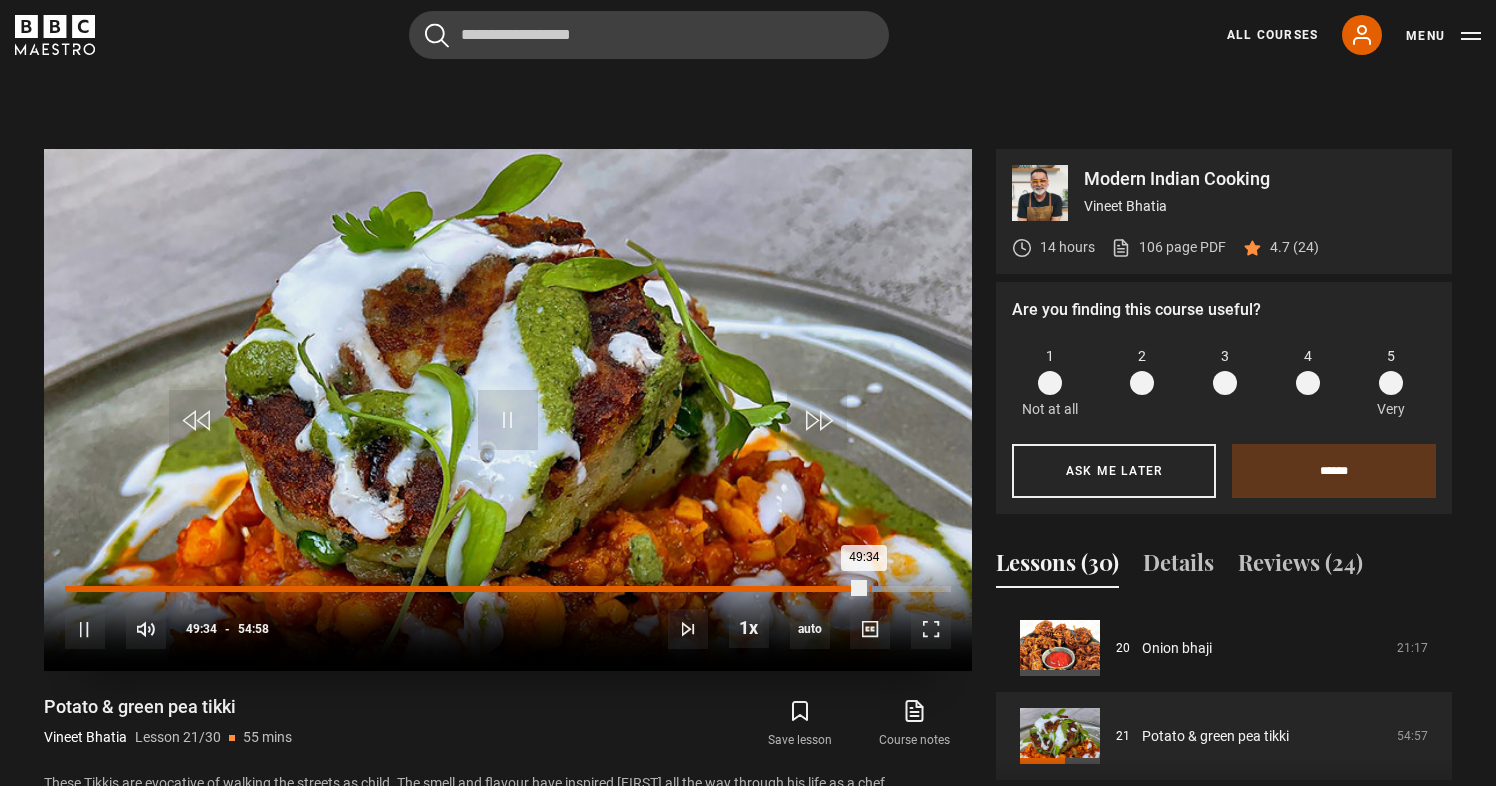 click on "Loaded :  92.03% 49:52 49:34" at bounding box center [508, 589] 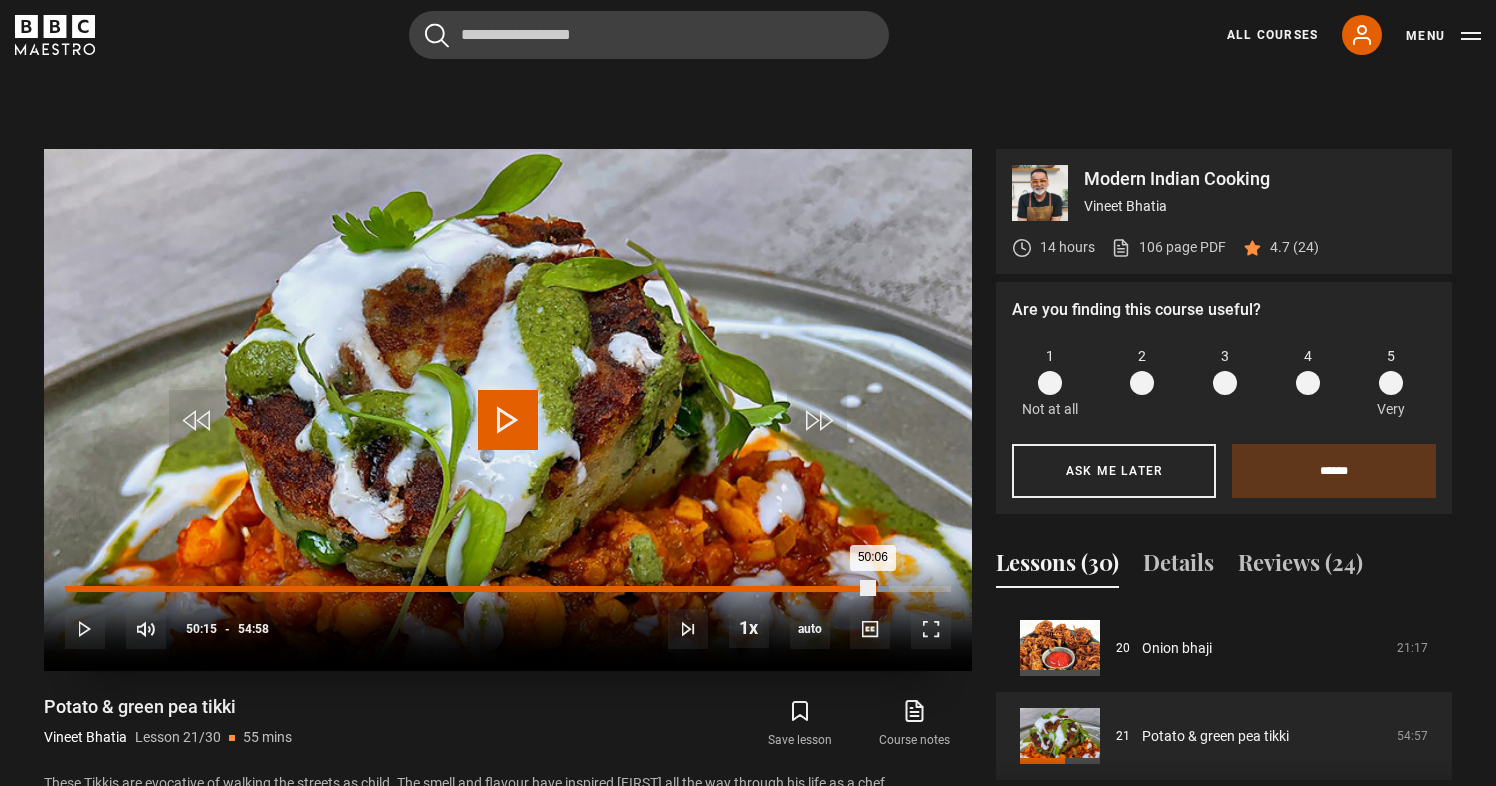 click on "50:06" at bounding box center (469, 589) 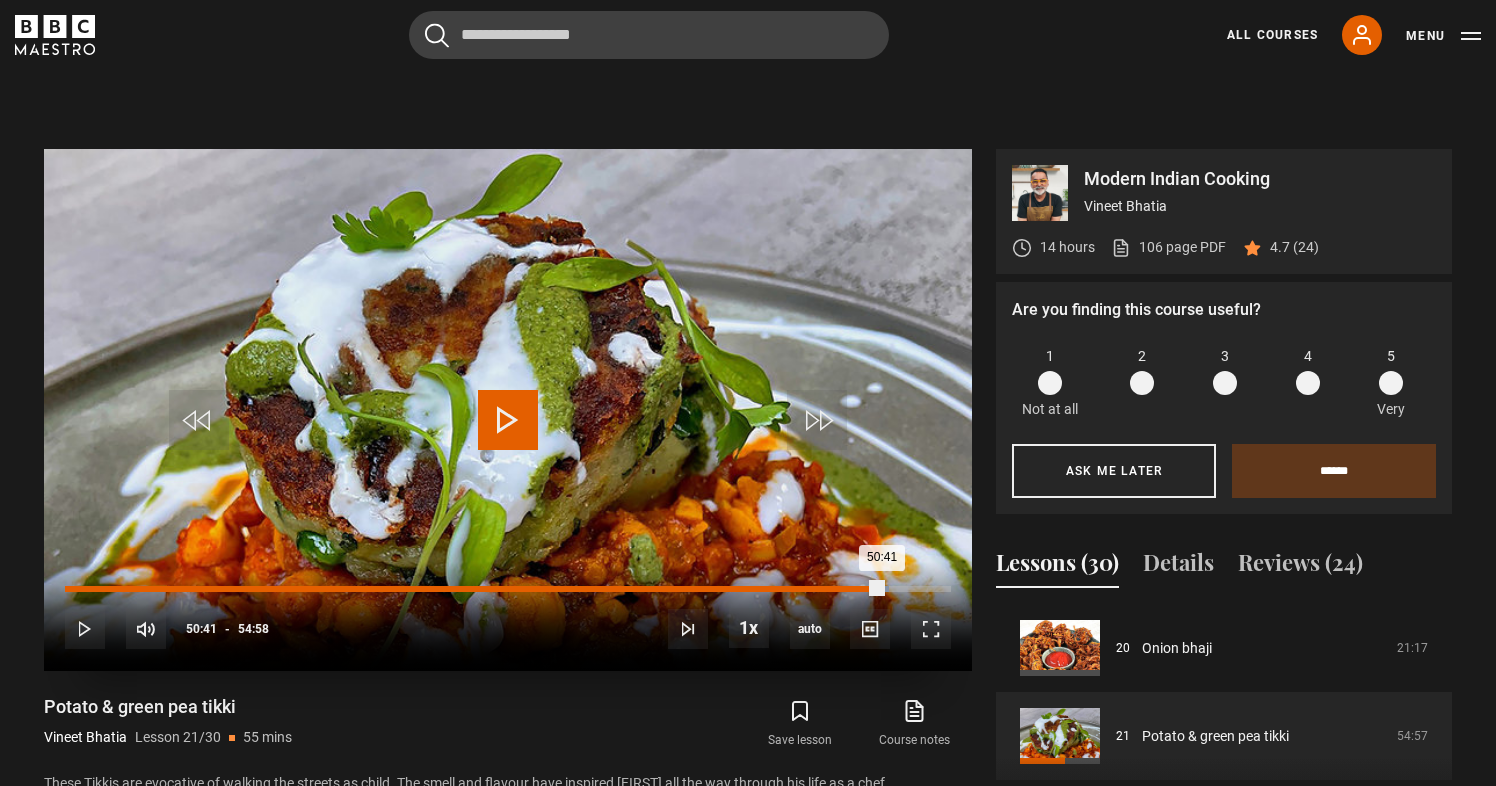 click on "Loaded :  92.94% 50:41 50:41" at bounding box center (508, 589) 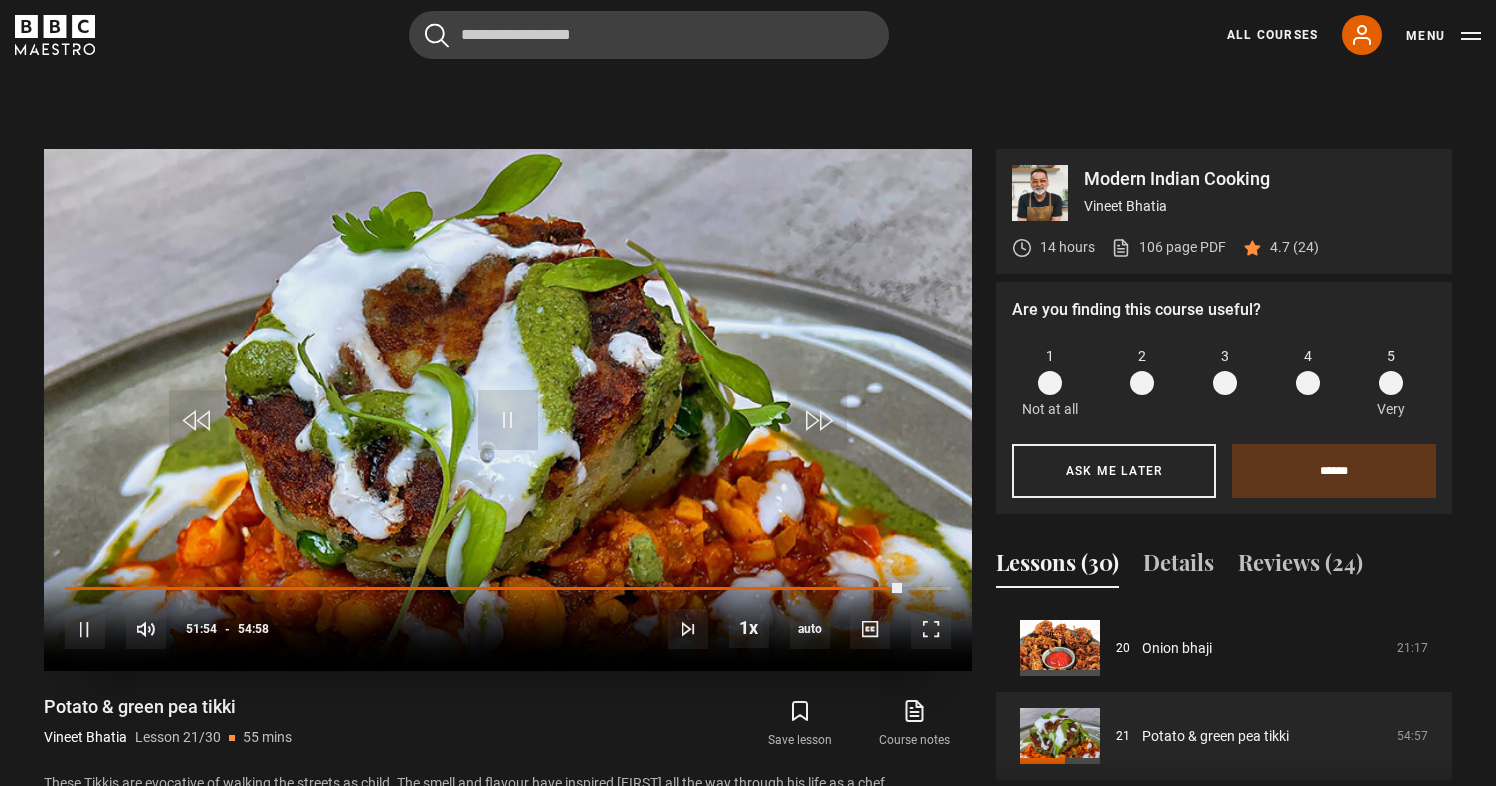 click on "10s Skip Back 10 seconds Pause 10s Skip Forward 10 seconds Loaded :  96.27% 50:00 51:54 Pause Mute Current Time  51:54 - Duration  54:58
Vineet Bhatia
Lesson 21
Potato & green pea tikki
1x Playback Rate 2x 1.5x 1x , selected 0.5x auto Quality 360p 720p 1080p 2160p Auto , selected Captions captions off , selected English  Captions" at bounding box center (508, 616) 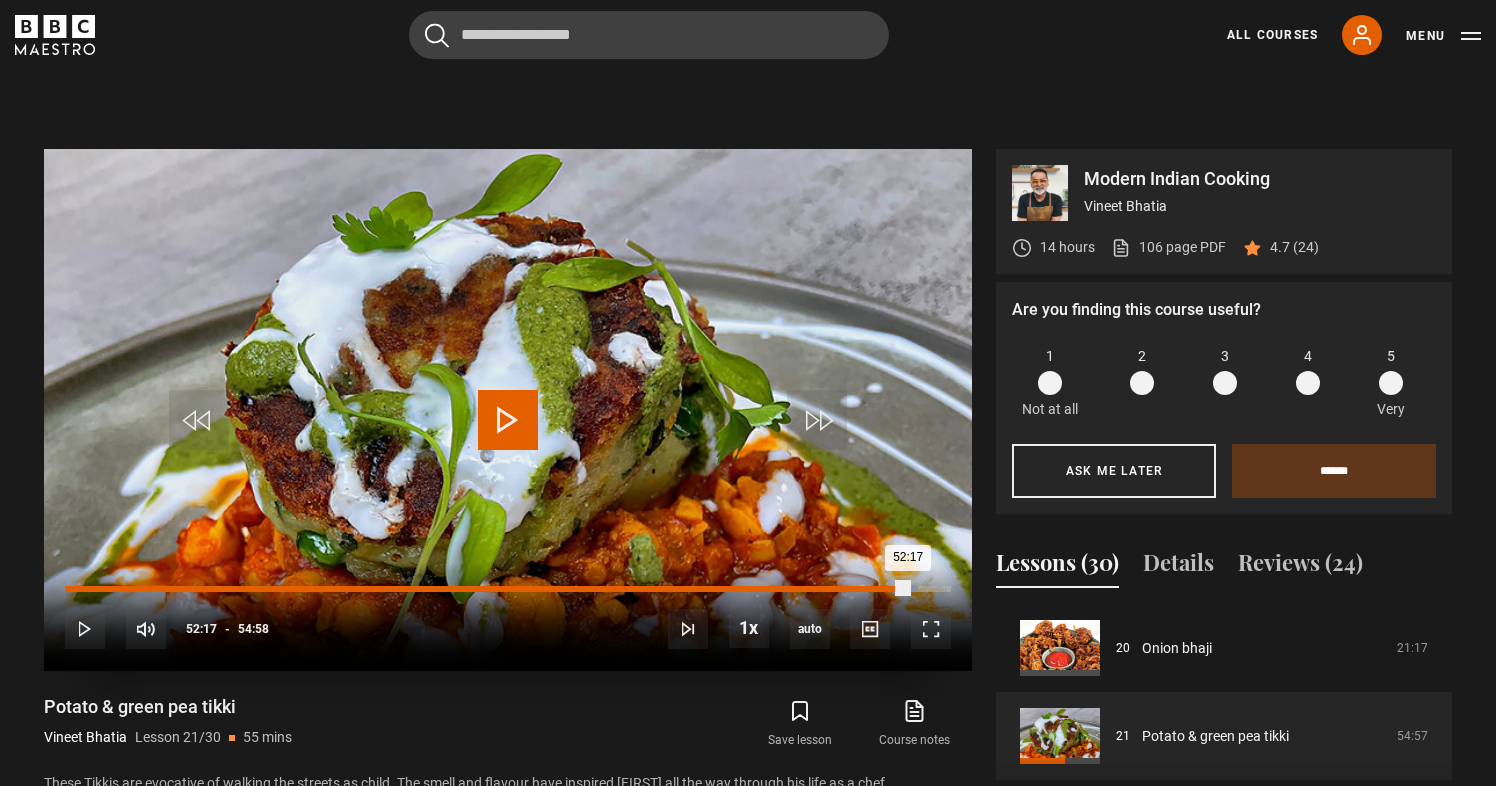 click on "Loaded :  96.27% 52:17 52:17" at bounding box center (508, 589) 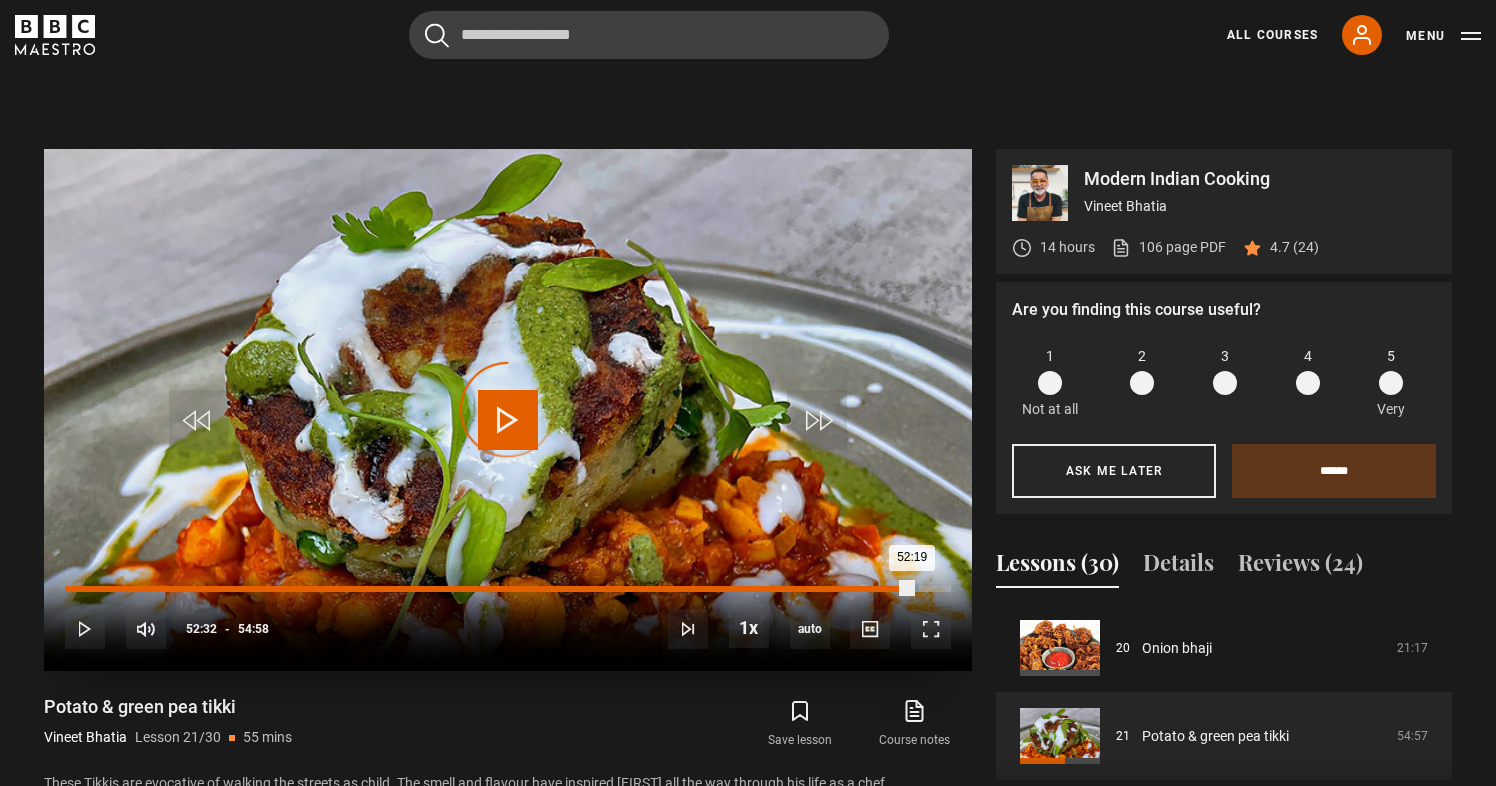 click on "Loaded :  96.42% 52:32 52:19" at bounding box center (508, 589) 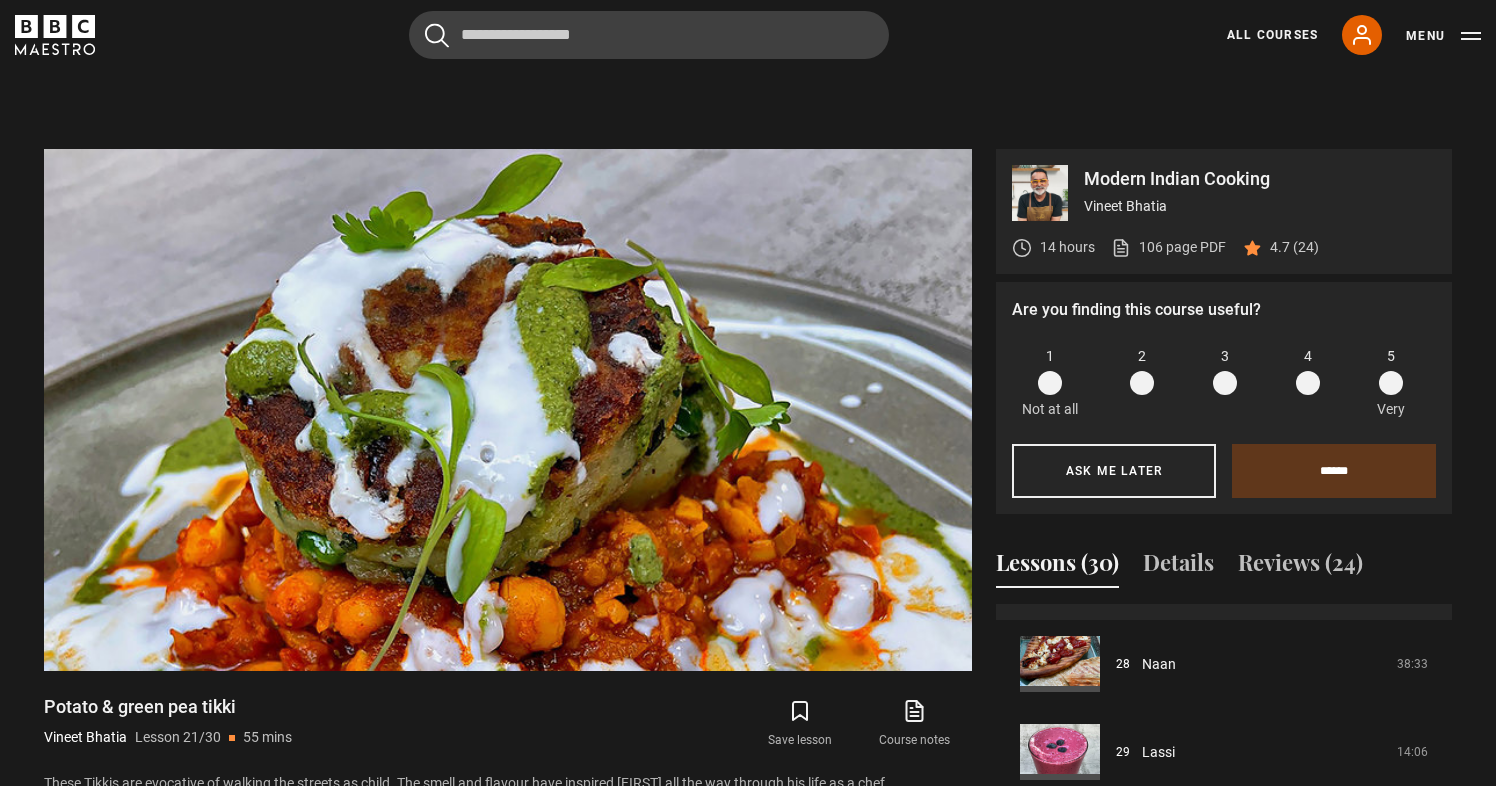 scroll, scrollTop: 2456, scrollLeft: 0, axis: vertical 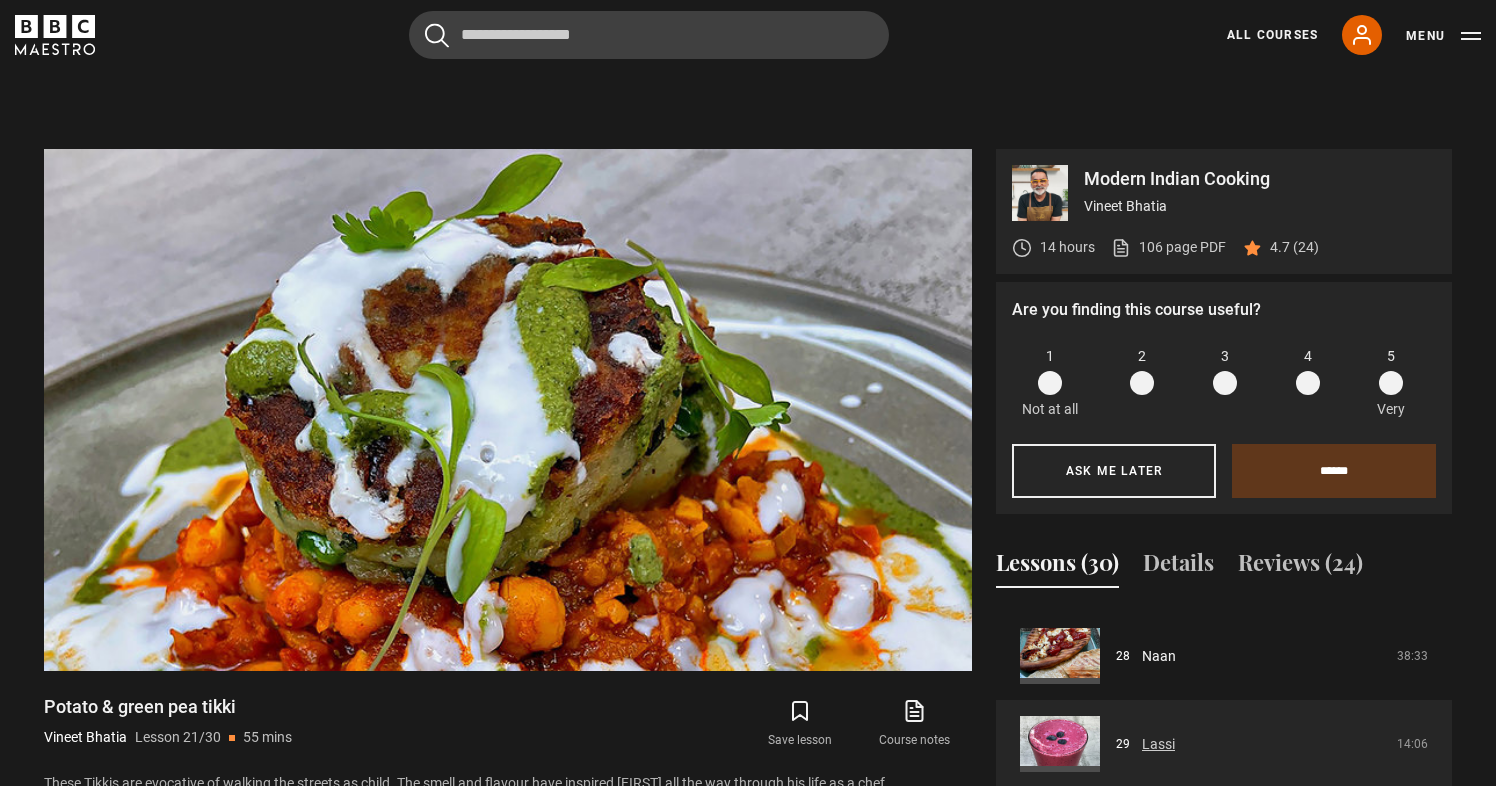 click on "Lassi" at bounding box center [1158, 744] 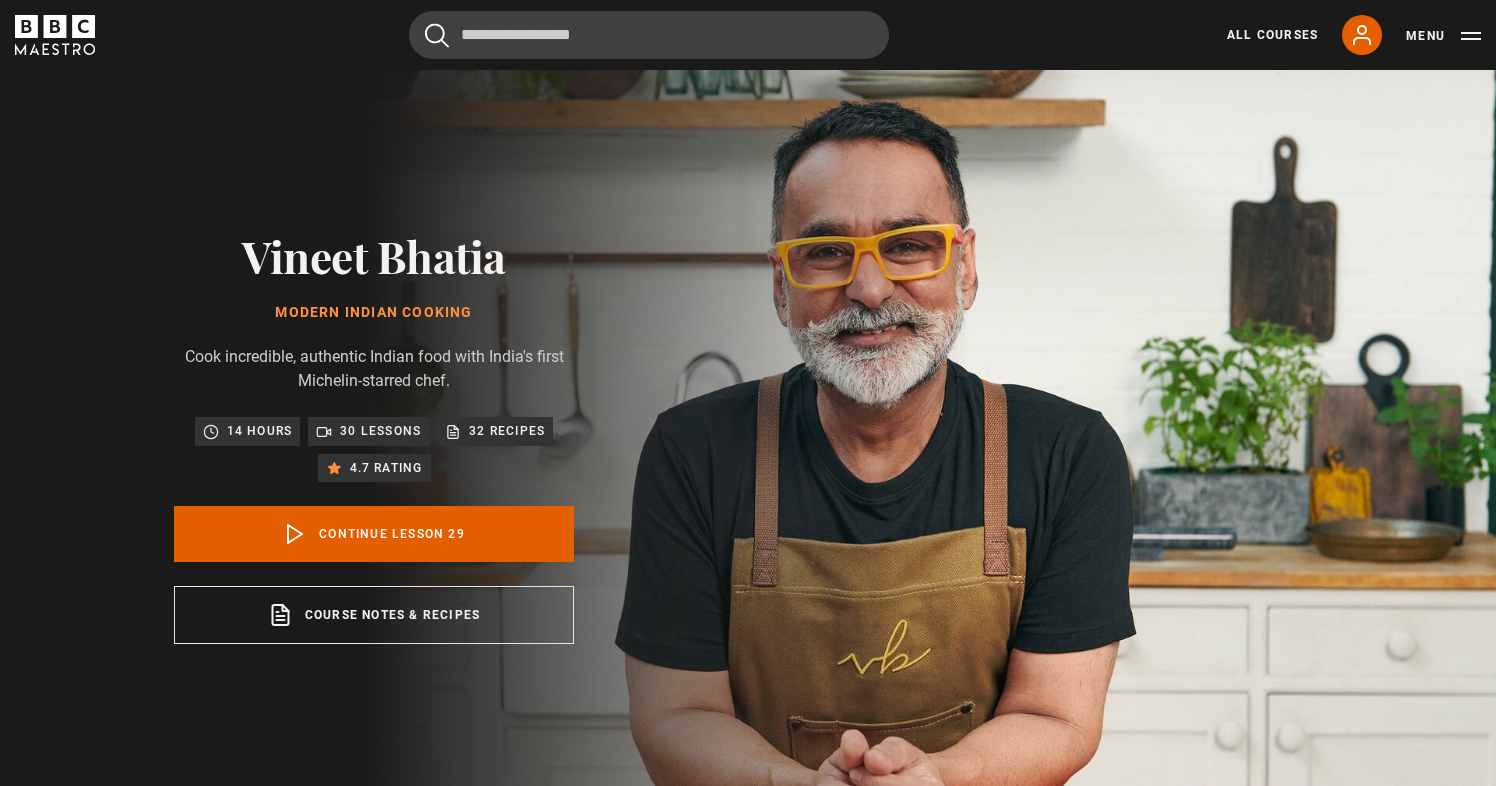 scroll, scrollTop: 804, scrollLeft: 0, axis: vertical 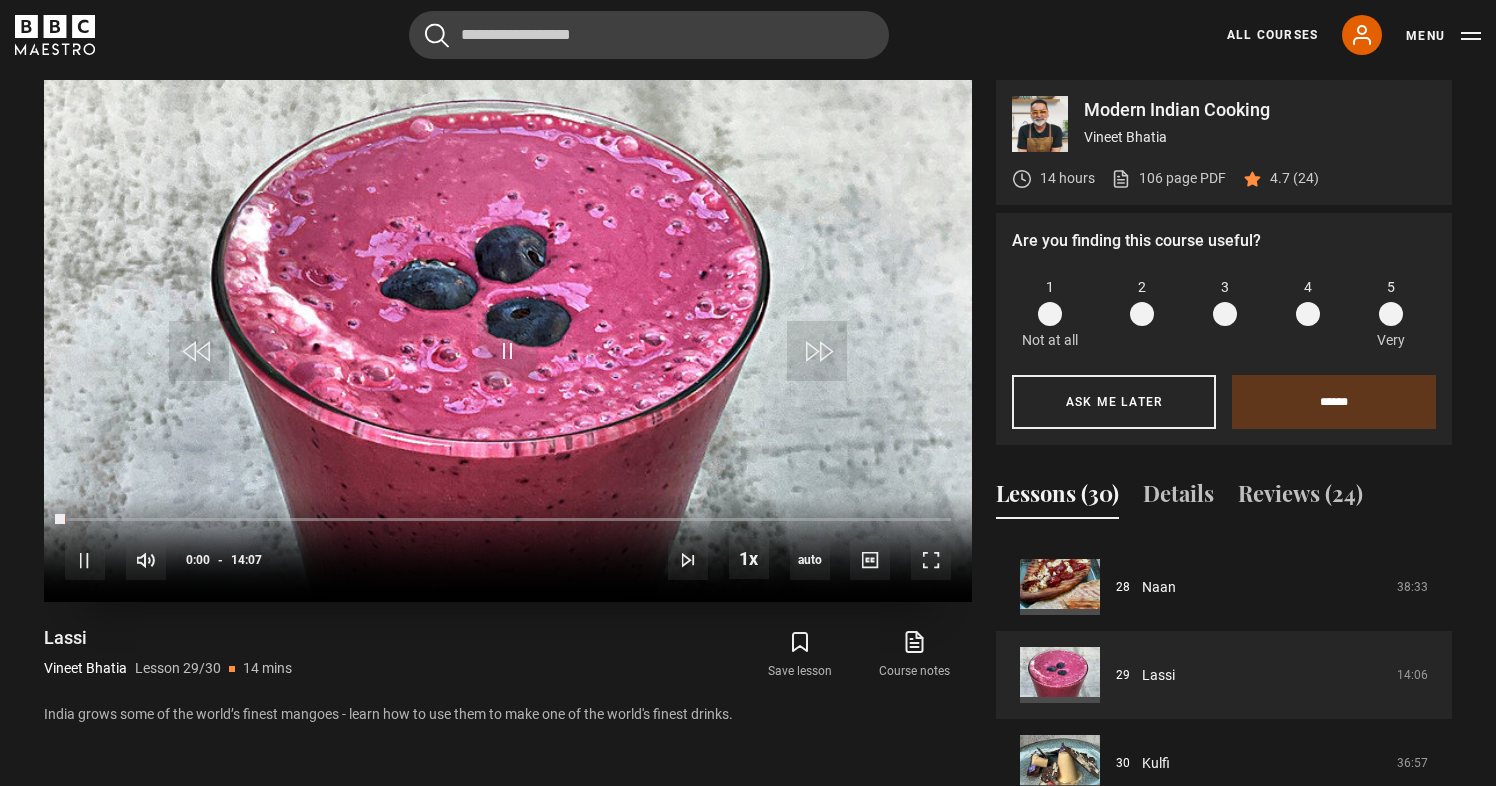 click on "10s Skip Back 10 seconds Pause 10s Skip Forward 10 seconds Loaded :  0.59% 00:43 00:00 Pause Mute Current Time  0:00 - Duration  14:07
Vineet Bhatia
Lesson 29
Lassi
1x Playback Rate 2x 1.5x 1x , selected 0.5x auto Quality 360p 720p 1080p 2160p Auto , selected Captions captions off , selected English  Captions" at bounding box center [508, 547] 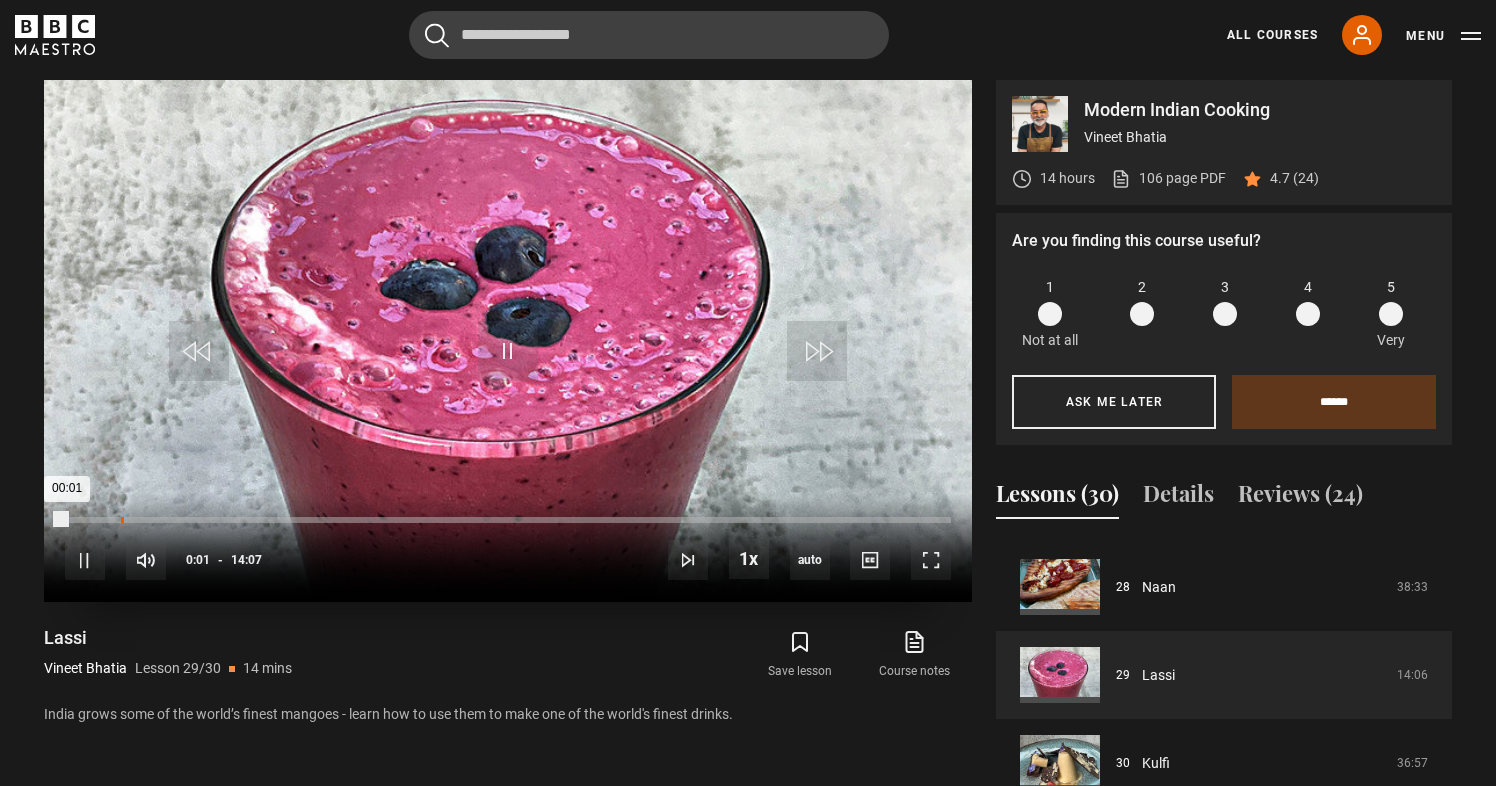 click on "Loaded :  0.59% 00:53 00:01" at bounding box center [508, 520] 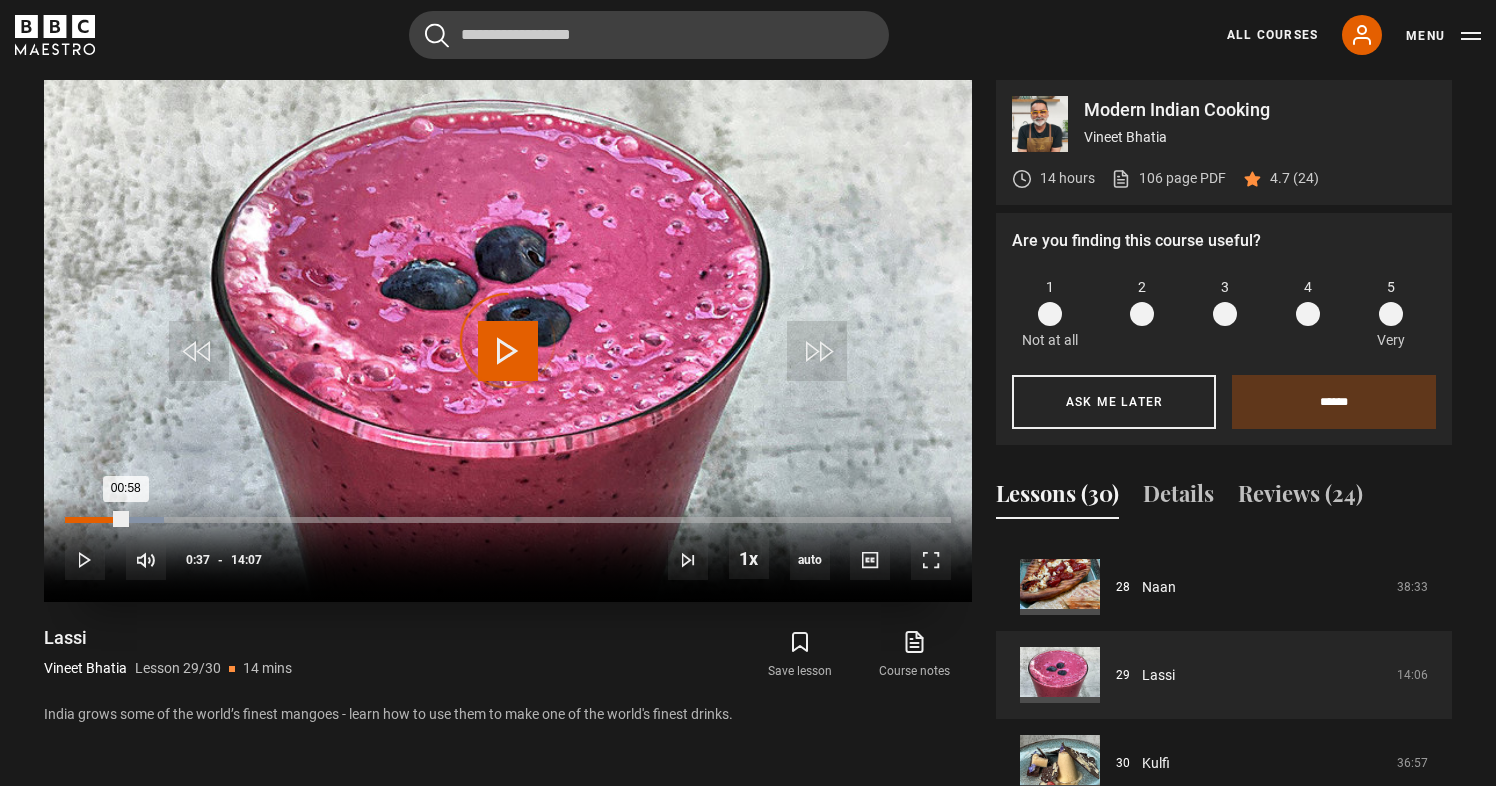 click on "00:37" at bounding box center (105, 520) 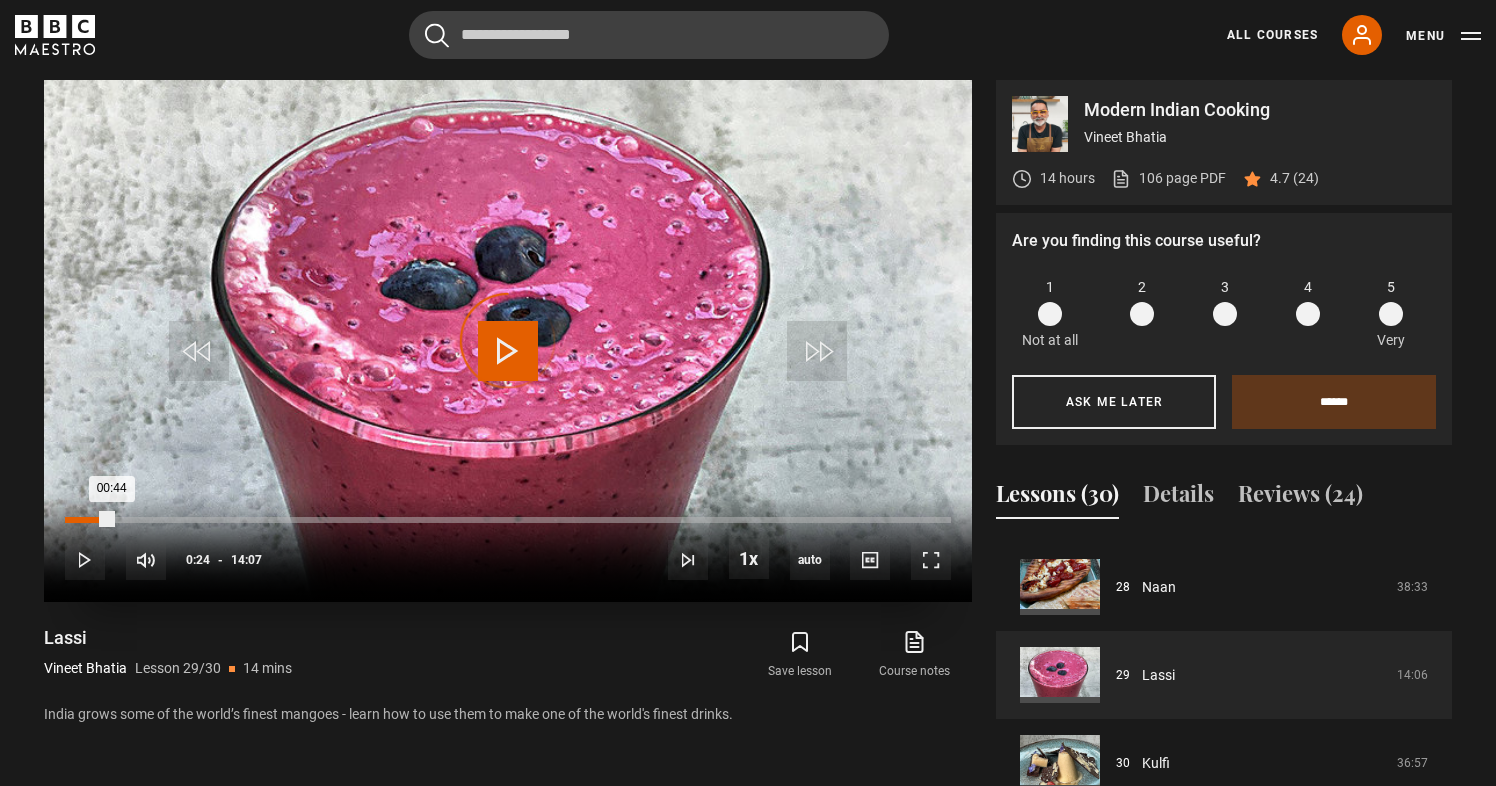 click on "00:24" at bounding box center [92, 520] 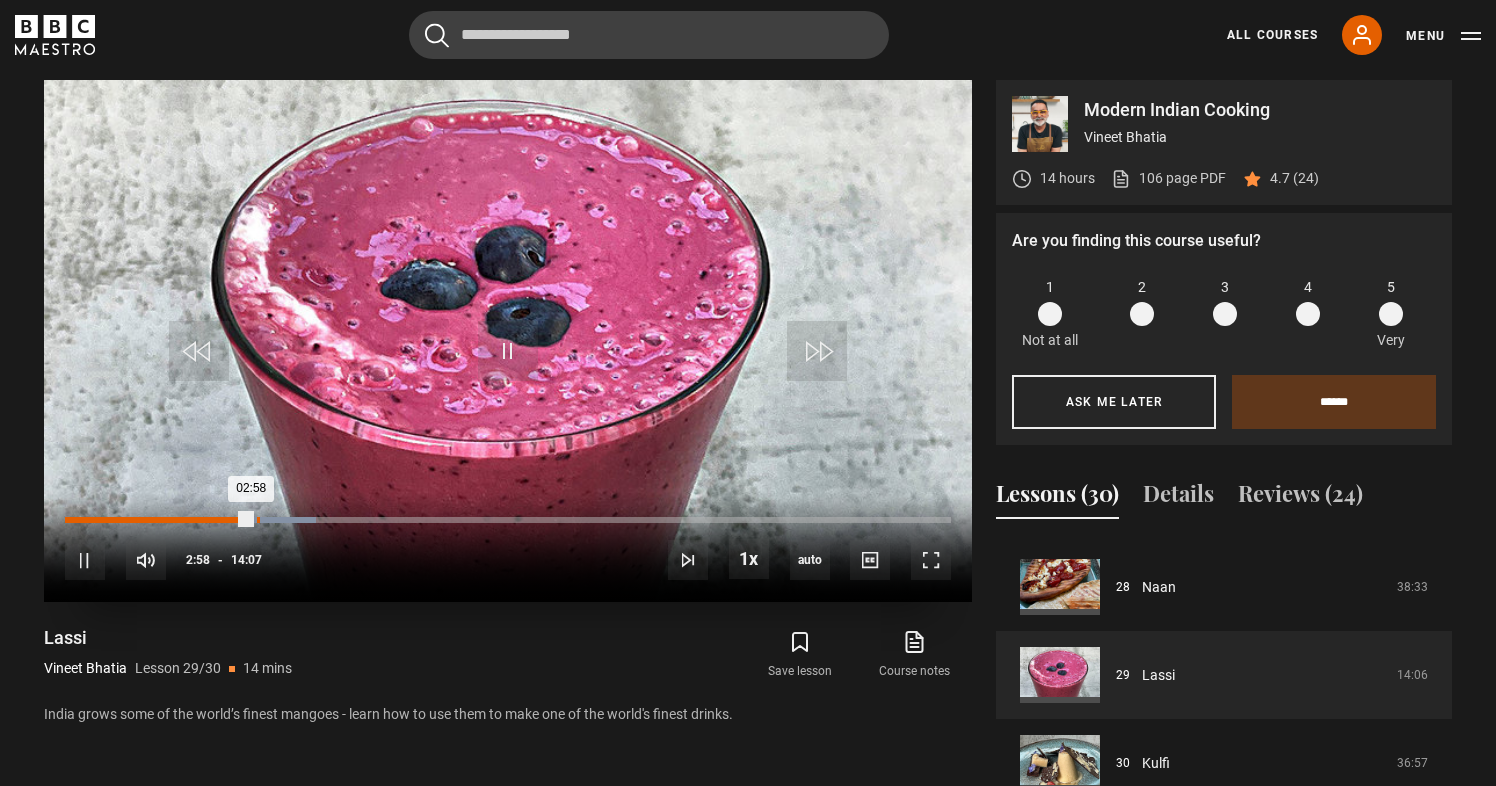 click on "Loaded :  28.34% 03:03 02:58" at bounding box center (508, 520) 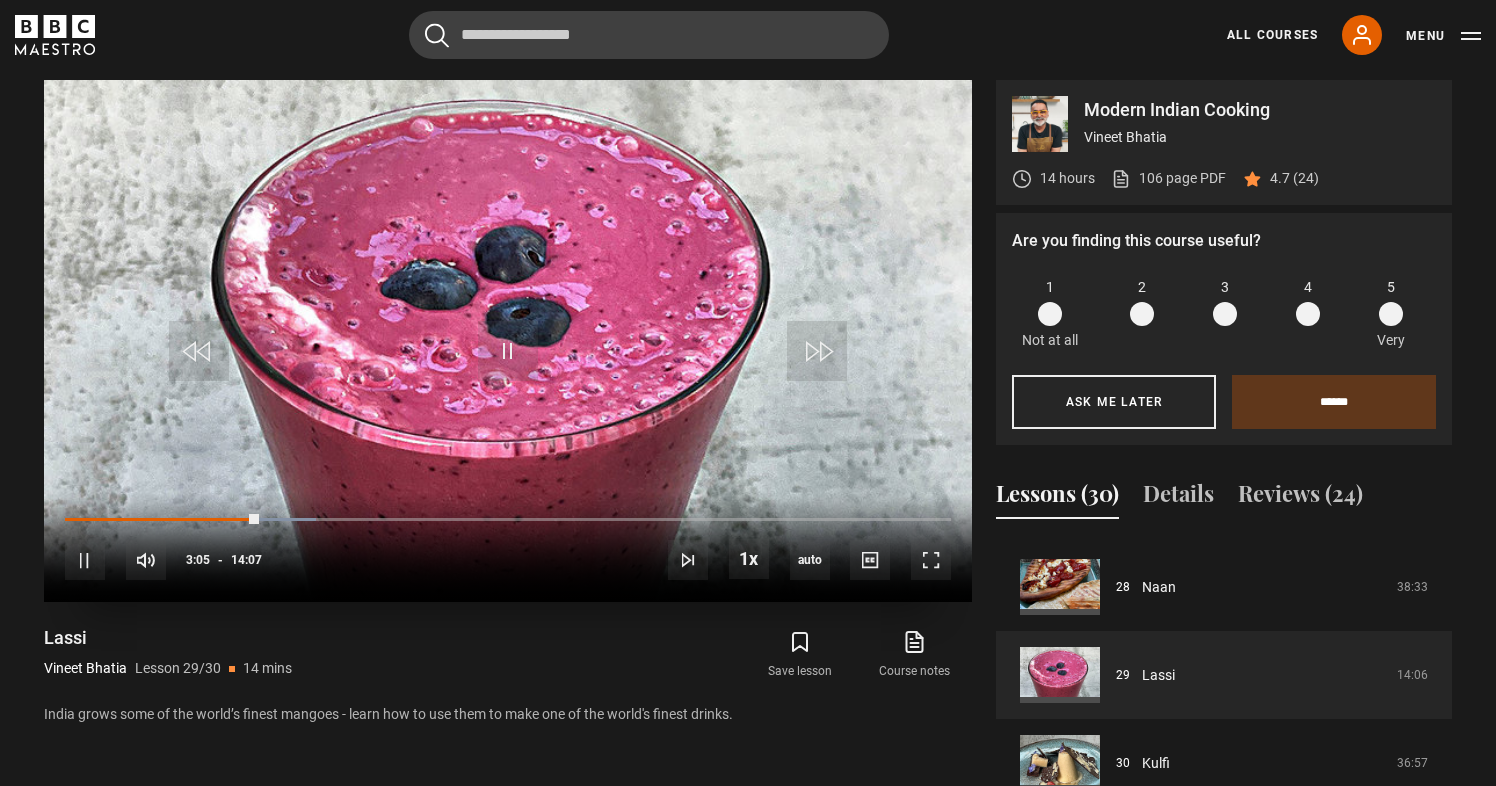 click on "10s Skip Back 10 seconds Pause 10s Skip Forward 10 seconds Loaded :  28.34% 03:08 03:05 Pause Mute Current Time  3:05 - Duration  14:07
Vineet Bhatia
Lesson 29
Lassi
1x Playback Rate 2x 1.5x 1x , selected 0.5x auto Quality 360p 720p 1080p 2160p Auto , selected Captions captions off , selected English  Captions" at bounding box center (508, 547) 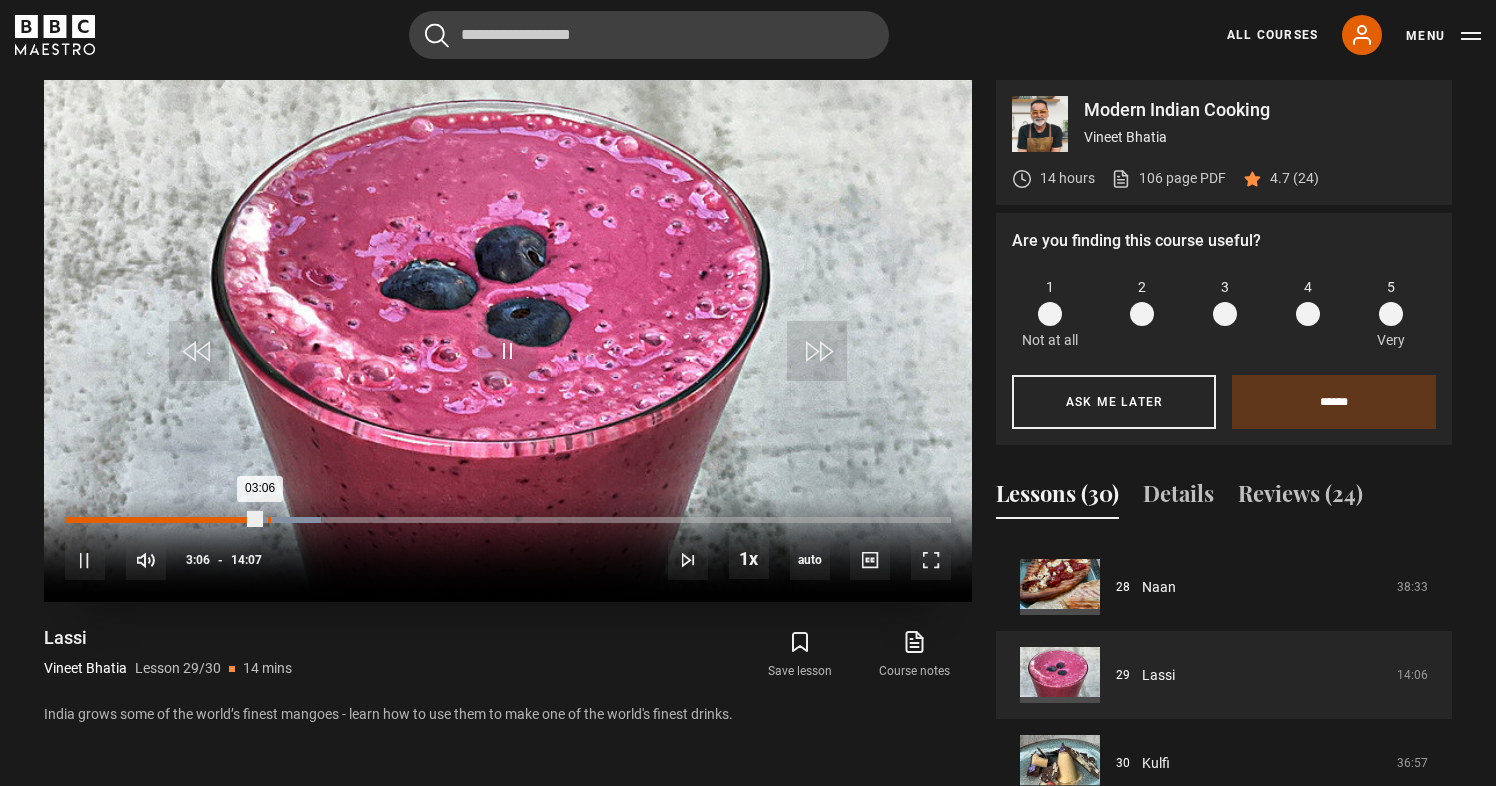 click on "Loaded :  28.93% 03:14 03:06" at bounding box center (508, 520) 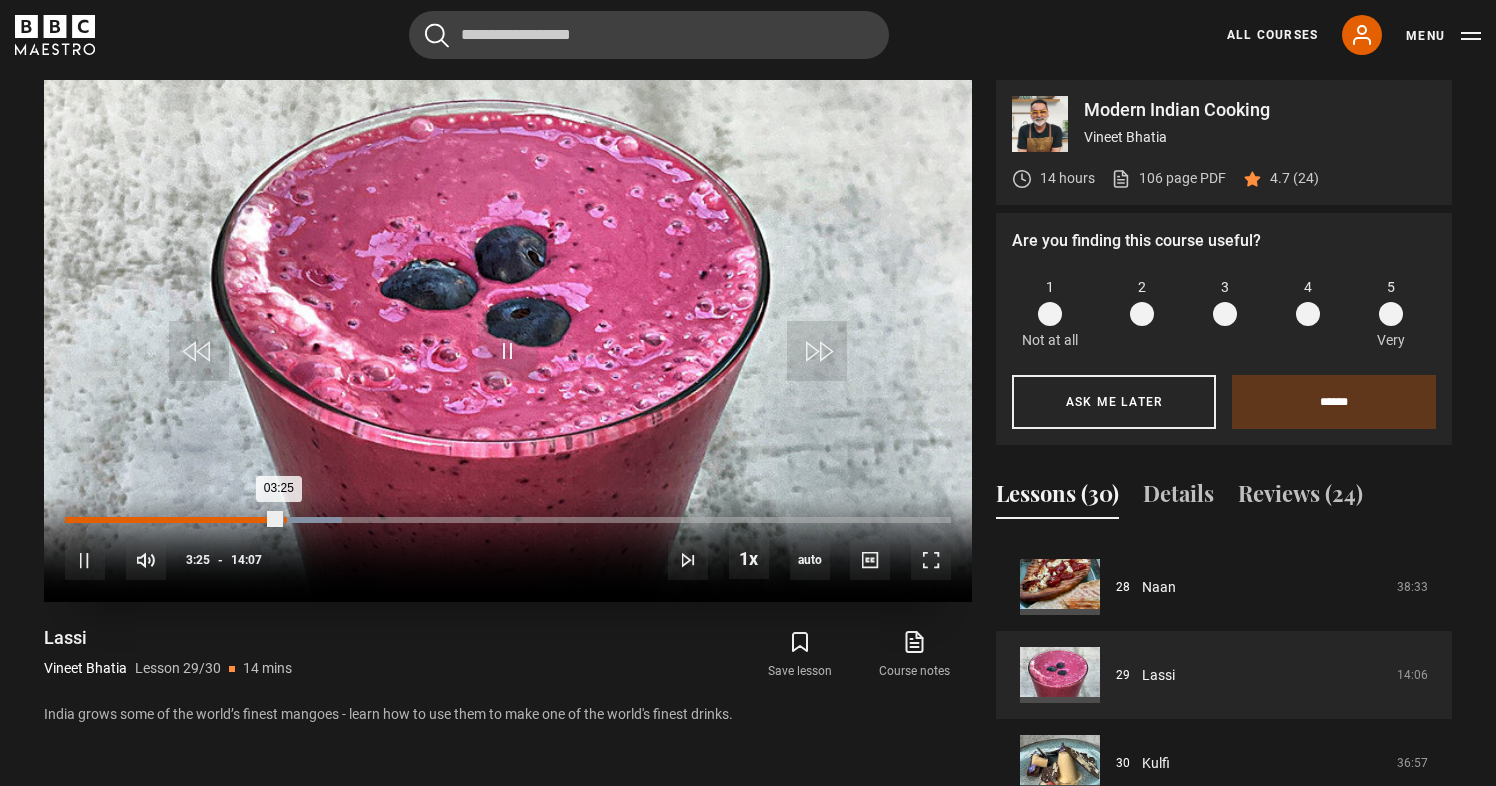 click on "Loaded :  31.29% 03:29 03:25" at bounding box center (508, 520) 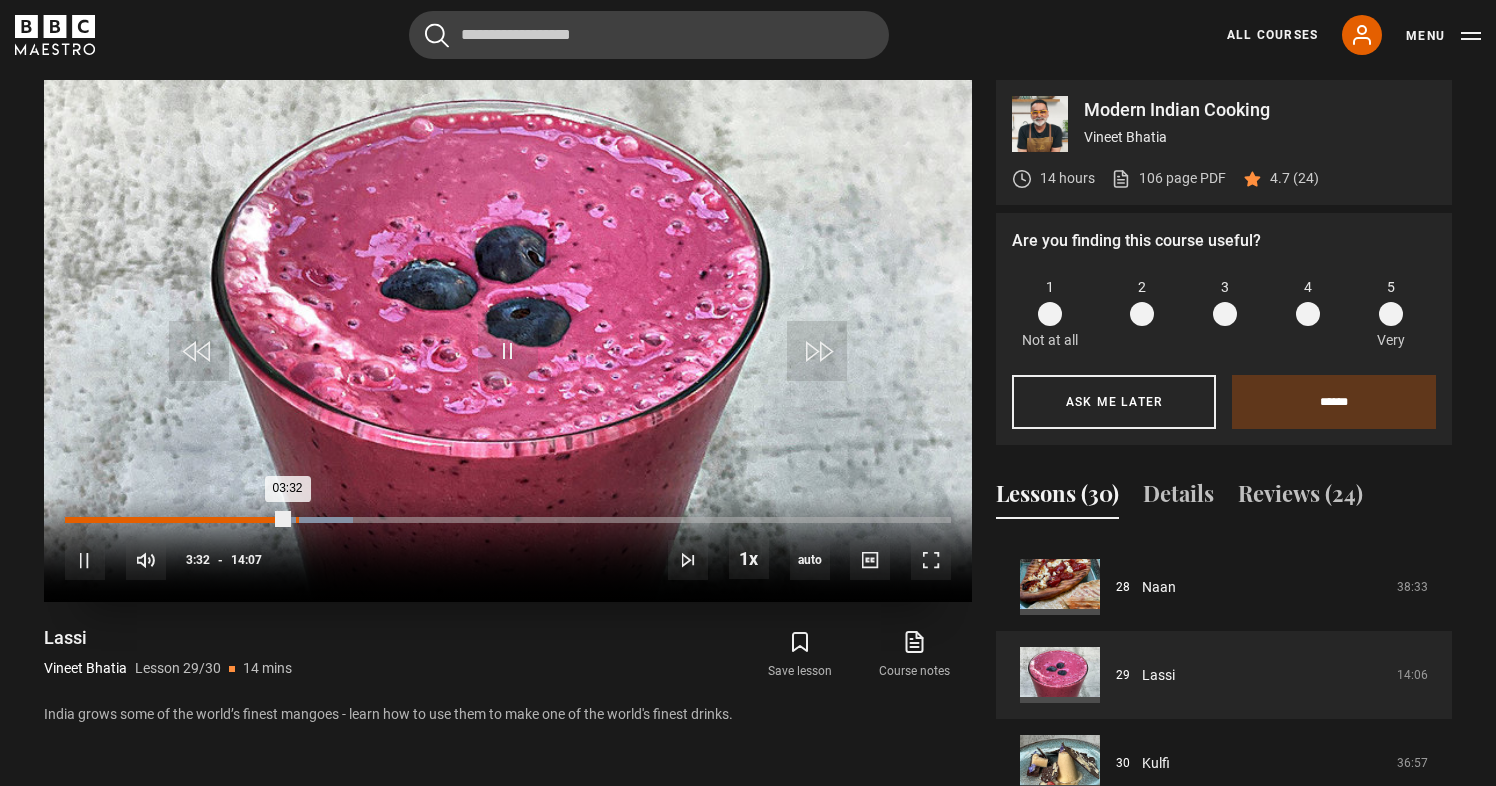 click on "Loaded :  32.47% 03:40 03:32" at bounding box center (508, 520) 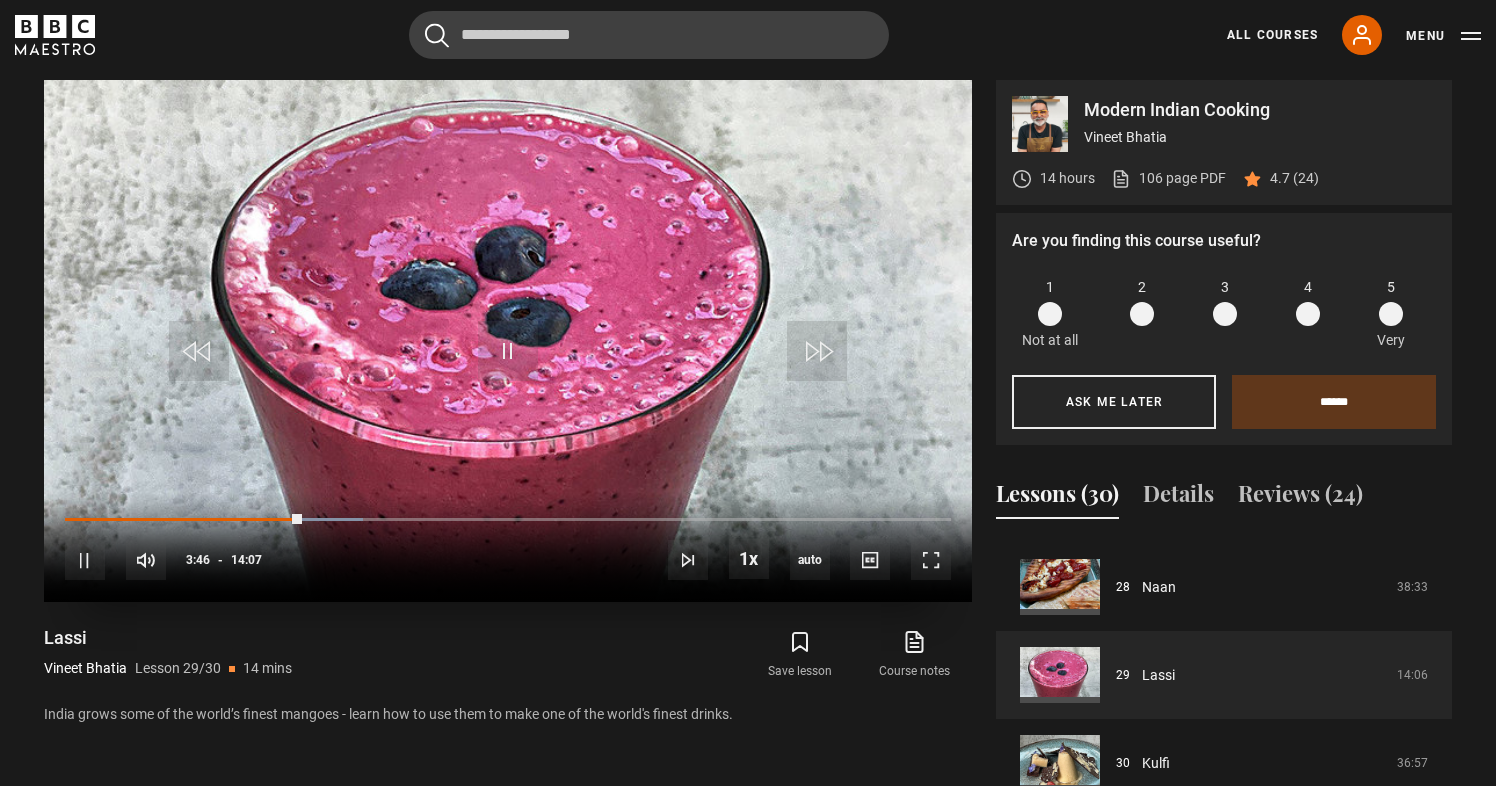 click on "10s Skip Back 10 seconds Pause 10s Skip Forward 10 seconds Loaded :  33.65% 03:51 03:46 Pause Mute Current Time  3:46 - Duration  14:07
Vineet Bhatia
Lesson 29
Lassi
1x Playback Rate 2x 1.5x 1x , selected 0.5x auto Quality 360p 720p 1080p 2160p Auto , selected Captions captions off , selected English  Captions" at bounding box center (508, 547) 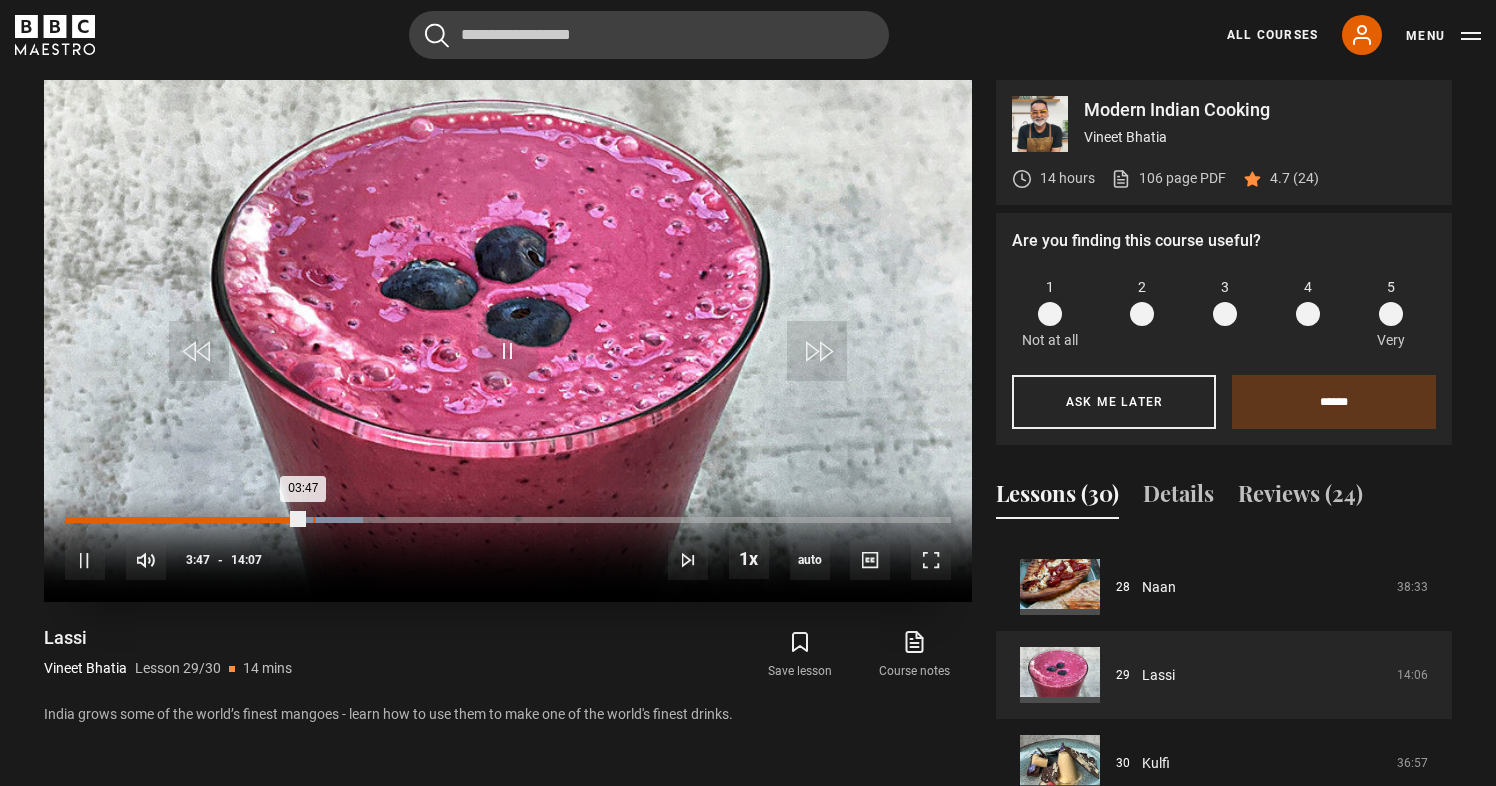 click on "Loaded :  33.65% 03:57 03:47" at bounding box center [508, 520] 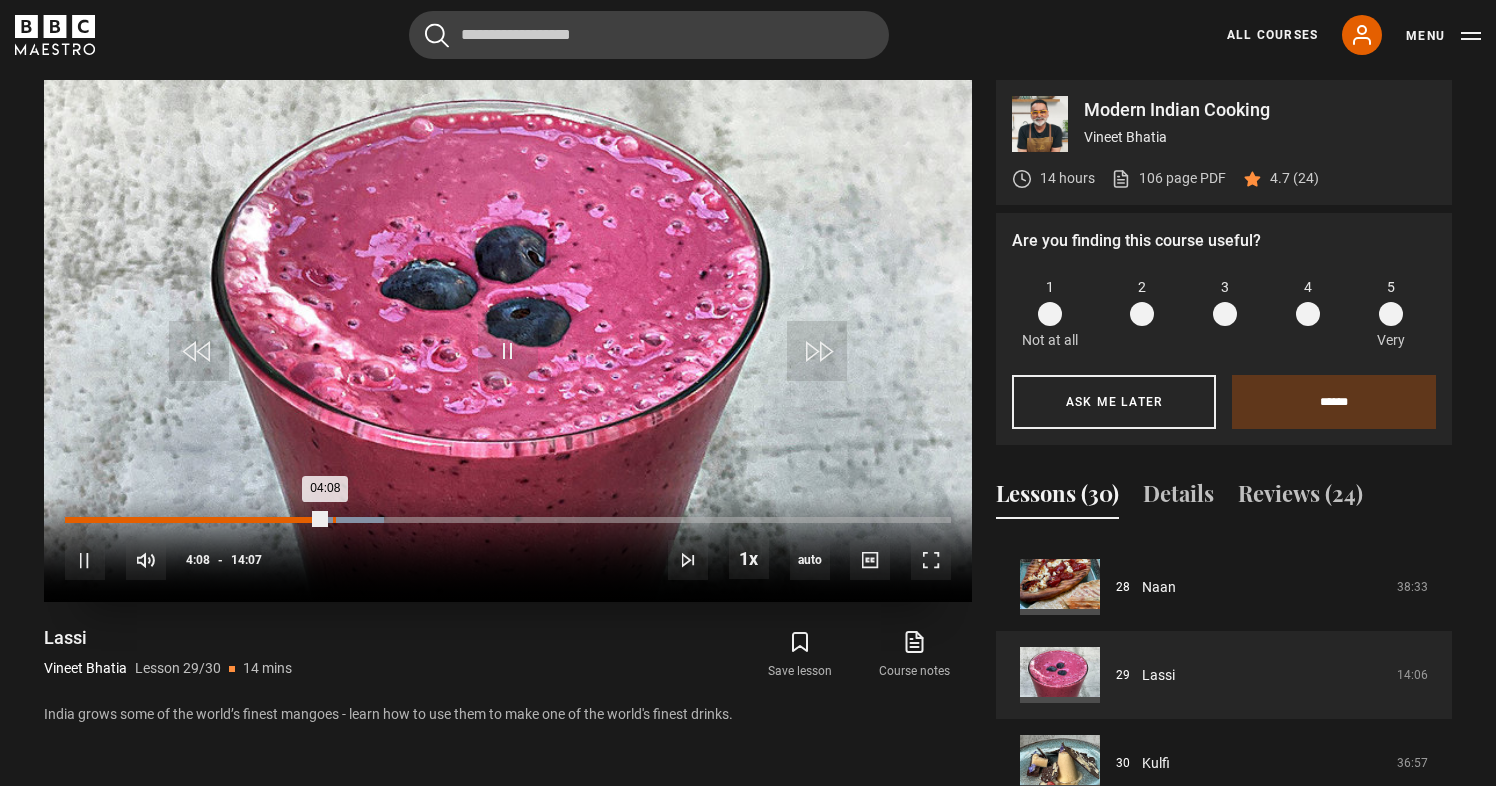 click on "Loaded :  36.01% 04:16 04:08" at bounding box center (508, 520) 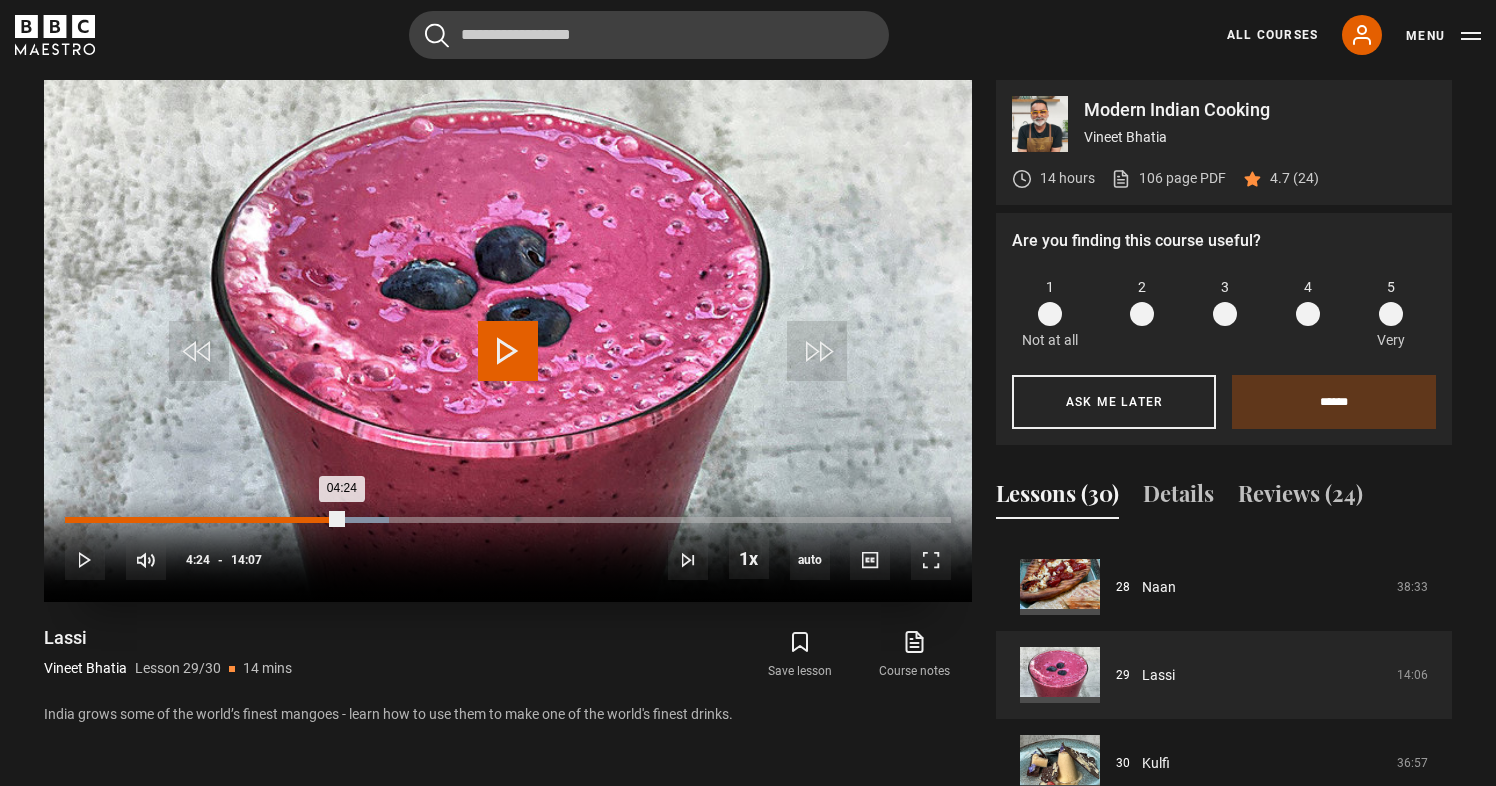 click on "Loaded :  36.60% 04:24 04:24" at bounding box center [508, 520] 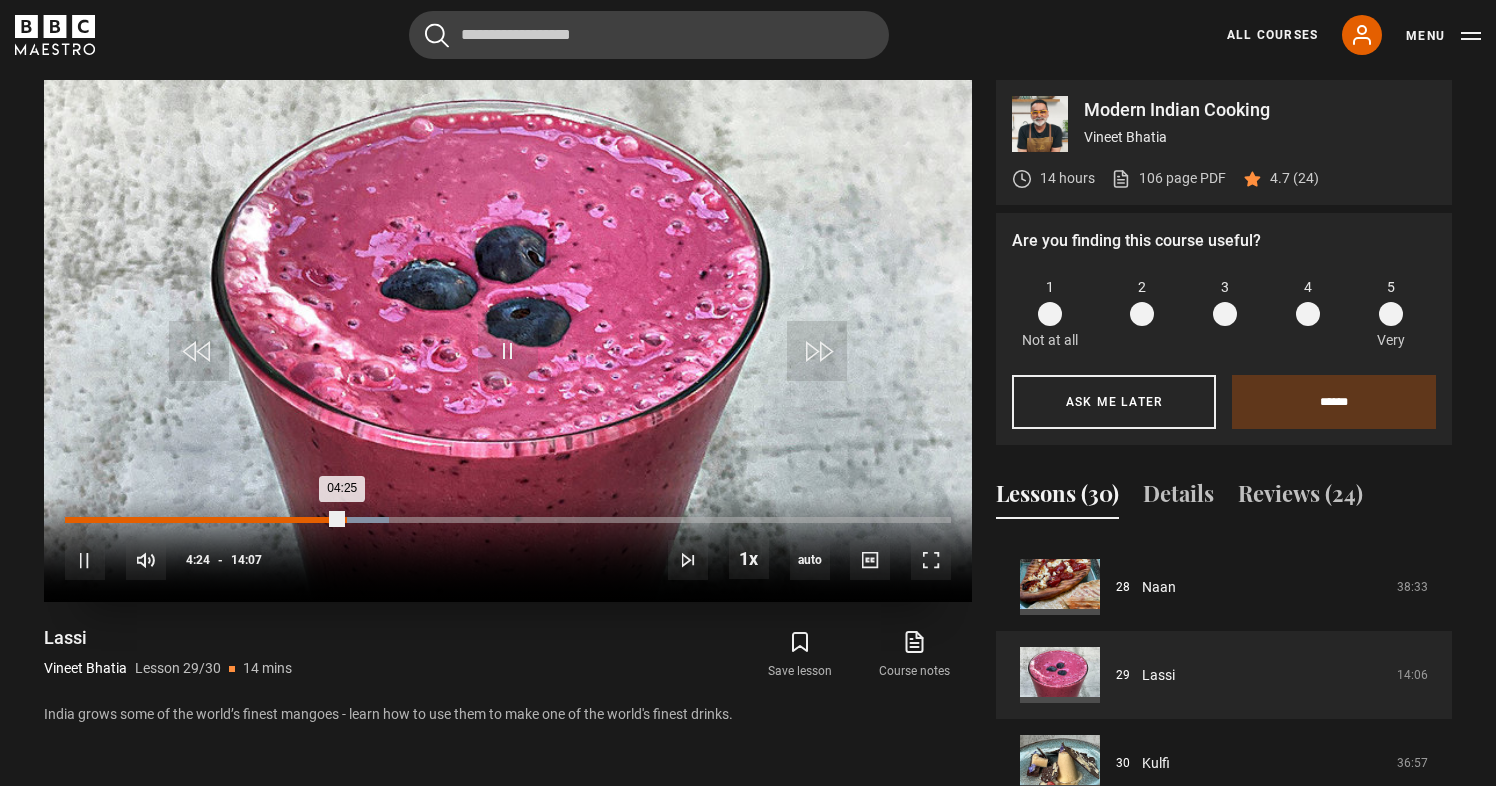 click on "Loaded :  36.60% 04:26 04:25" at bounding box center (508, 520) 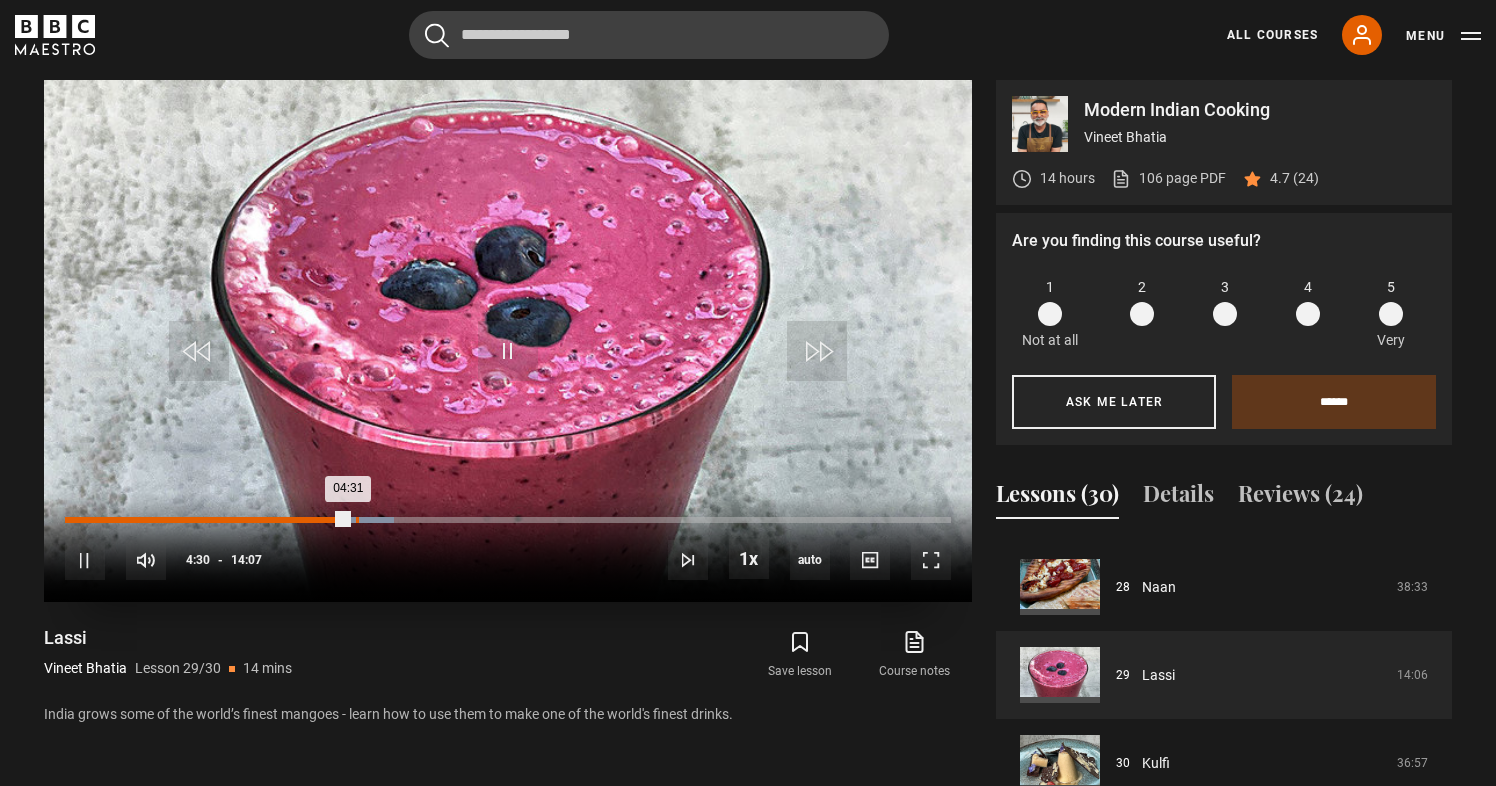 click on "Loaded :  37.19% 04:38 04:31" at bounding box center (508, 520) 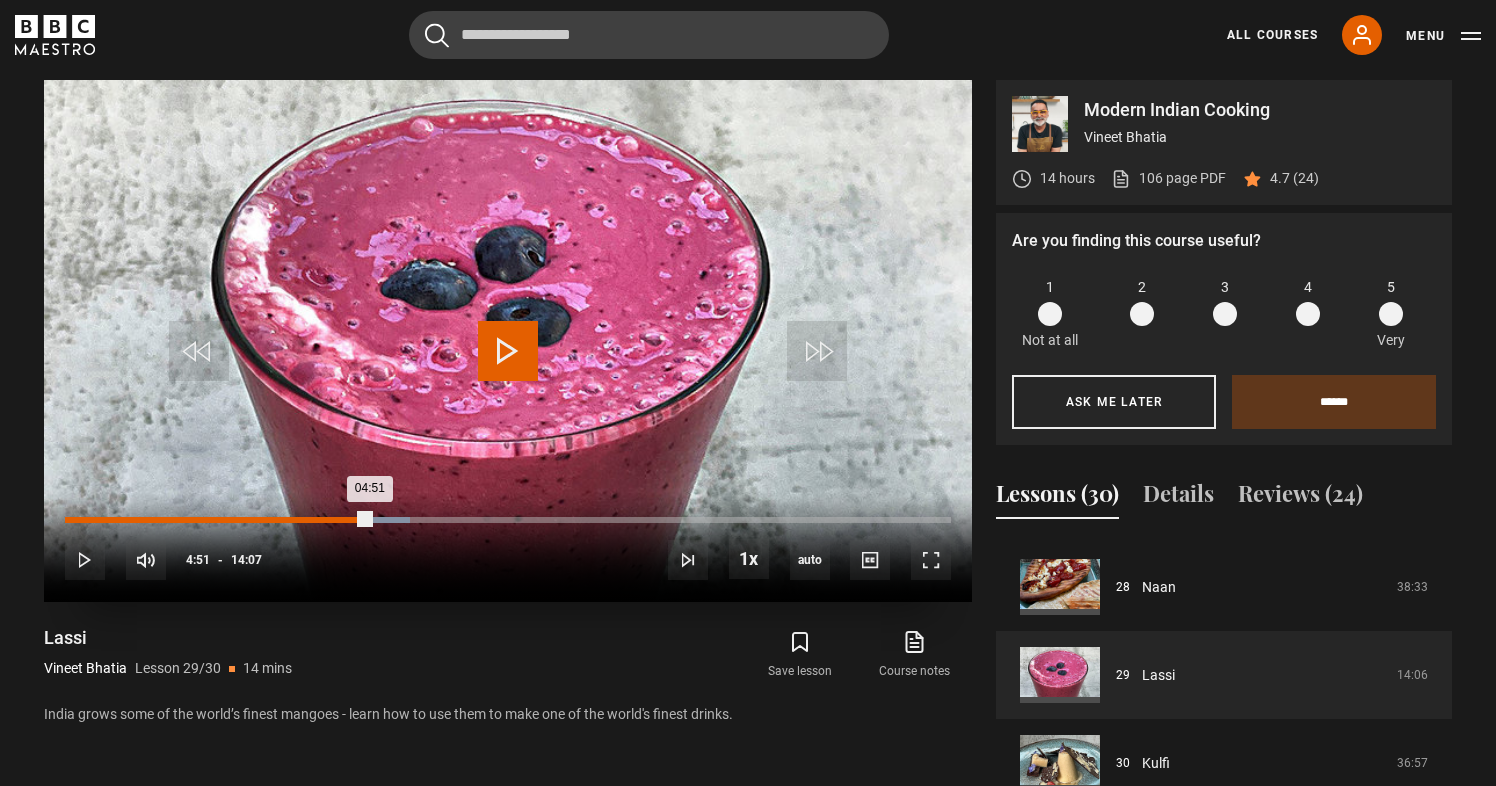 click on "Loaded :  38.96% 04:51 04:51" at bounding box center (508, 520) 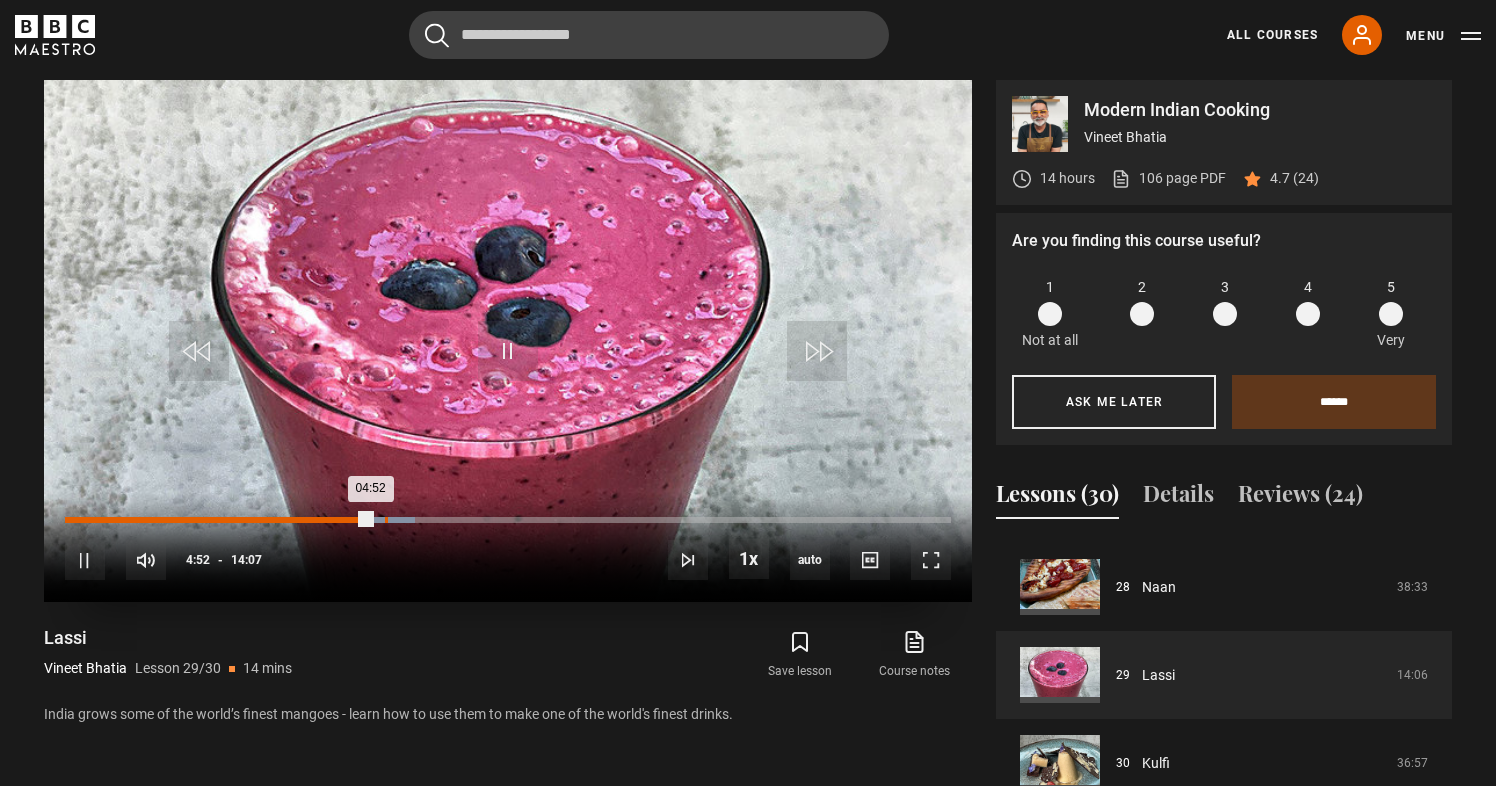 click on "Loaded :  39.55% 05:05 04:52" at bounding box center (508, 520) 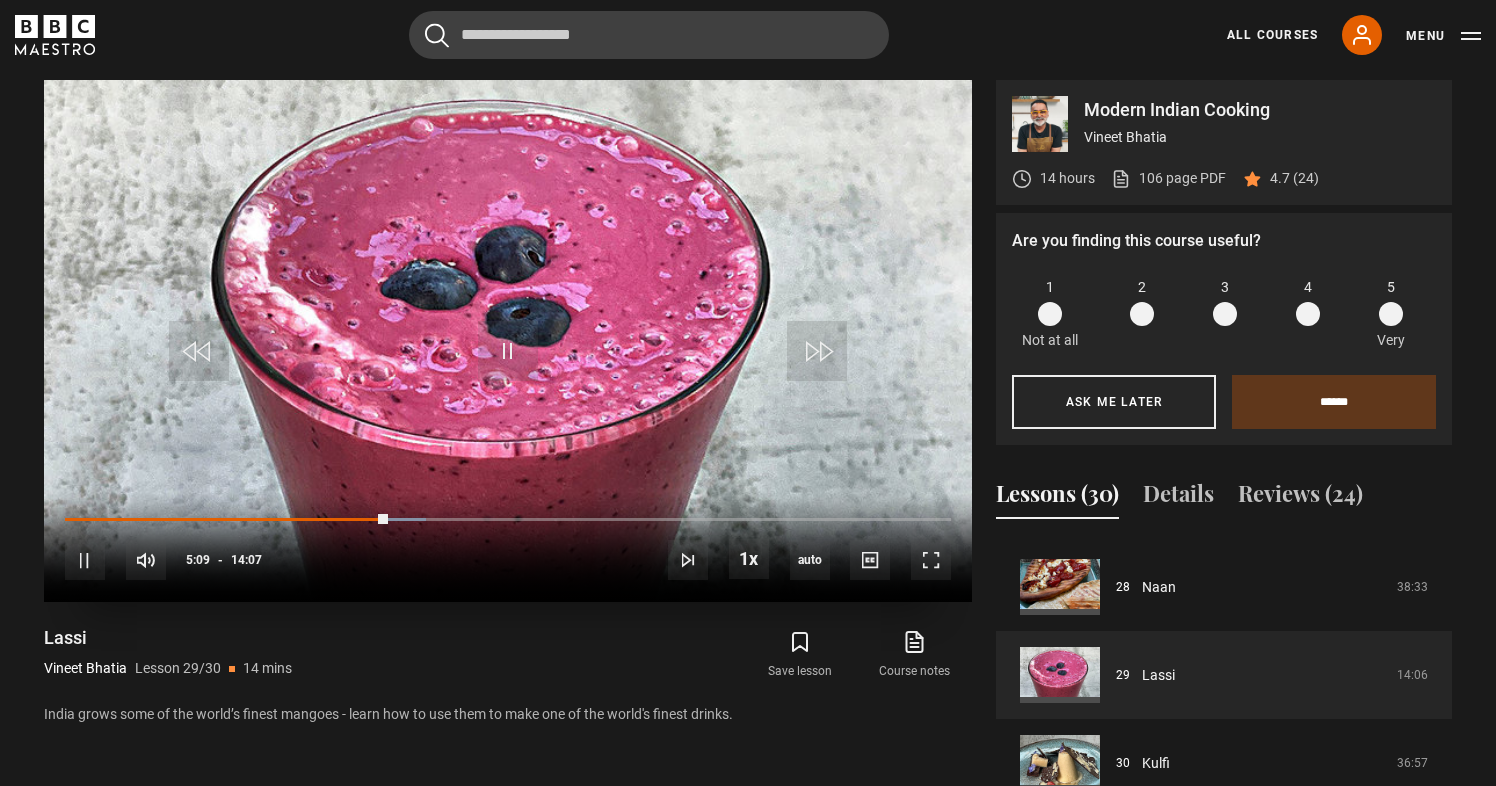 click on "10s Skip Back 10 seconds Pause 10s Skip Forward 10 seconds Loaded :  40.73% 05:11 05:09 Pause Mute Current Time  5:09 - Duration  14:07
Vineet Bhatia
Lesson 29
Lassi
1x Playback Rate 2x 1.5x 1x , selected 0.5x auto Quality 360p 720p 1080p 2160p Auto , selected Captions captions off , selected English  Captions" at bounding box center (508, 547) 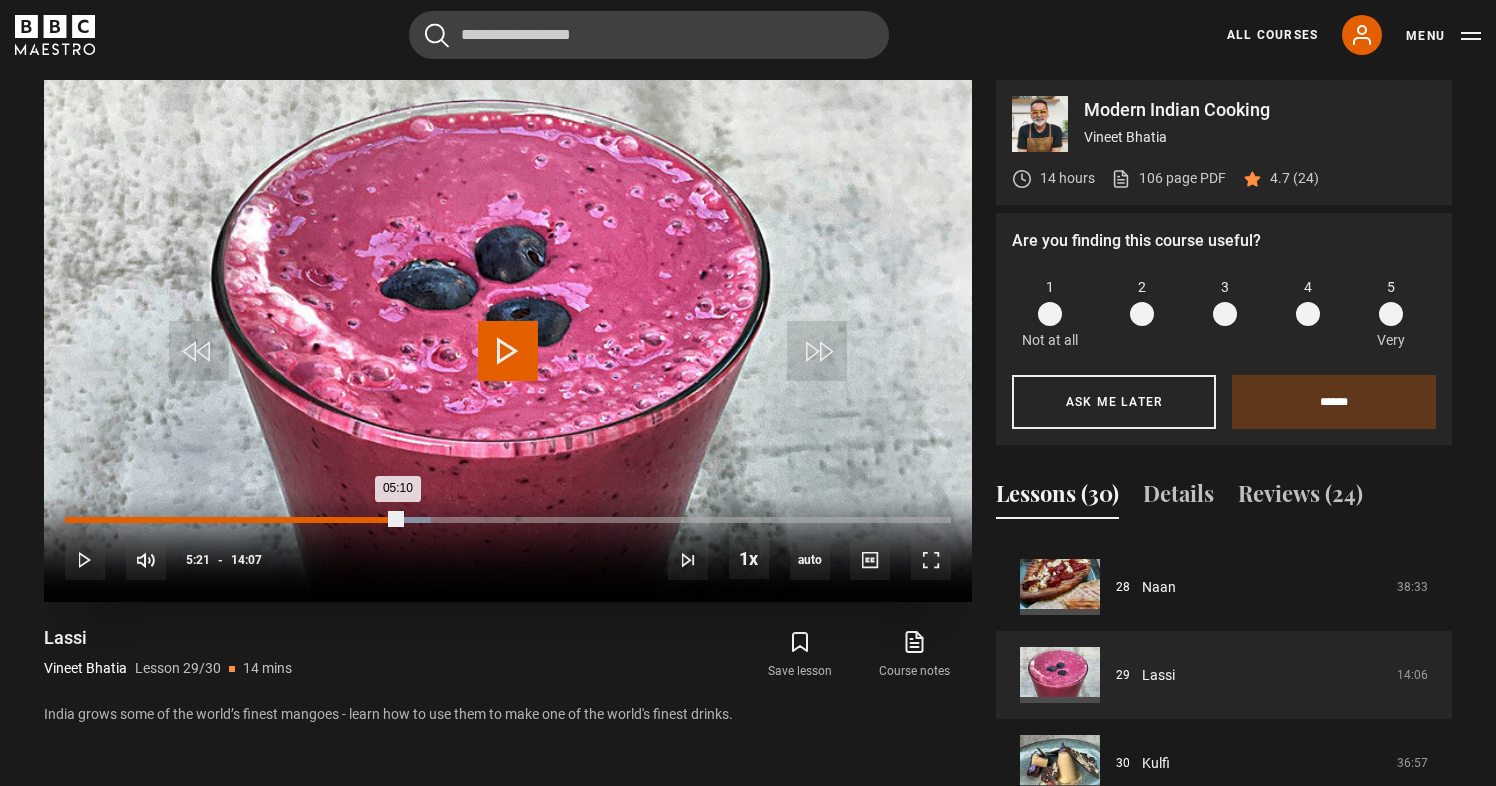 click on "Loaded :  41.32% 05:21 05:10" at bounding box center (508, 520) 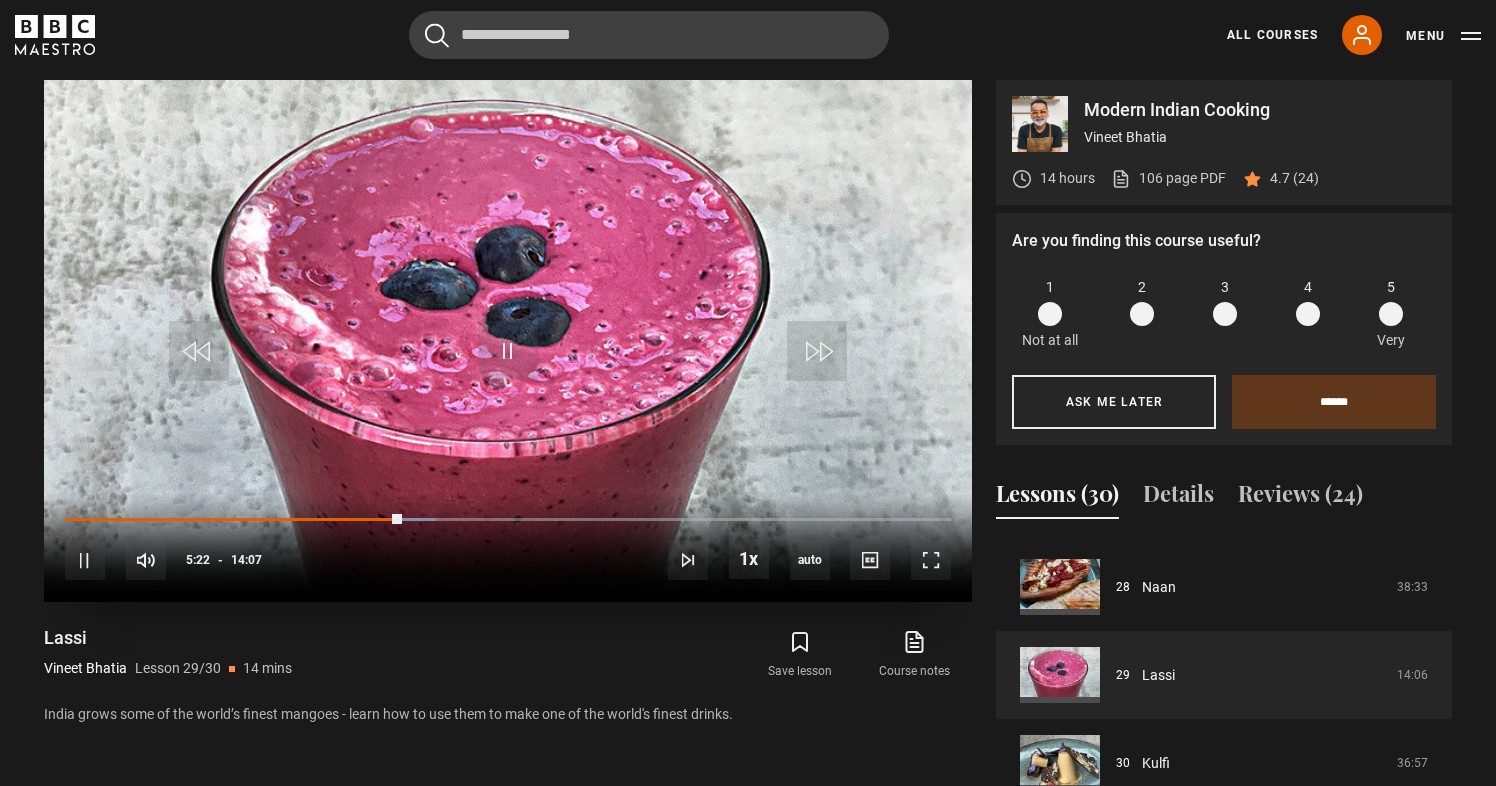 click on "10s Skip Back 10 seconds Pause 10s Skip Forward 10 seconds Loaded :  41.91% 05:33 05:22 Pause Mute Current Time  5:22 - Duration  14:07
Vineet Bhatia
Lesson 29
Lassi
1x Playback Rate 2x 1.5x 1x , selected 0.5x auto Quality 360p 720p 1080p 2160p Auto , selected Captions captions off , selected English  Captions" at bounding box center (508, 547) 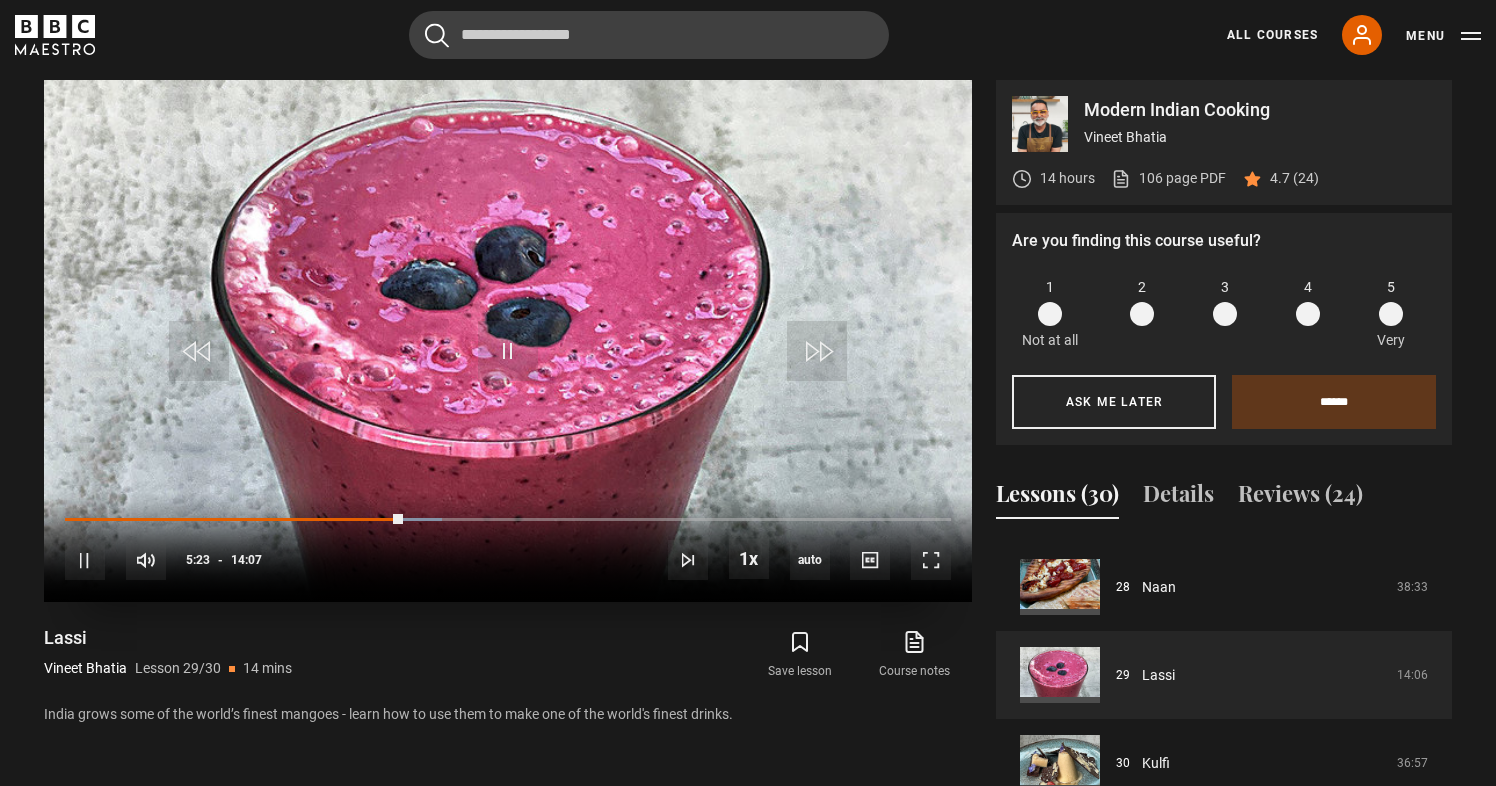 click on "10s Skip Back 10 seconds Pause 10s Skip Forward 10 seconds Loaded :  42.50% 05:33 05:23 Pause Mute Current Time  5:23 - Duration  14:07
Vineet Bhatia
Lesson 29
Lassi
1x Playback Rate 2x 1.5x 1x , selected 0.5x auto Quality 360p 720p 1080p 2160p Auto , selected Captions captions off , selected English  Captions" at bounding box center [508, 547] 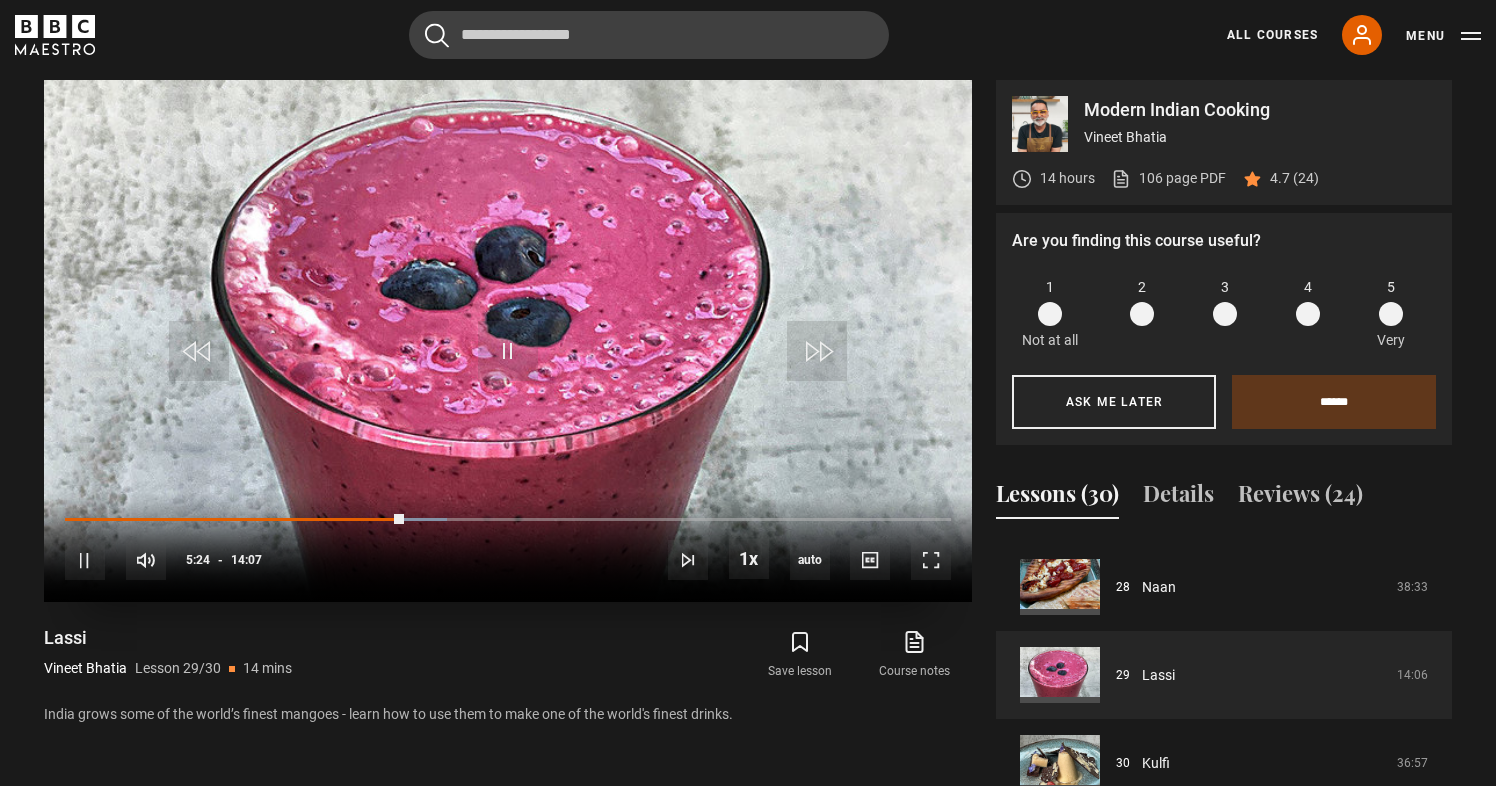 click on "10s Skip Back 10 seconds Pause 10s Skip Forward 10 seconds Loaded :  43.09% 05:33 05:24 Pause Mute Current Time  5:24 - Duration  14:07
Vineet Bhatia
Lesson 29
Lassi
1x Playback Rate 2x 1.5x 1x , selected 0.5x auto Quality 360p 720p 1080p 2160p Auto , selected Captions captions off , selected English  Captions" at bounding box center [508, 547] 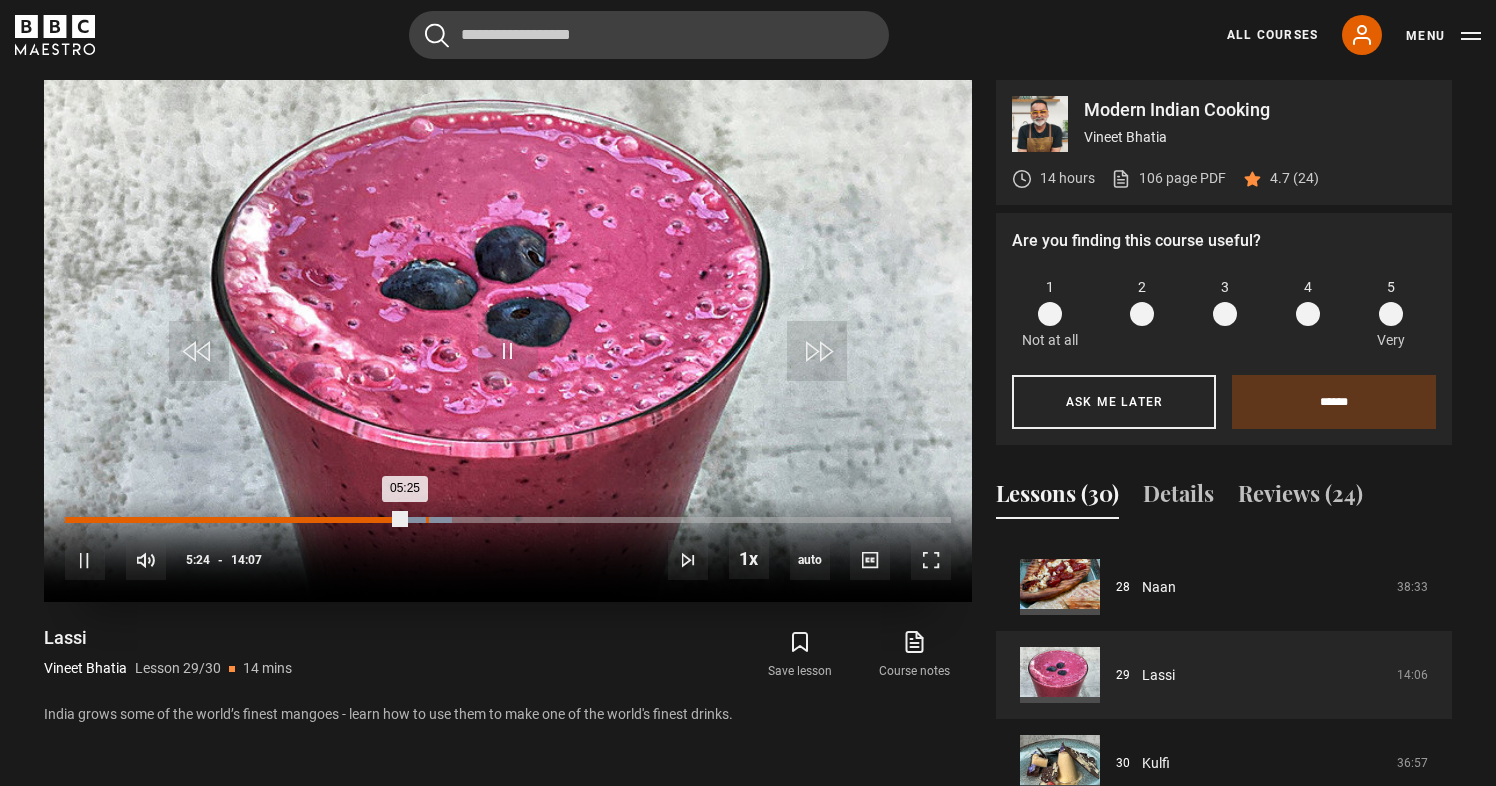 click on "Loaded :  43.68% 05:45 05:25" at bounding box center [508, 520] 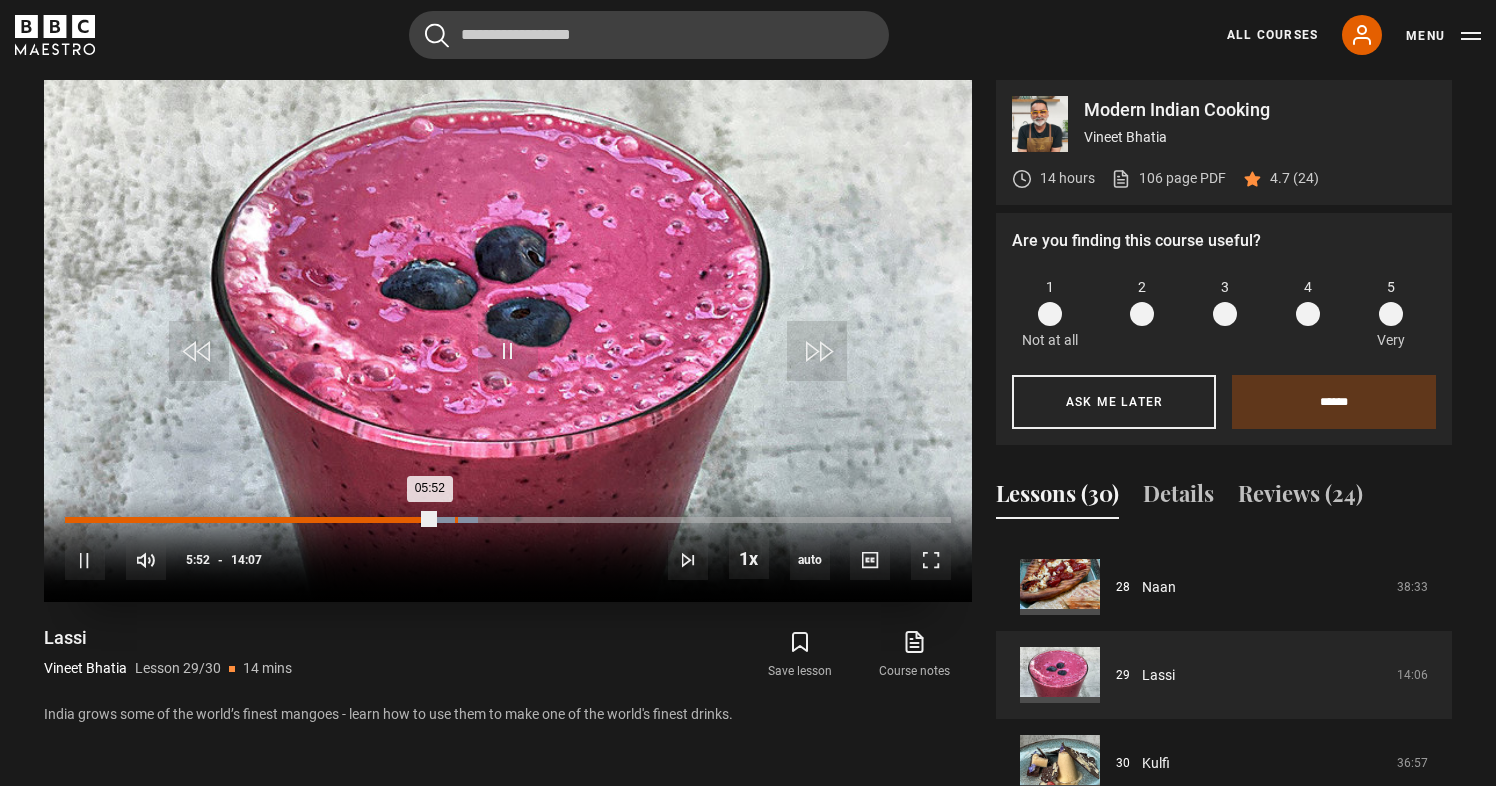 click on "Loaded :  46.64% 06:12 05:52" at bounding box center [508, 520] 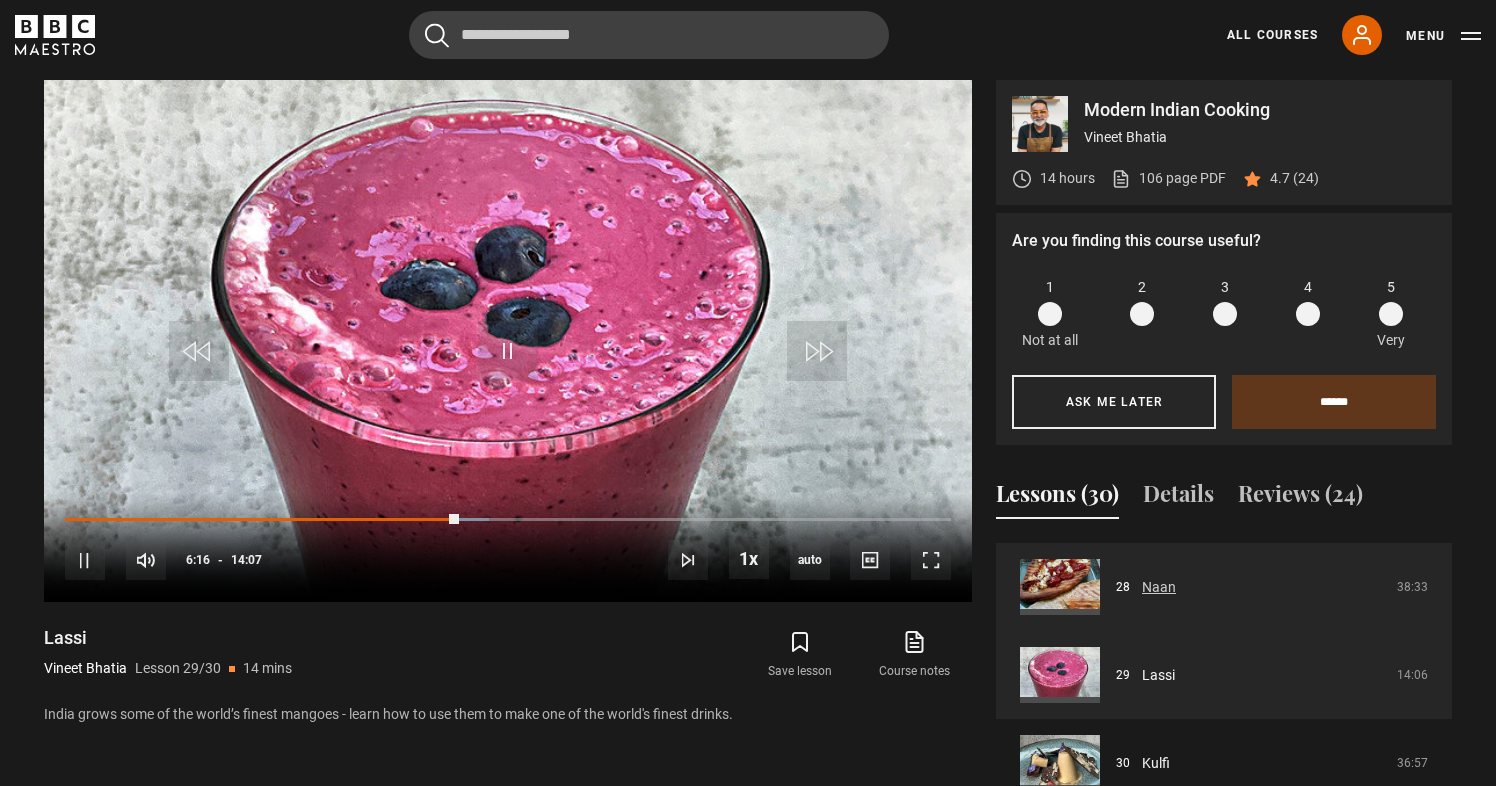 scroll, scrollTop: 831, scrollLeft: 0, axis: vertical 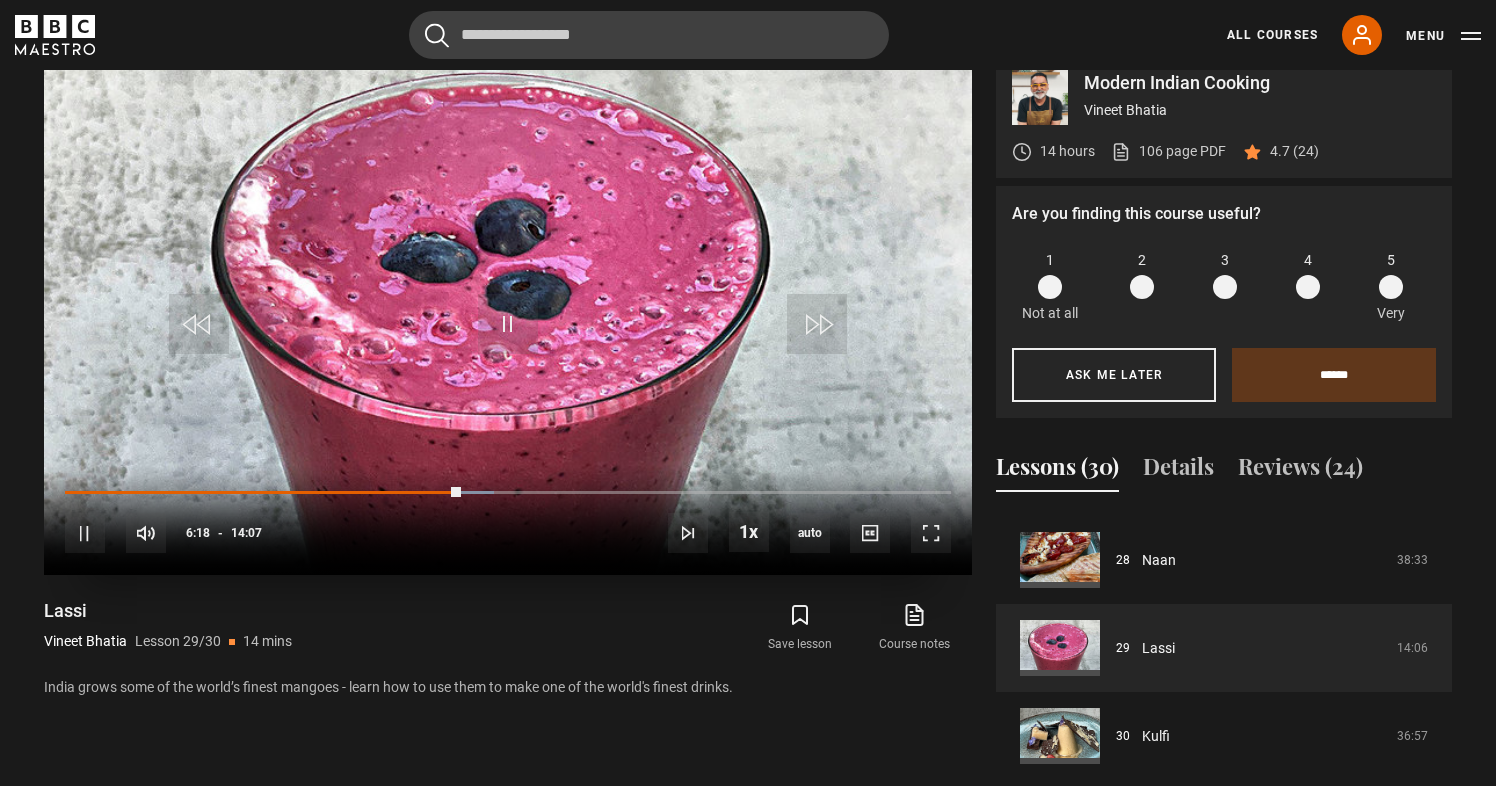 click on "10s Skip Back 10 seconds Pause 10s Skip Forward 10 seconds Loaded :  48.41% 07:14 06:18 Pause Mute Current Time  6:18 - Duration  14:07
Vineet Bhatia
Lesson 29
Lassi
1x Playback Rate 2x 1.5x 1x , selected 0.5x auto Quality 360p 720p 1080p 2160p Auto , selected Captions captions off , selected English  Captions" at bounding box center (508, 520) 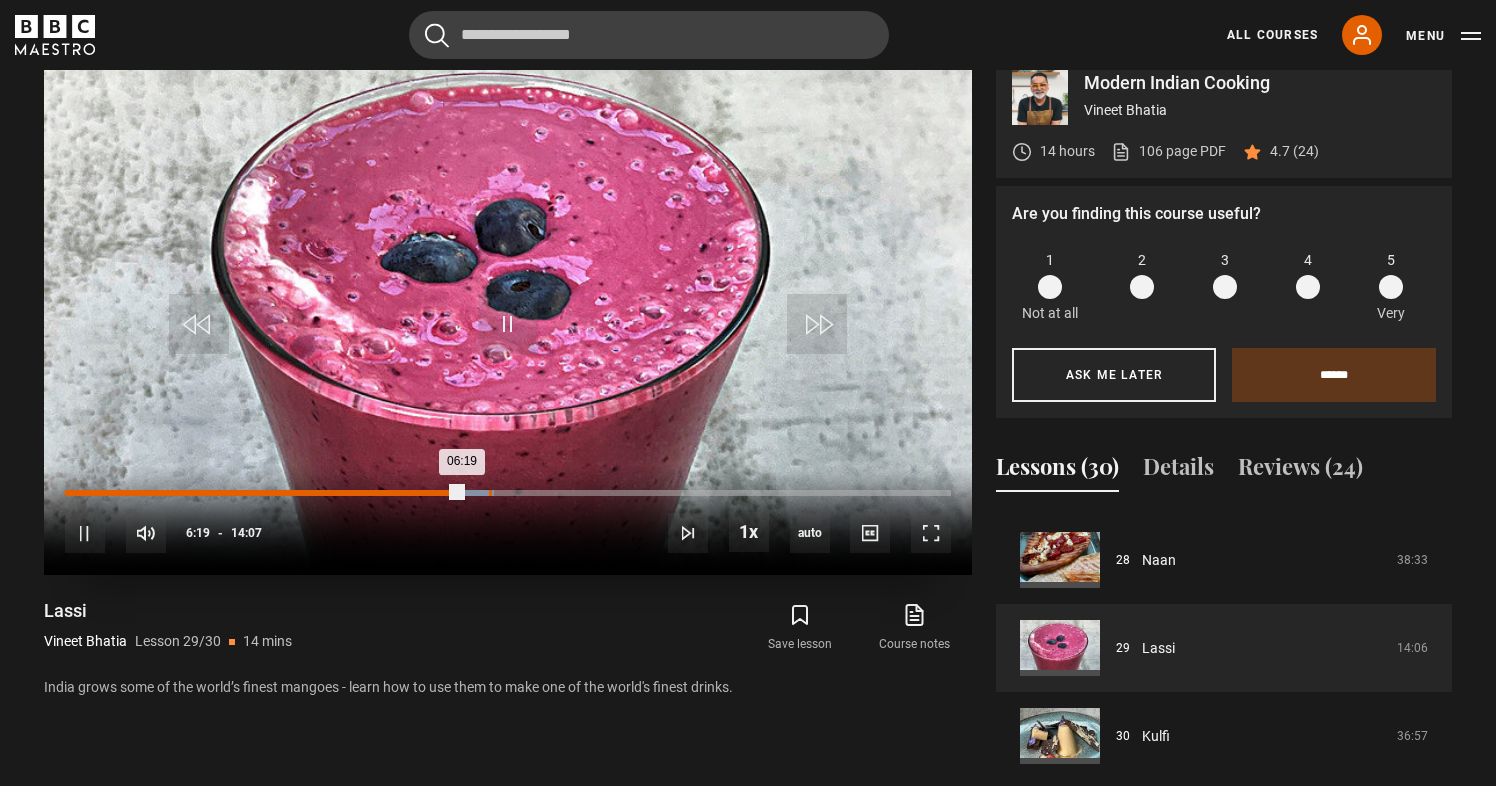 click on "Loaded :  48.41% 06:45 06:19" at bounding box center [508, 493] 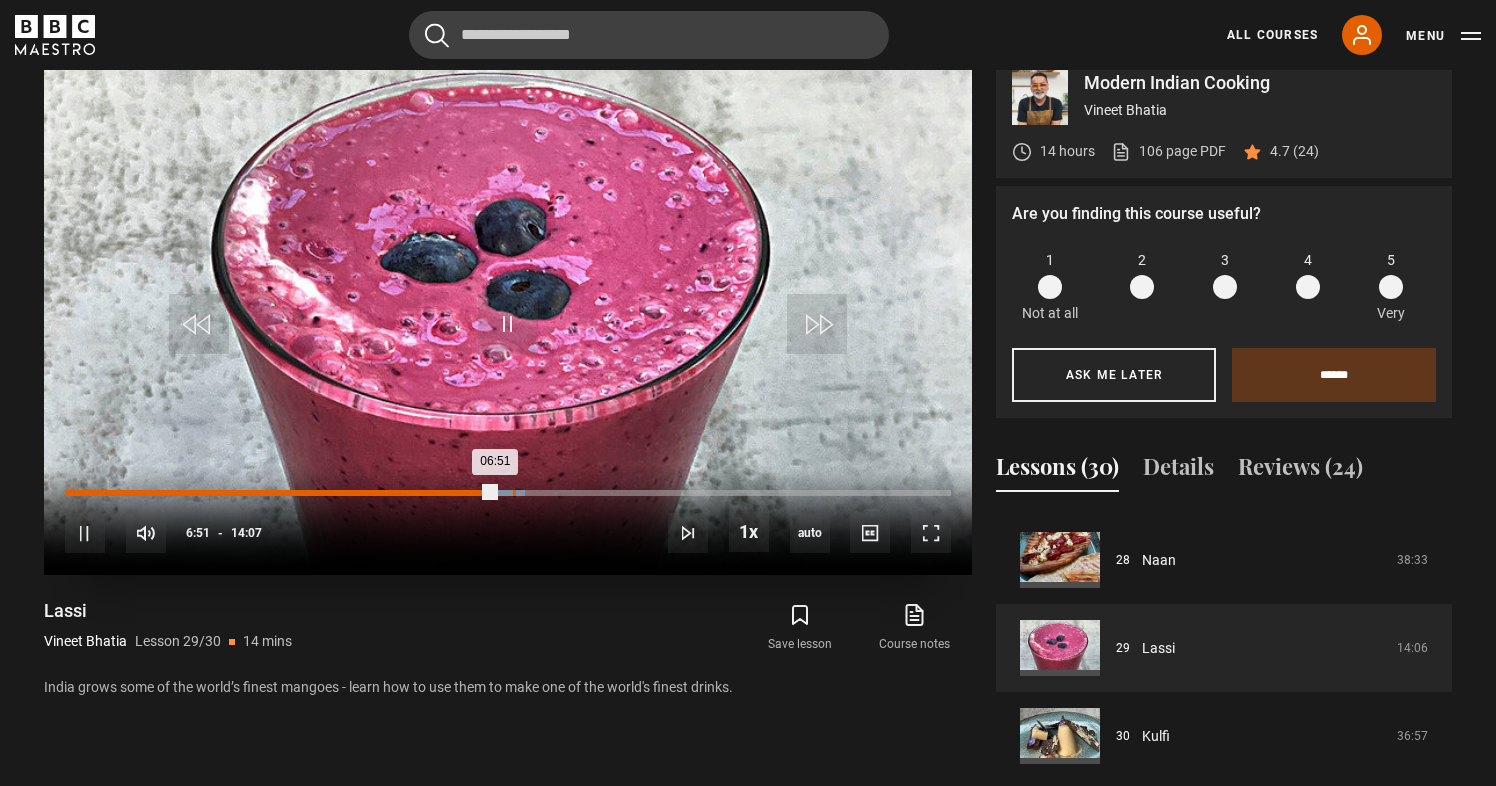 click on "Loaded :  51.95% 07:08 06:51" at bounding box center [508, 493] 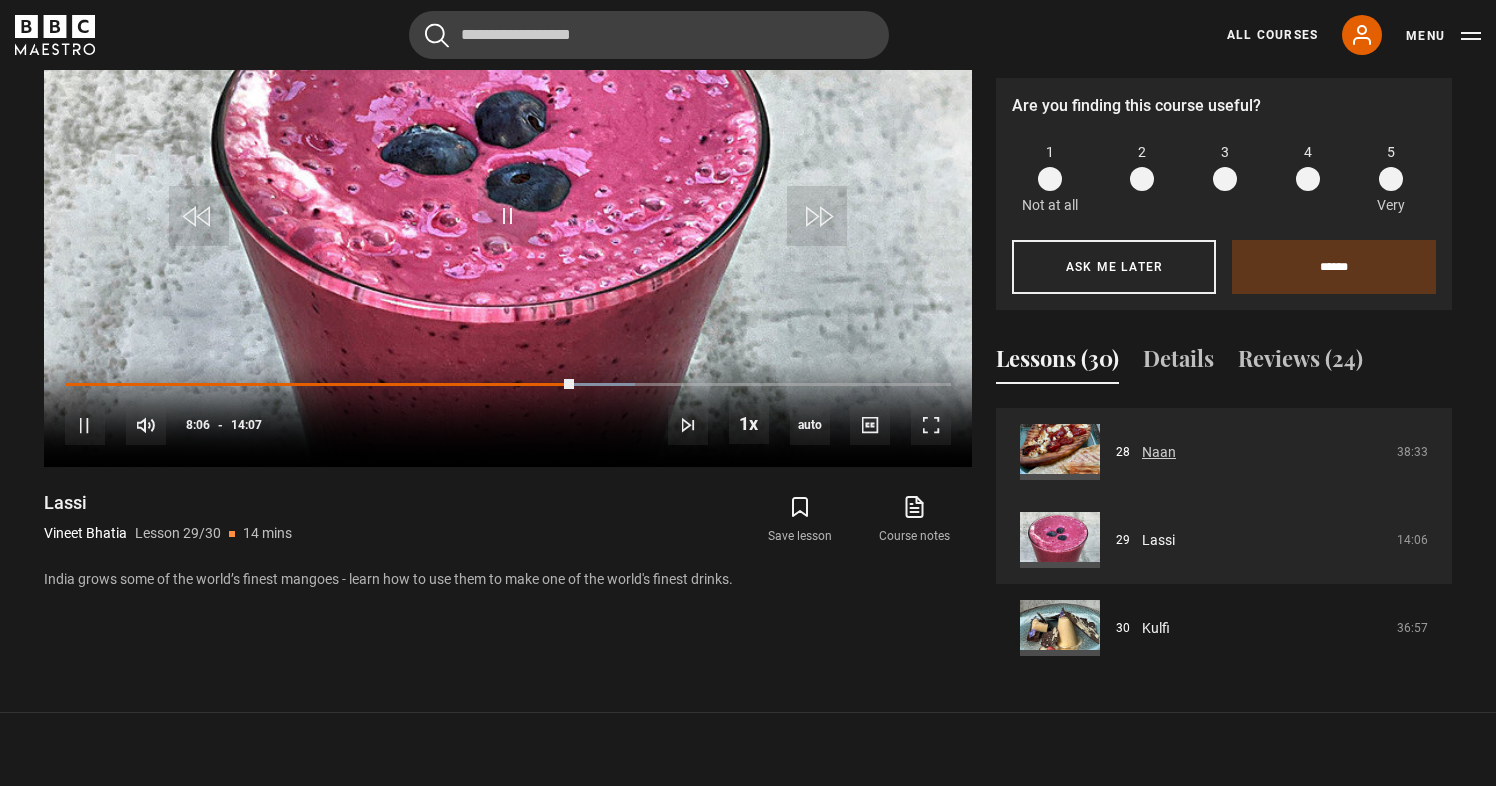 scroll, scrollTop: 941, scrollLeft: 0, axis: vertical 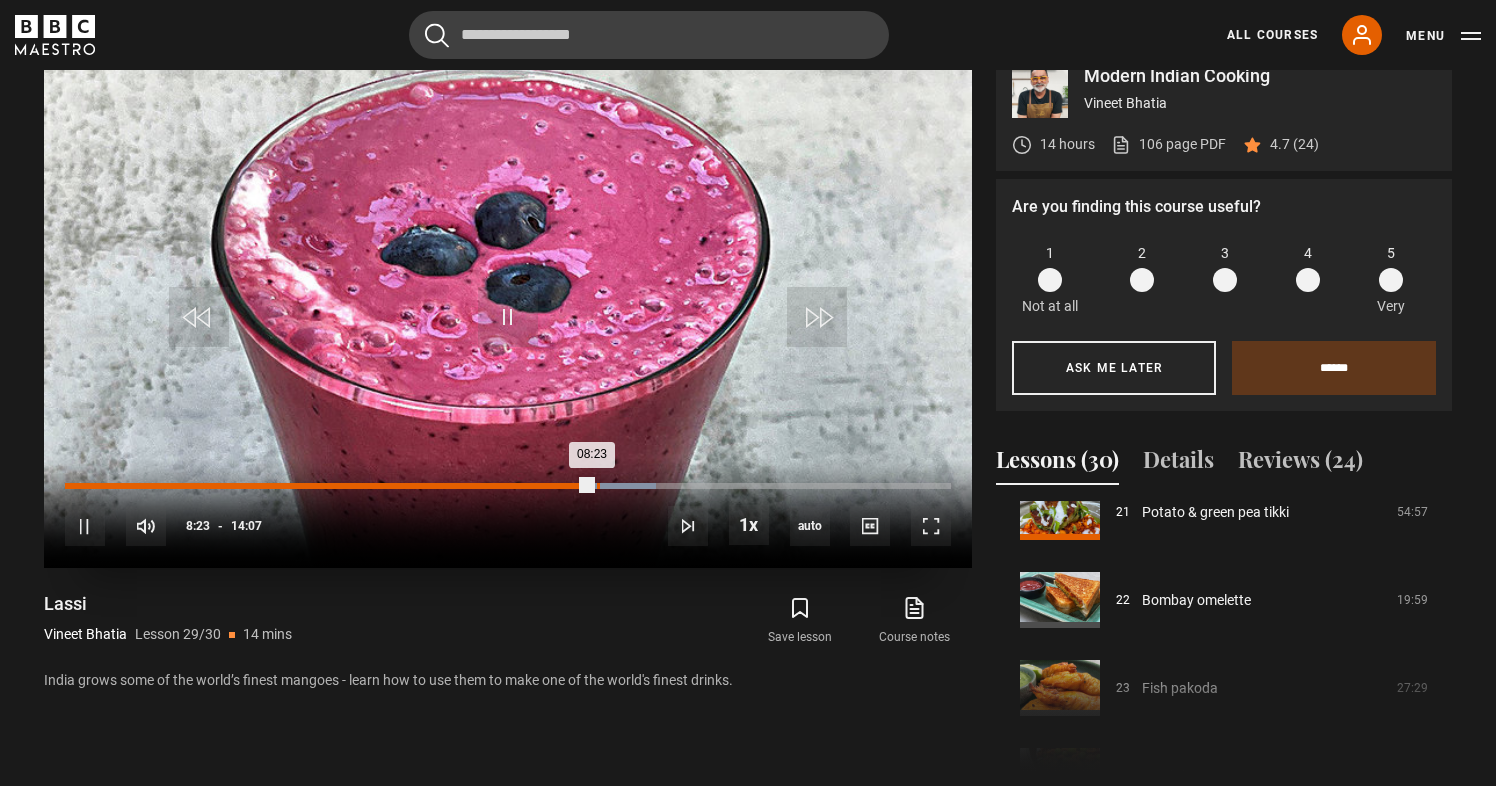 click on "Loaded :  66.71% 08:28 08:23" at bounding box center [508, 486] 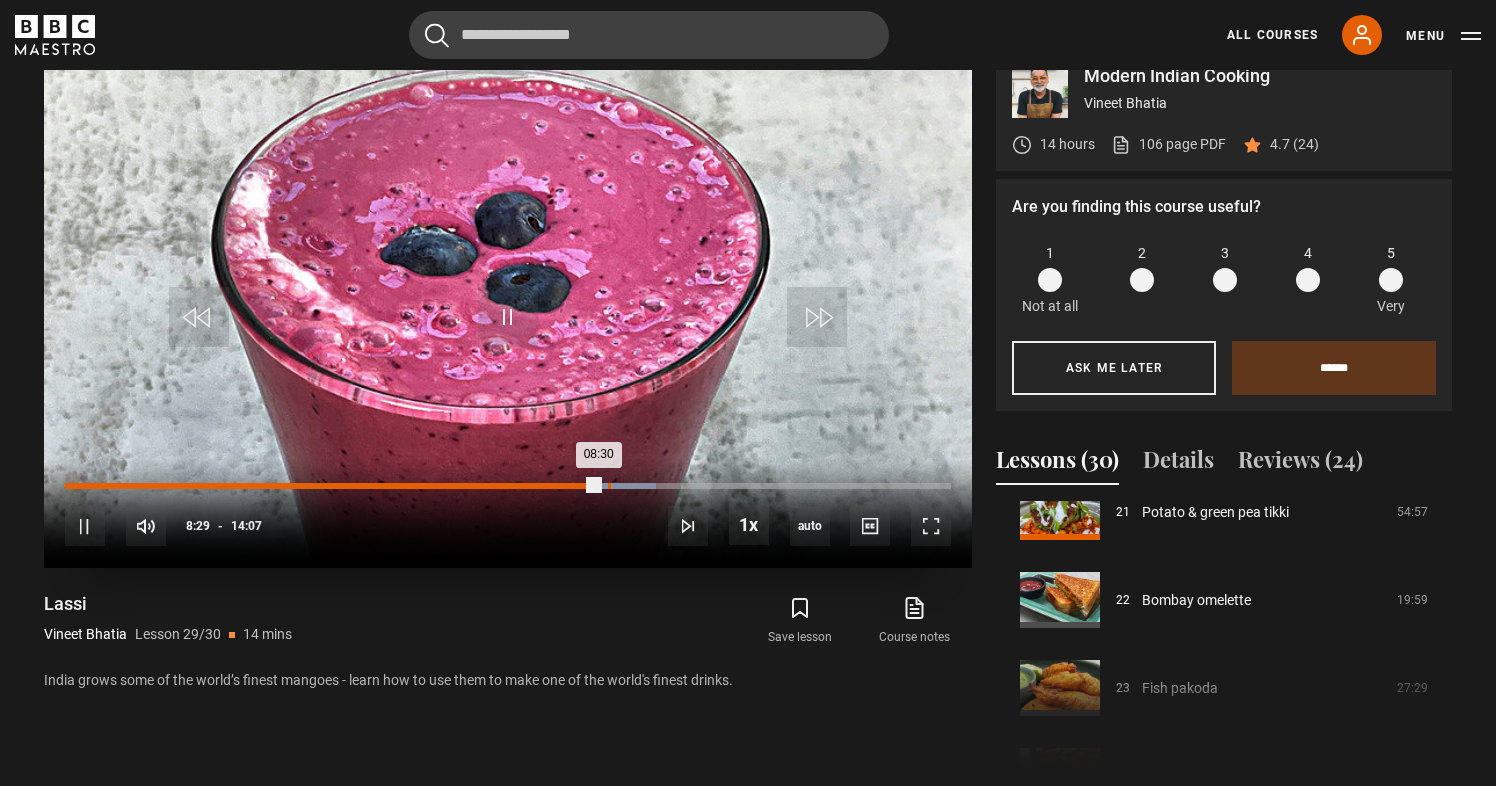 click on "Loaded :  66.71% 08:39 08:30" at bounding box center (508, 486) 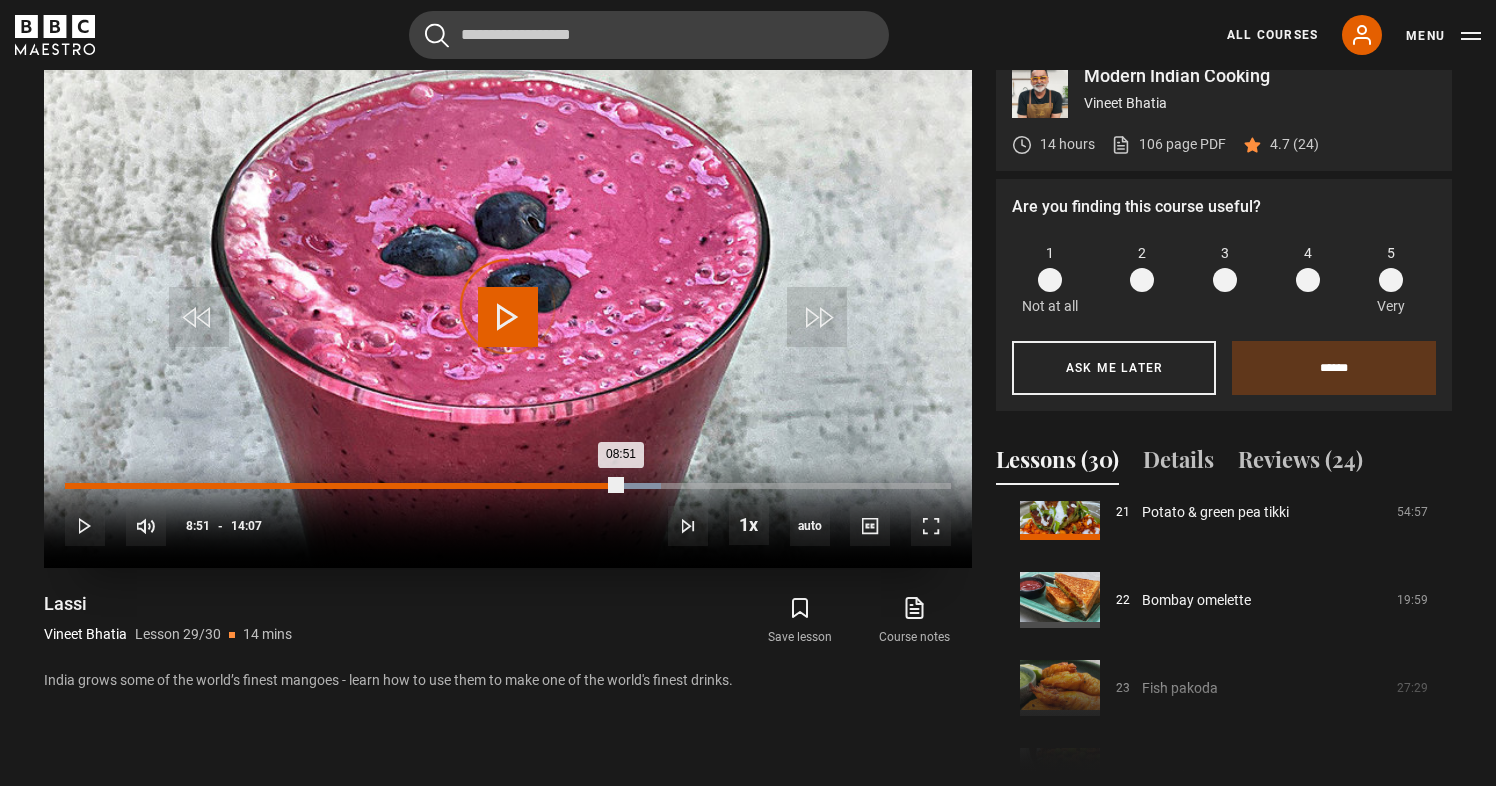 click on "Loaded :  67.30% 08:50 08:51" at bounding box center [508, 486] 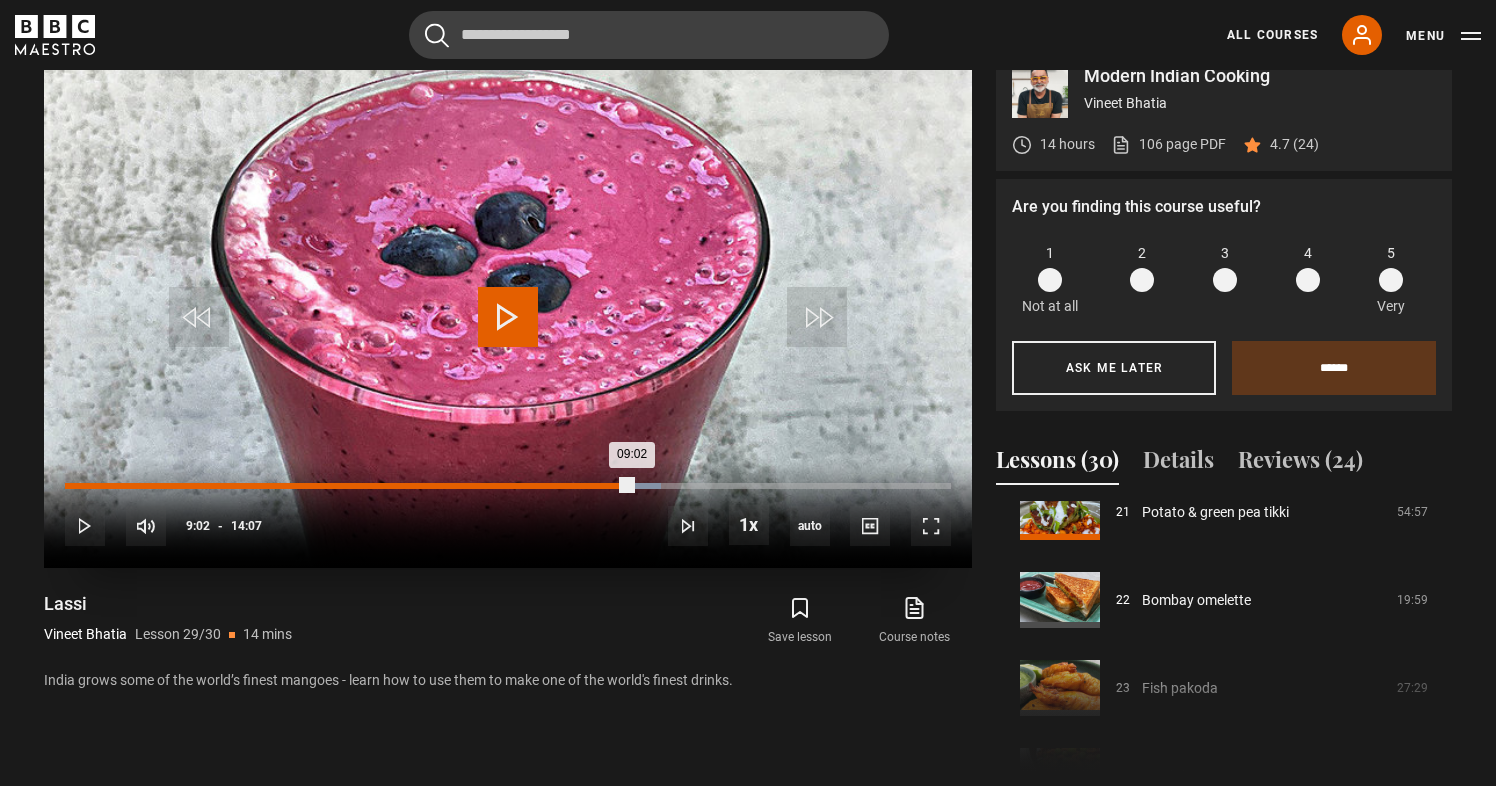 click on "Loaded :  67.30% 09:02 09:02" at bounding box center [508, 486] 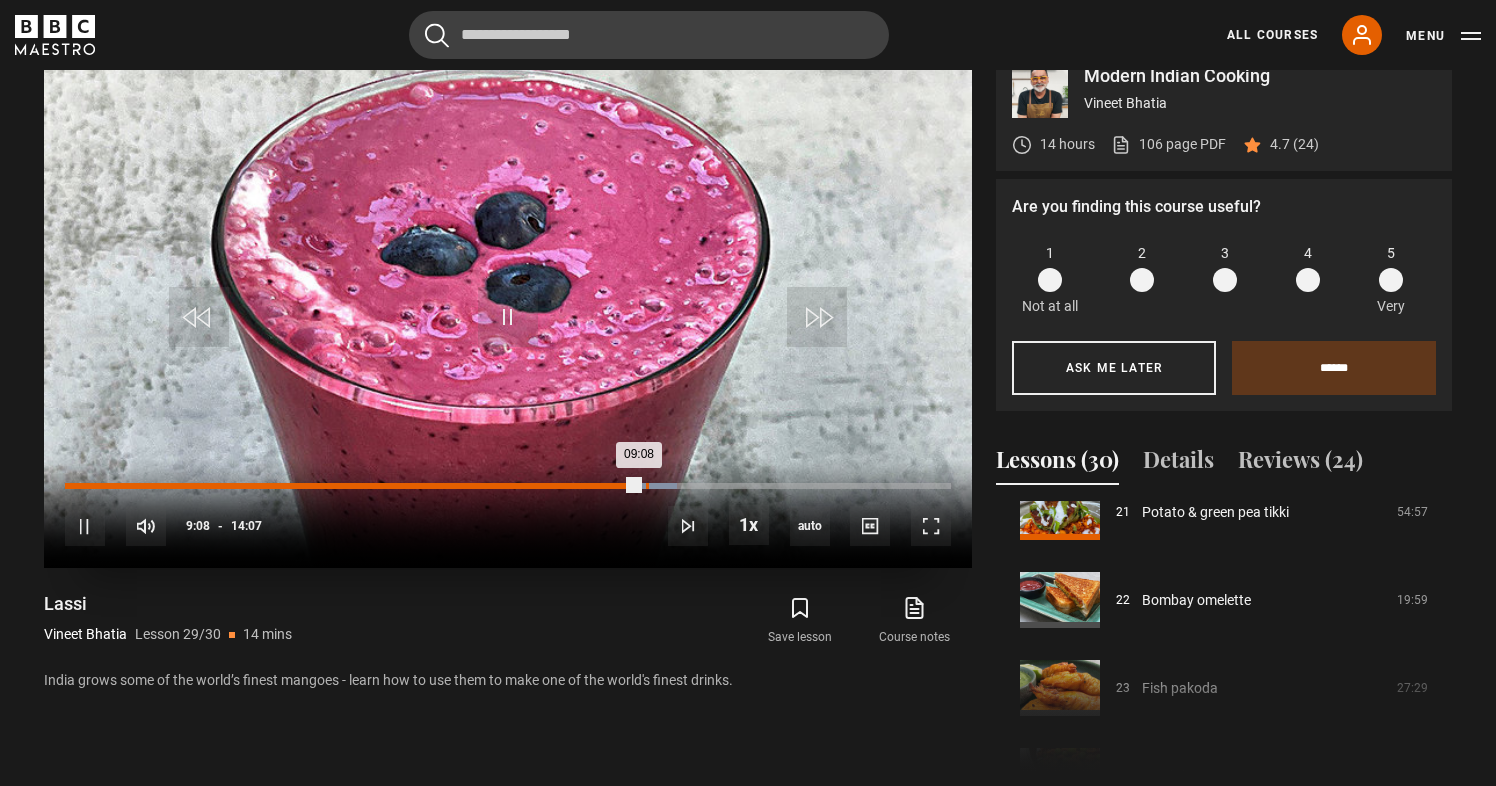click on "Loaded :  69.07% 09:15 09:08" at bounding box center (508, 486) 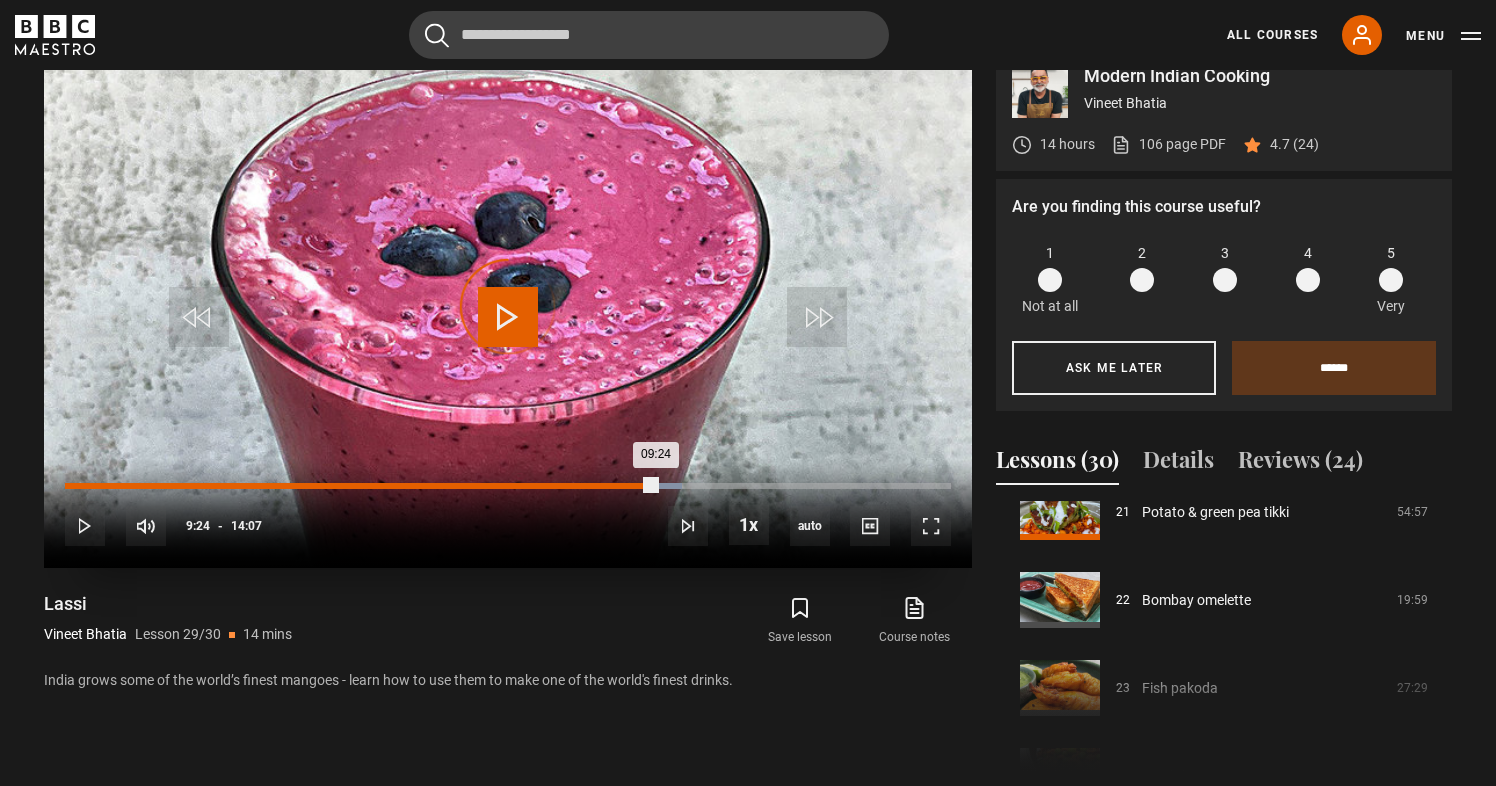 click on "Loaded :  69.66% 09:24 09:24" at bounding box center [508, 486] 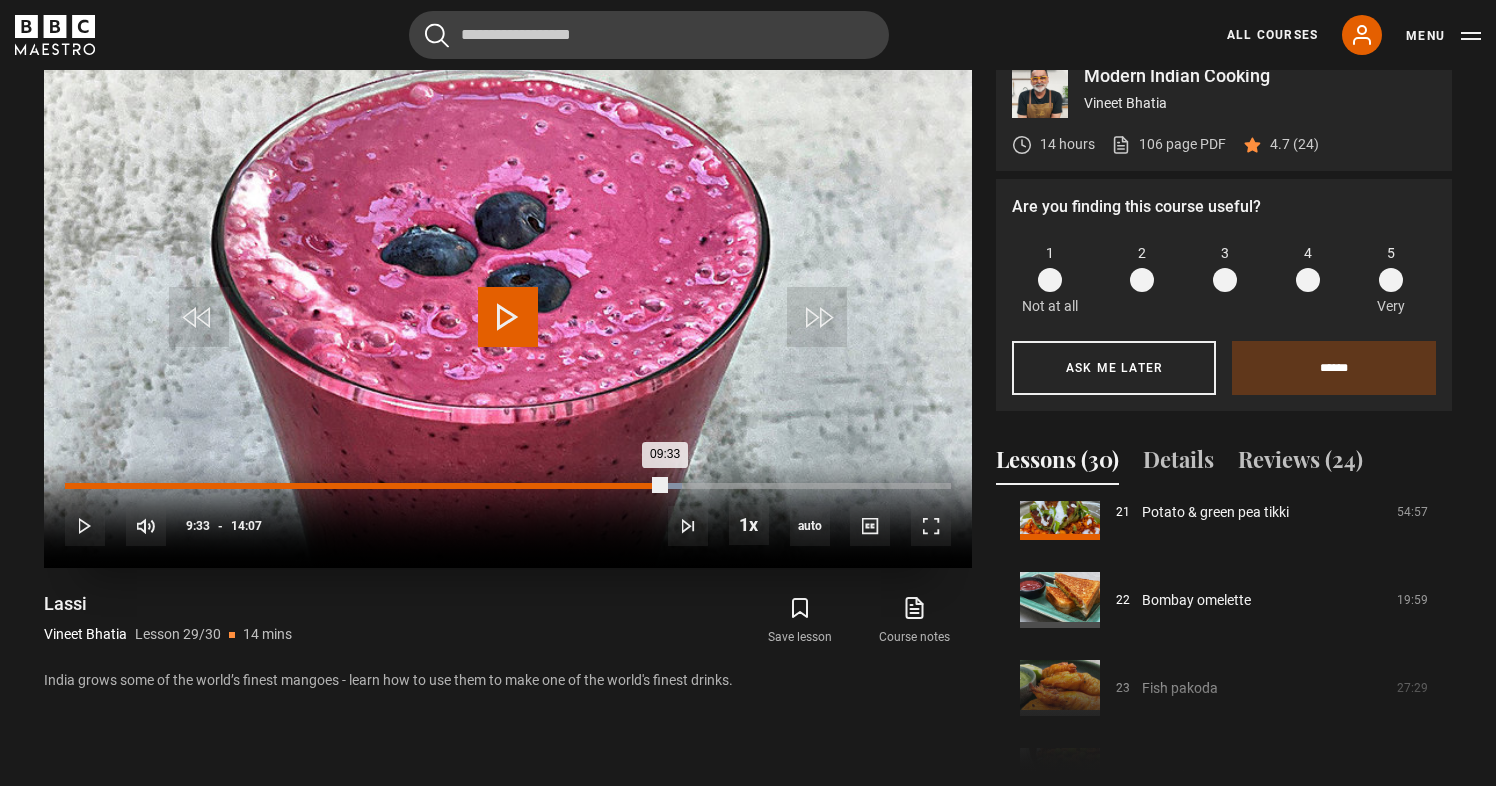 click on "Loaded :  69.66% 09:33 09:33" at bounding box center (508, 486) 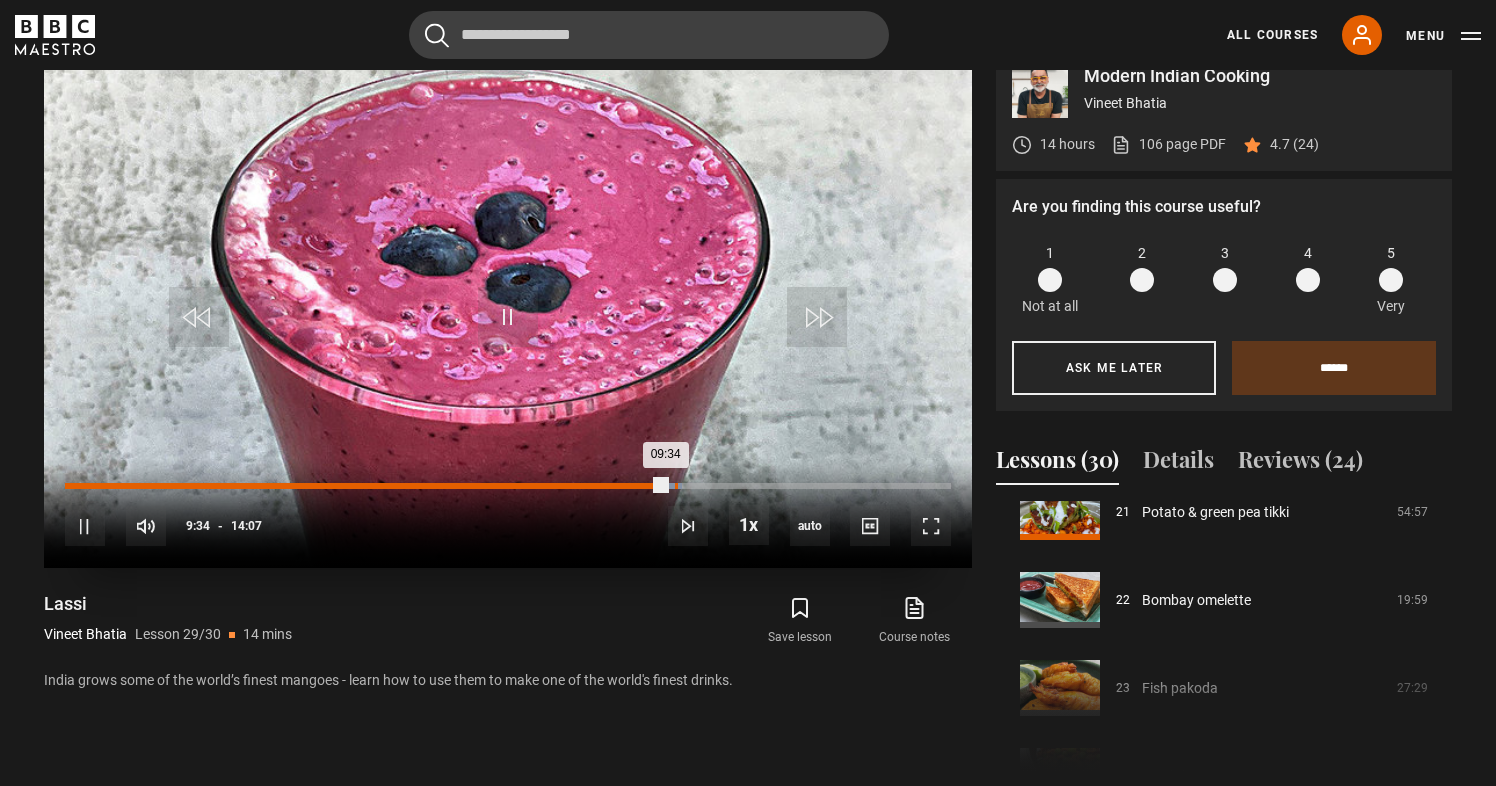click on "Loaded :  69.66% 09:43 09:34" at bounding box center (508, 486) 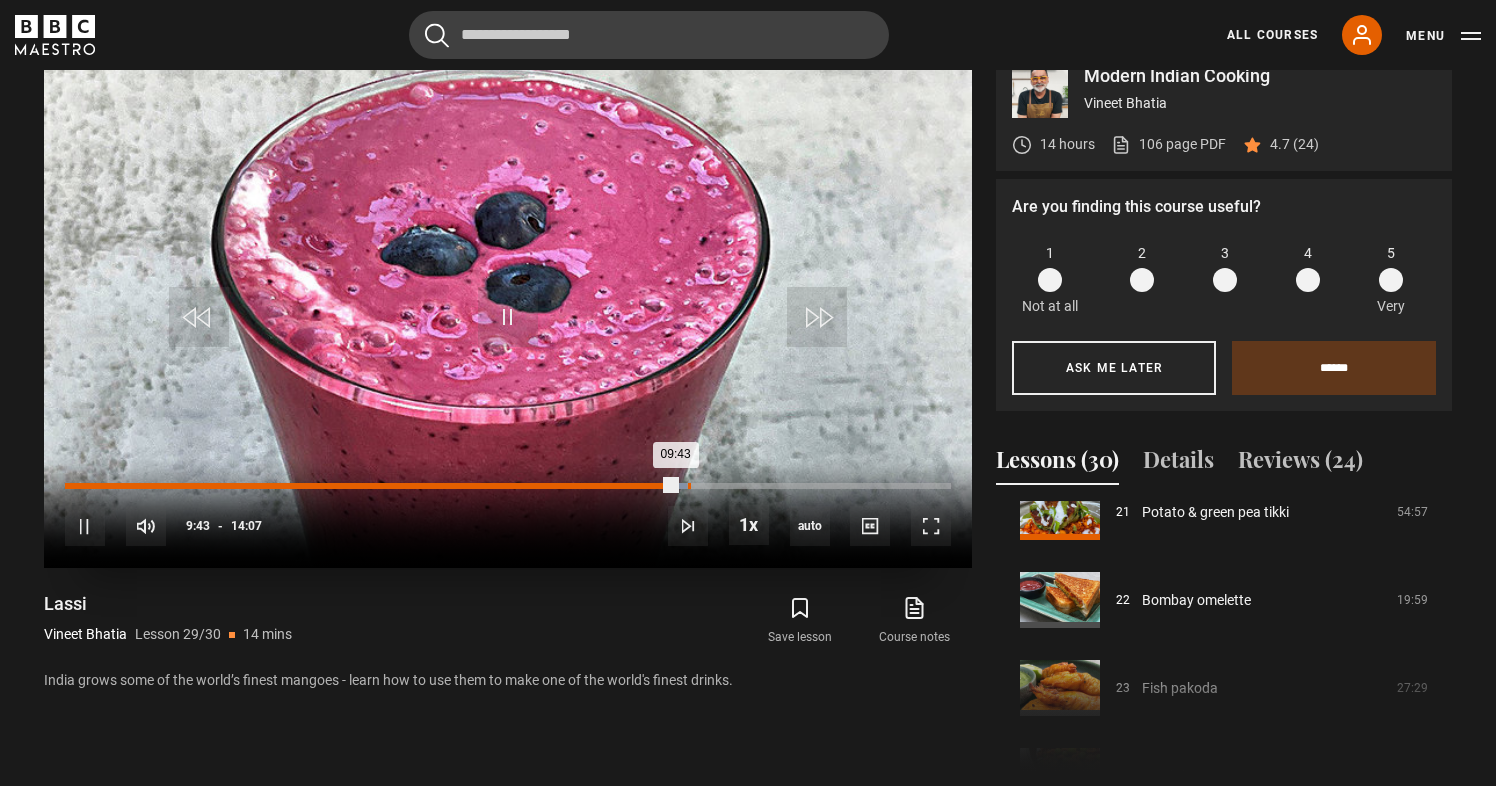 click on "Loaded :  70.25% 09:55 09:43" at bounding box center (508, 486) 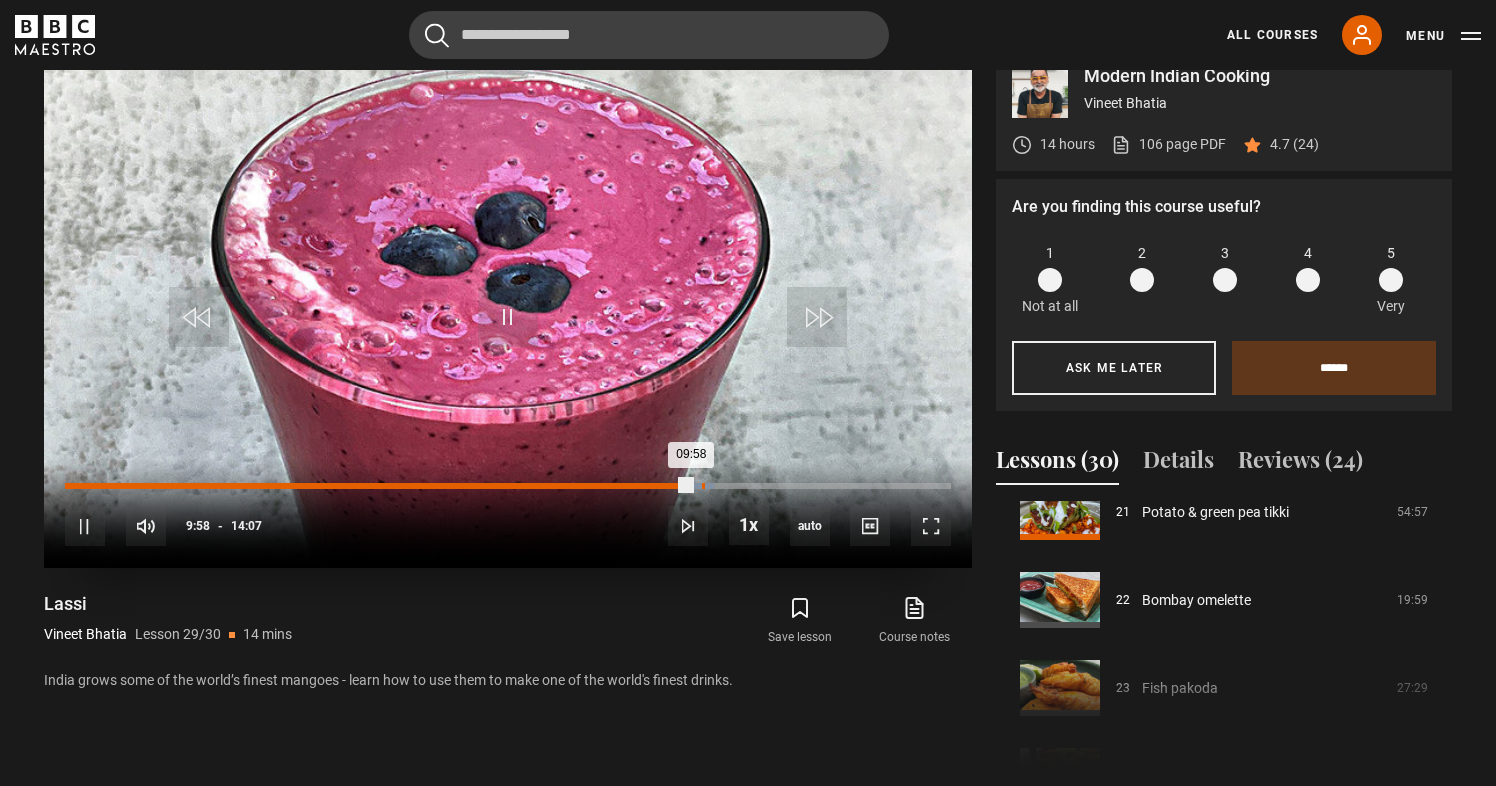 click on "Loaded :  73.20% 10:08 09:58" at bounding box center (508, 486) 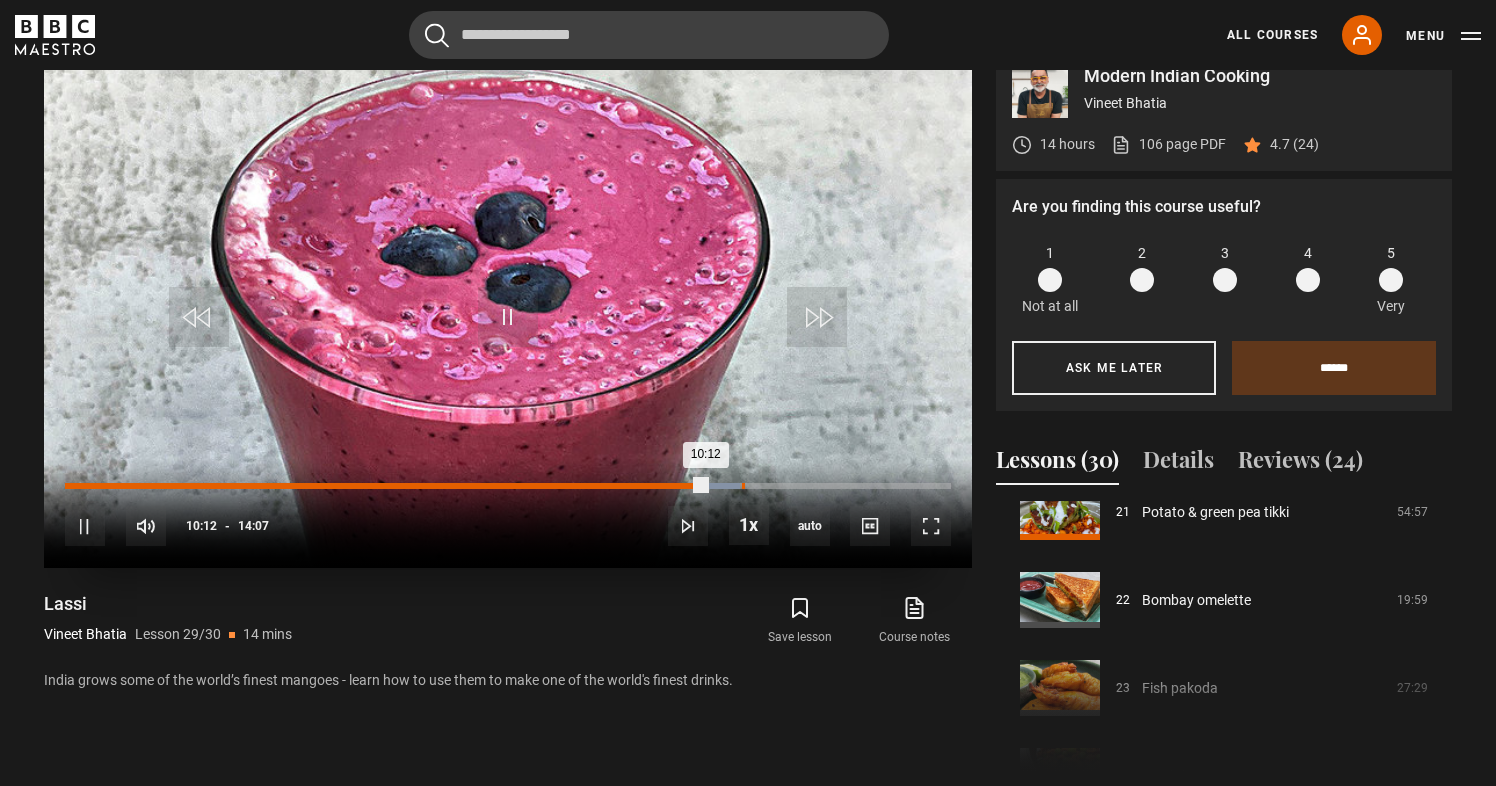 click on "10:47" at bounding box center [743, 486] 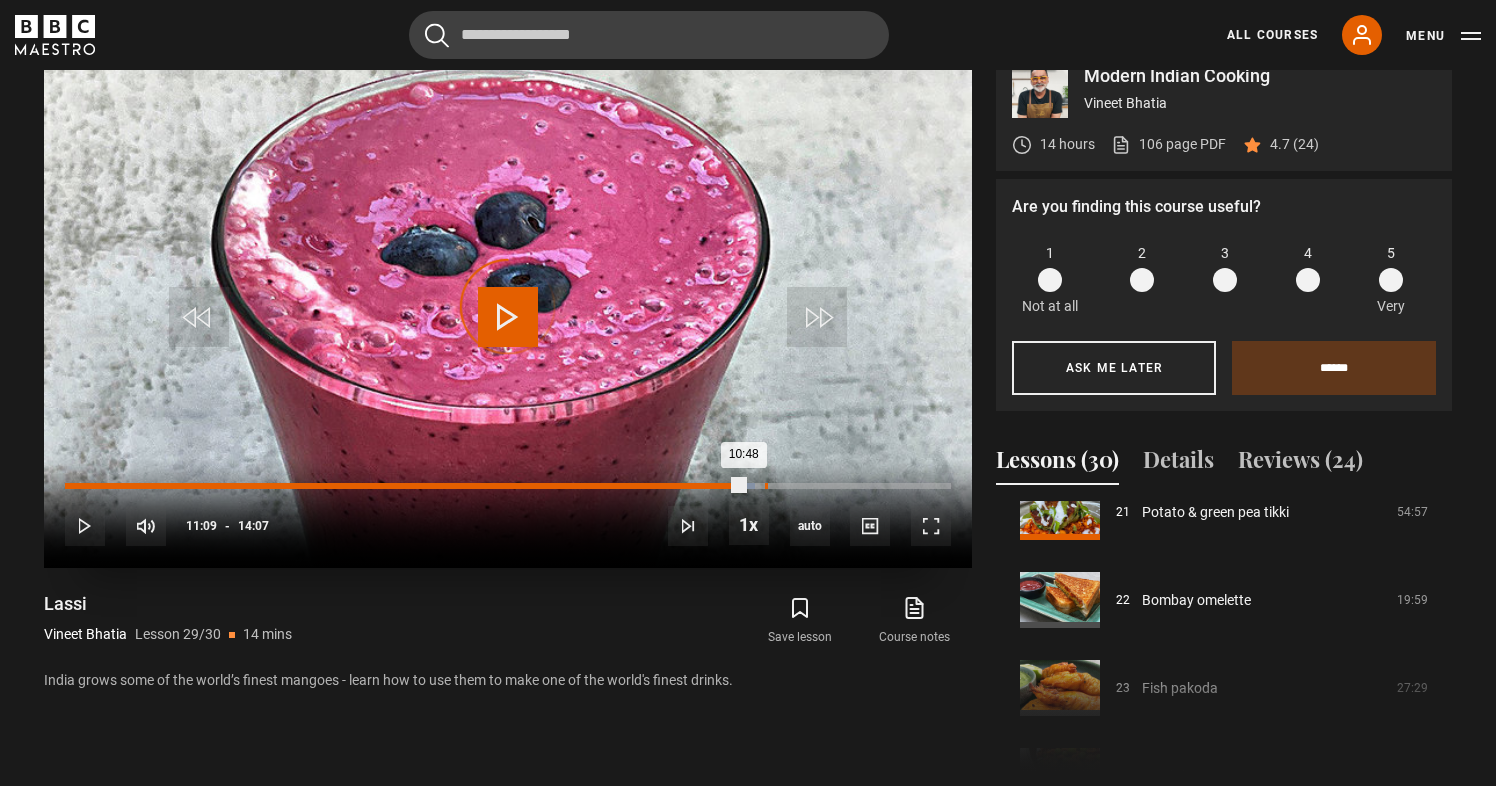 click on "11:09" at bounding box center [766, 486] 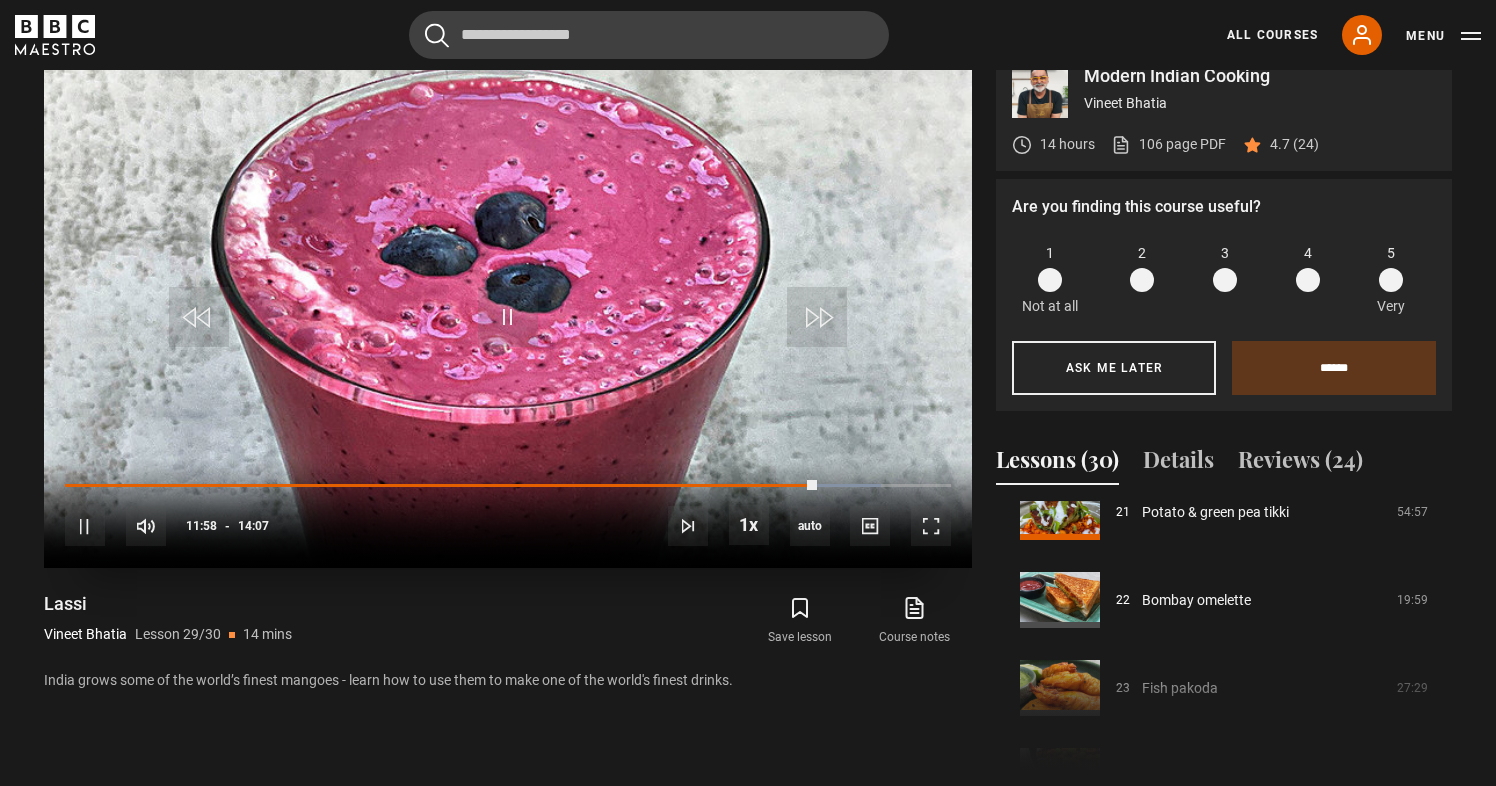 click on "10s Skip Back 10 seconds Pause 10s Skip Forward 10 seconds Loaded :  92.09% 11:57 11:59 Pause Mute Current Time  11:58 - Duration  14:07
Vineet Bhatia
Lesson 29
Lassi
1x Playback Rate 2x 1.5x 1x , selected 0.5x auto Quality 360p 720p 1080p 2160p Auto , selected Captions captions off , selected English  Captions" at bounding box center (508, 513) 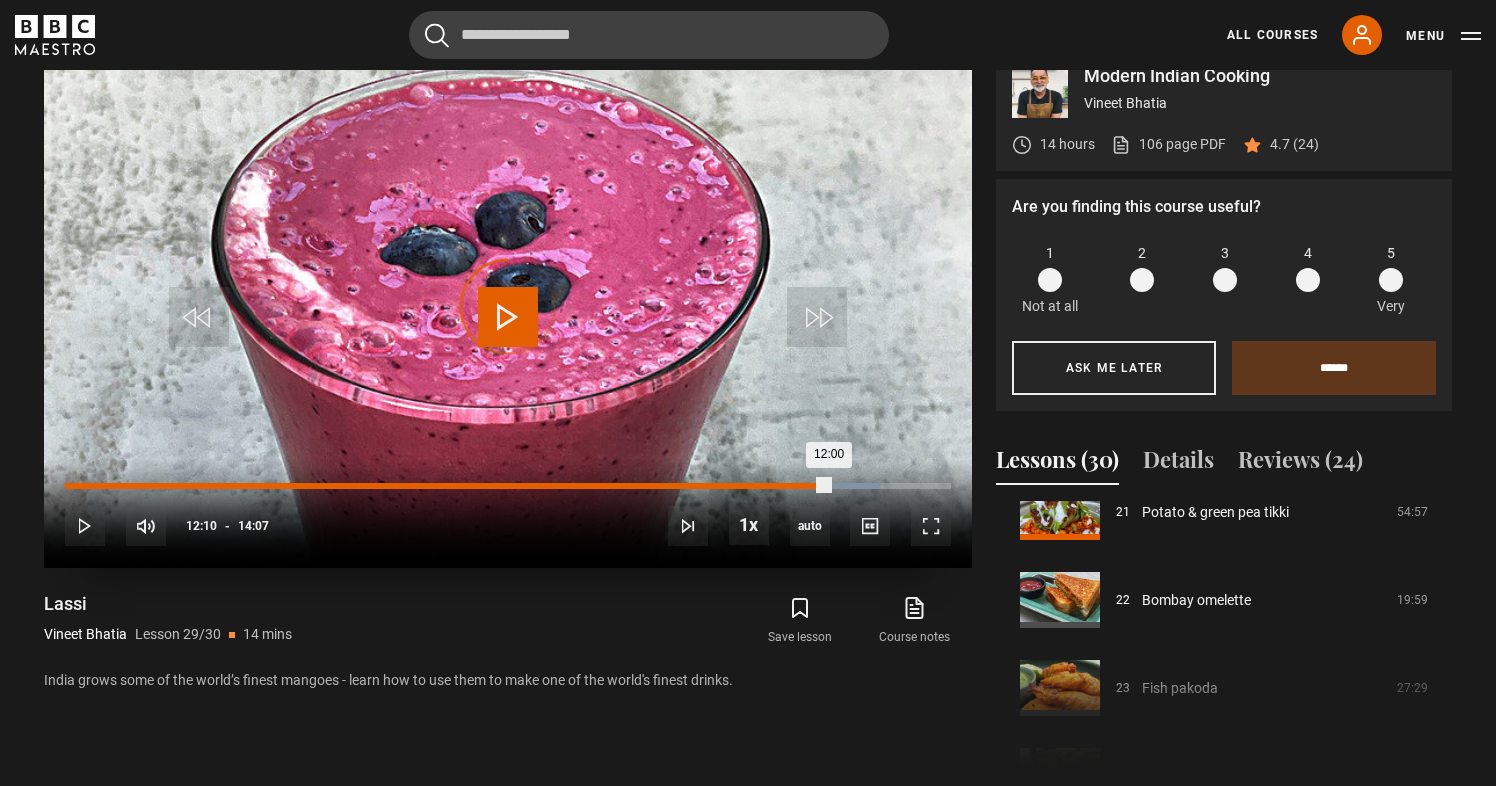 click on "Loaded :  92.09% 12:10 12:00" at bounding box center [508, 486] 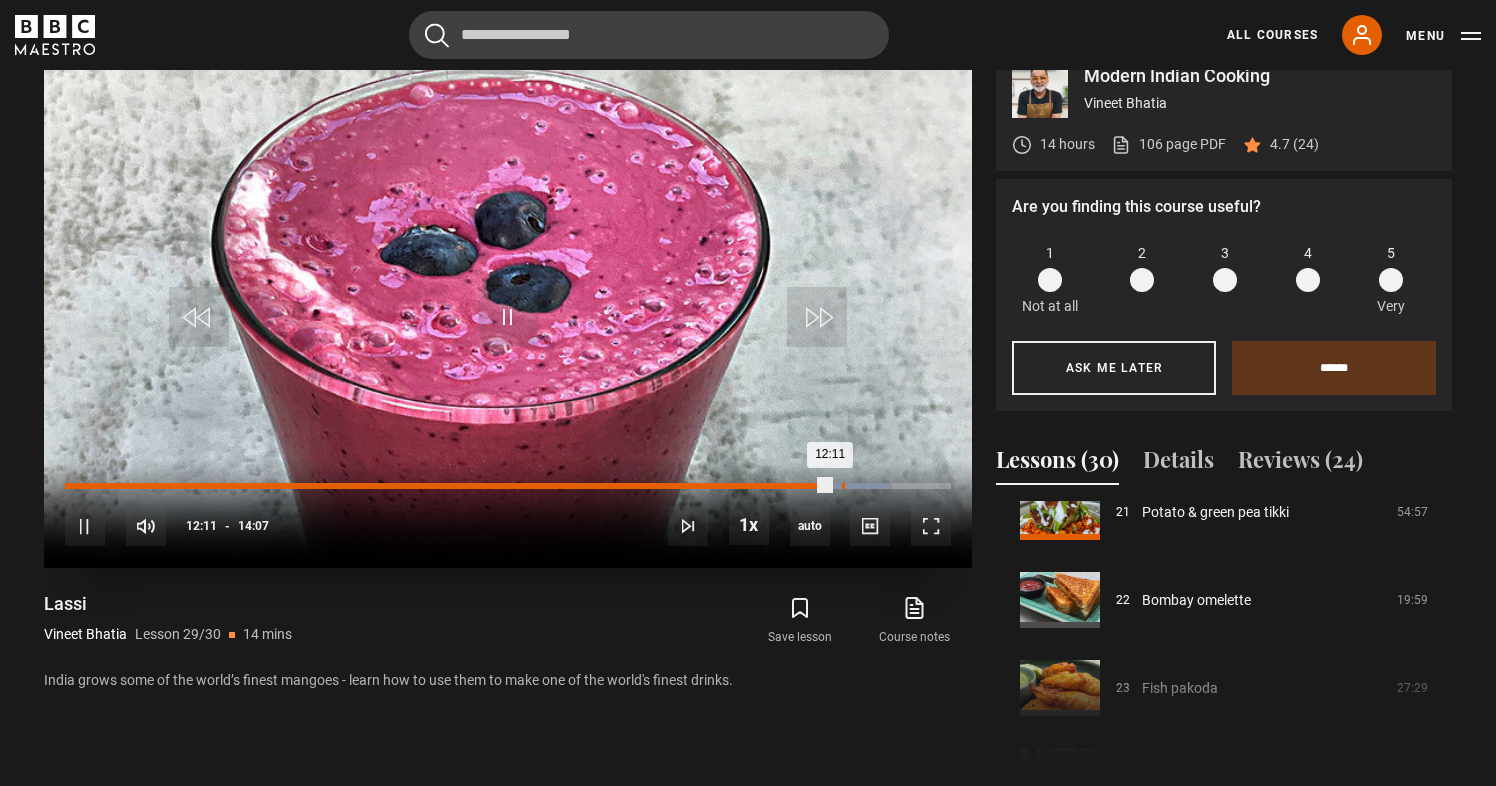 click on "Loaded :  93.27% 12:22 12:11" at bounding box center [508, 486] 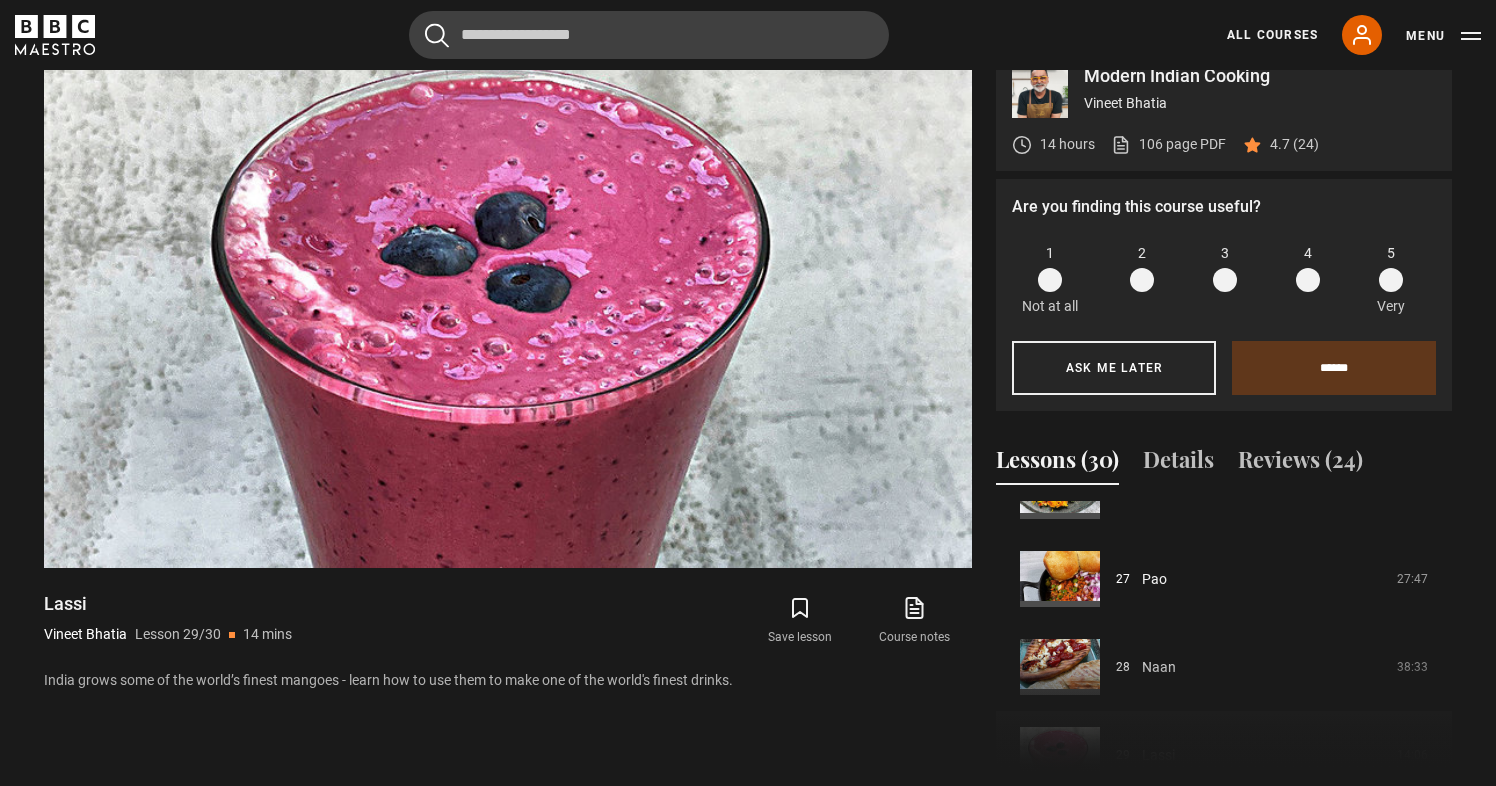 scroll, scrollTop: 2353, scrollLeft: 0, axis: vertical 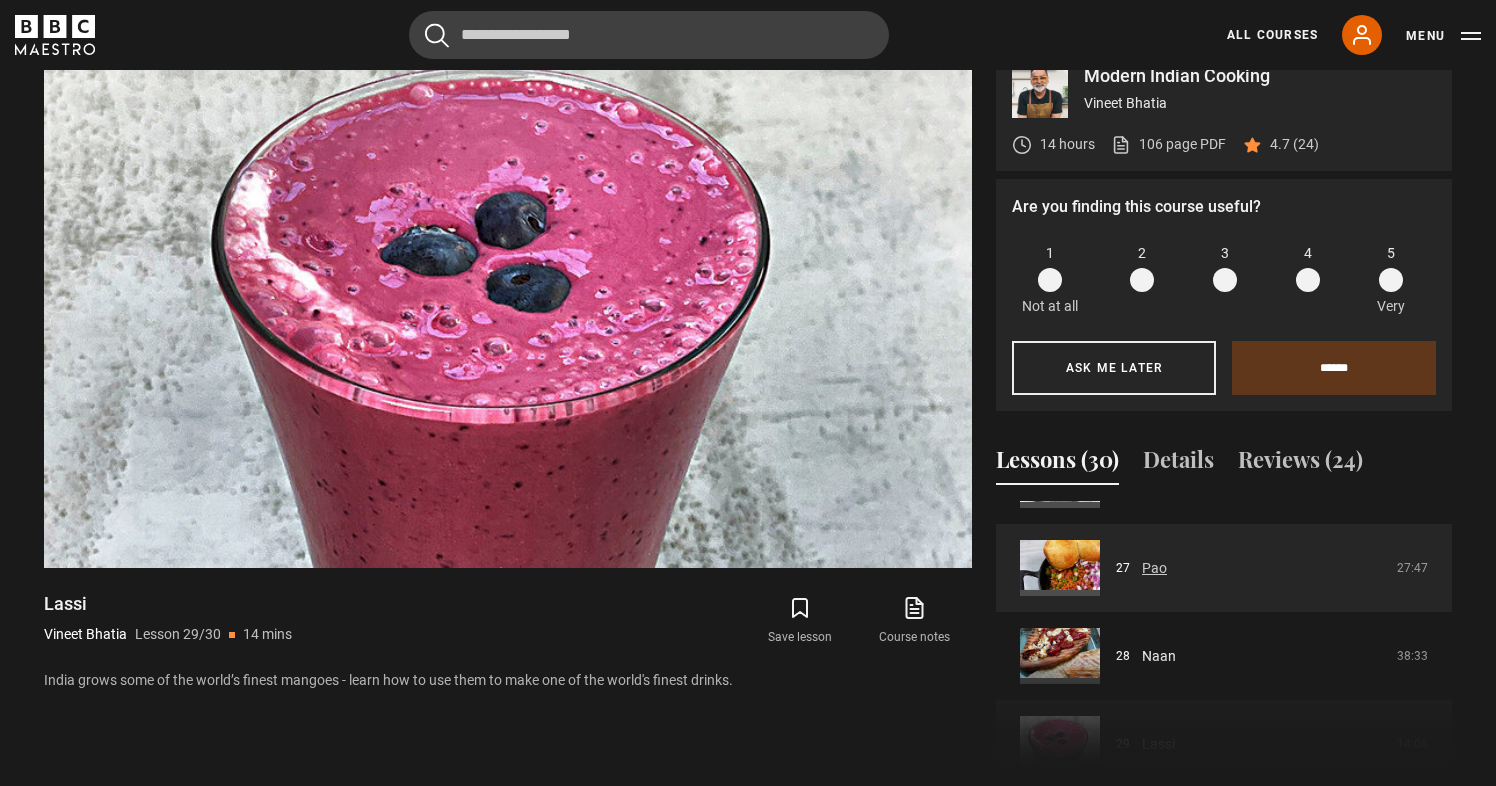 click on "Pao" at bounding box center (1154, 568) 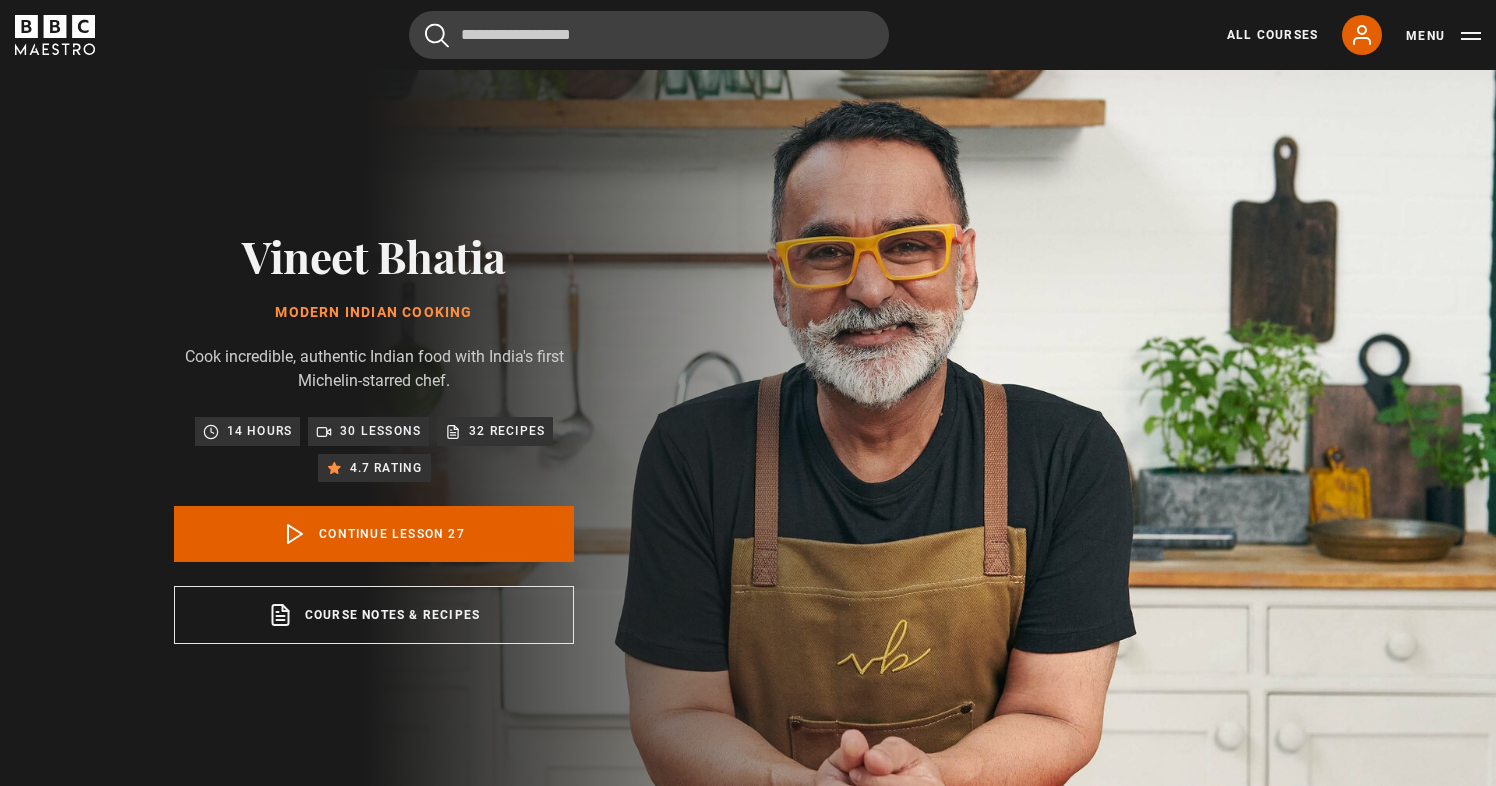 scroll, scrollTop: 804, scrollLeft: 0, axis: vertical 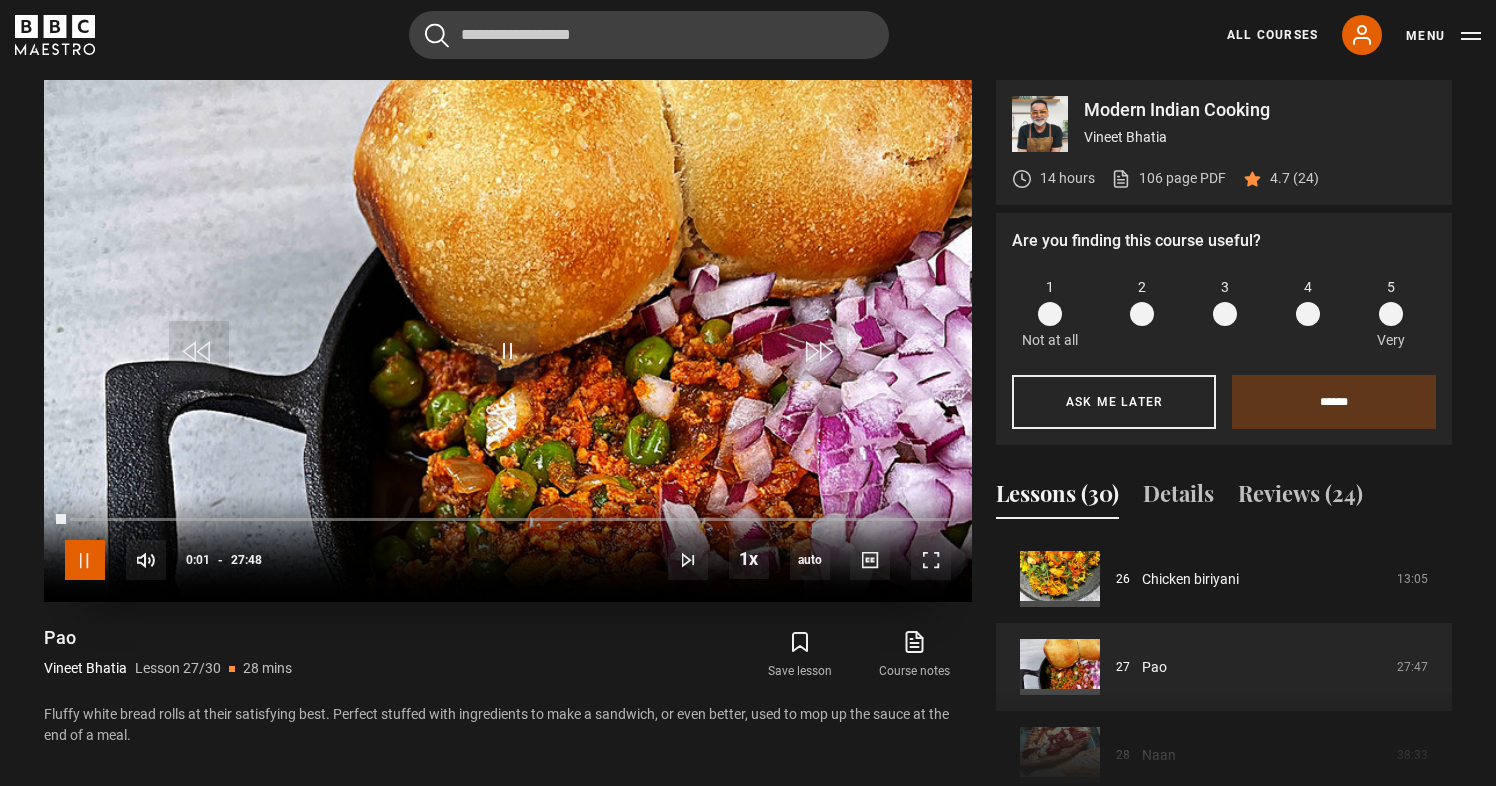 click at bounding box center [85, 560] 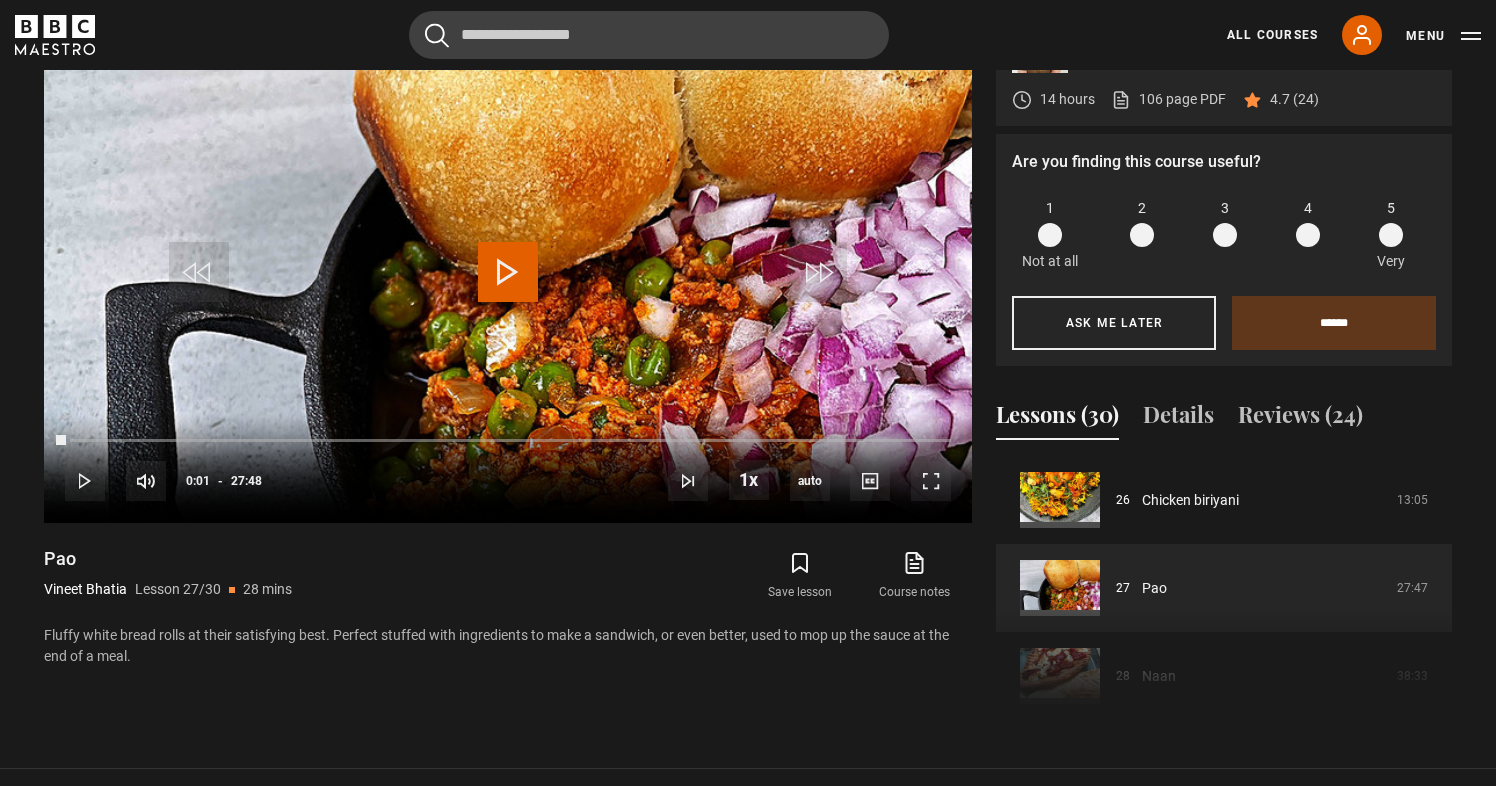 scroll, scrollTop: 893, scrollLeft: 0, axis: vertical 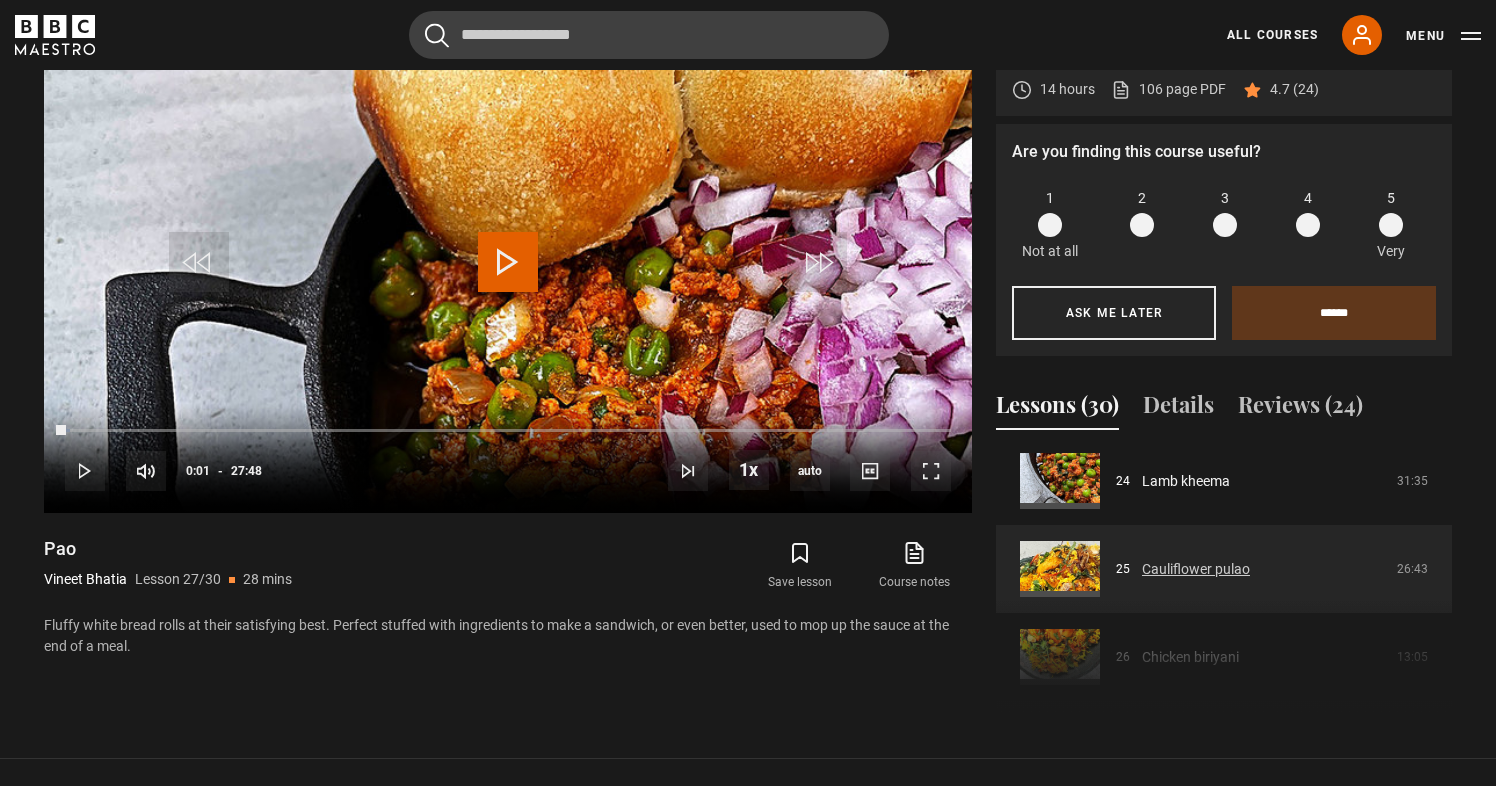 click on "Cauliflower pulao" at bounding box center (1196, 569) 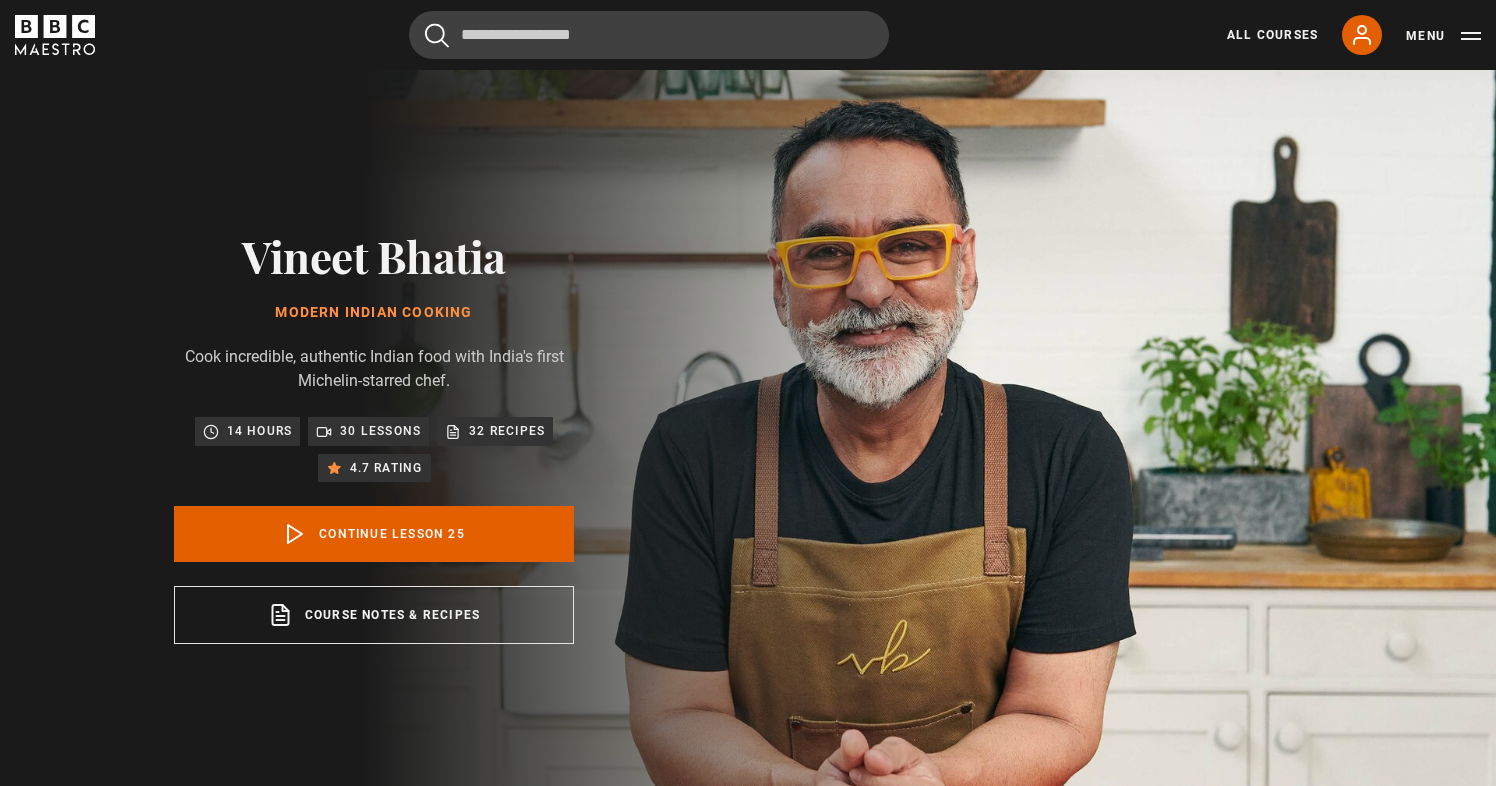 scroll, scrollTop: 804, scrollLeft: 0, axis: vertical 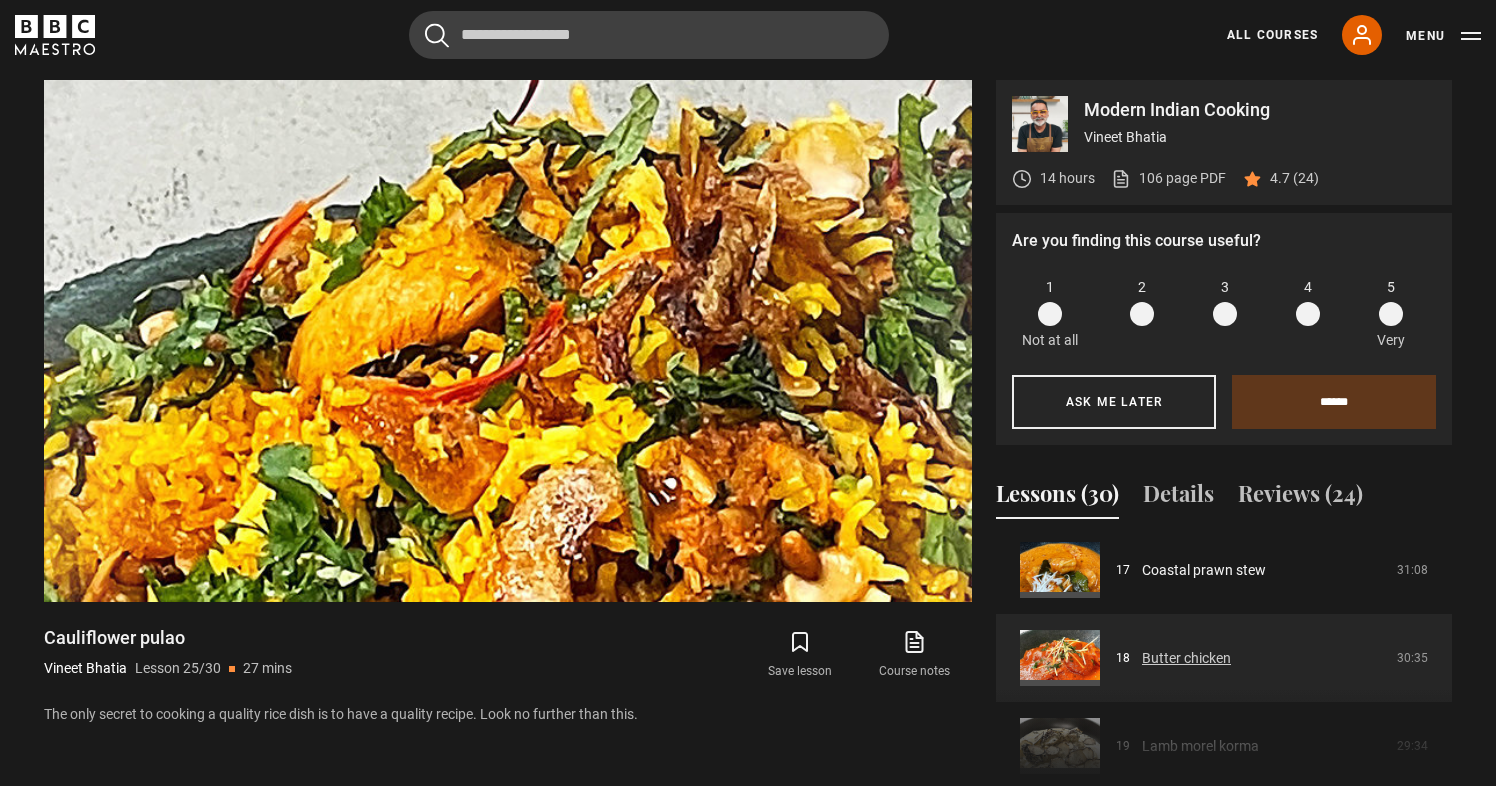 click on "Butter chicken" at bounding box center (1186, 658) 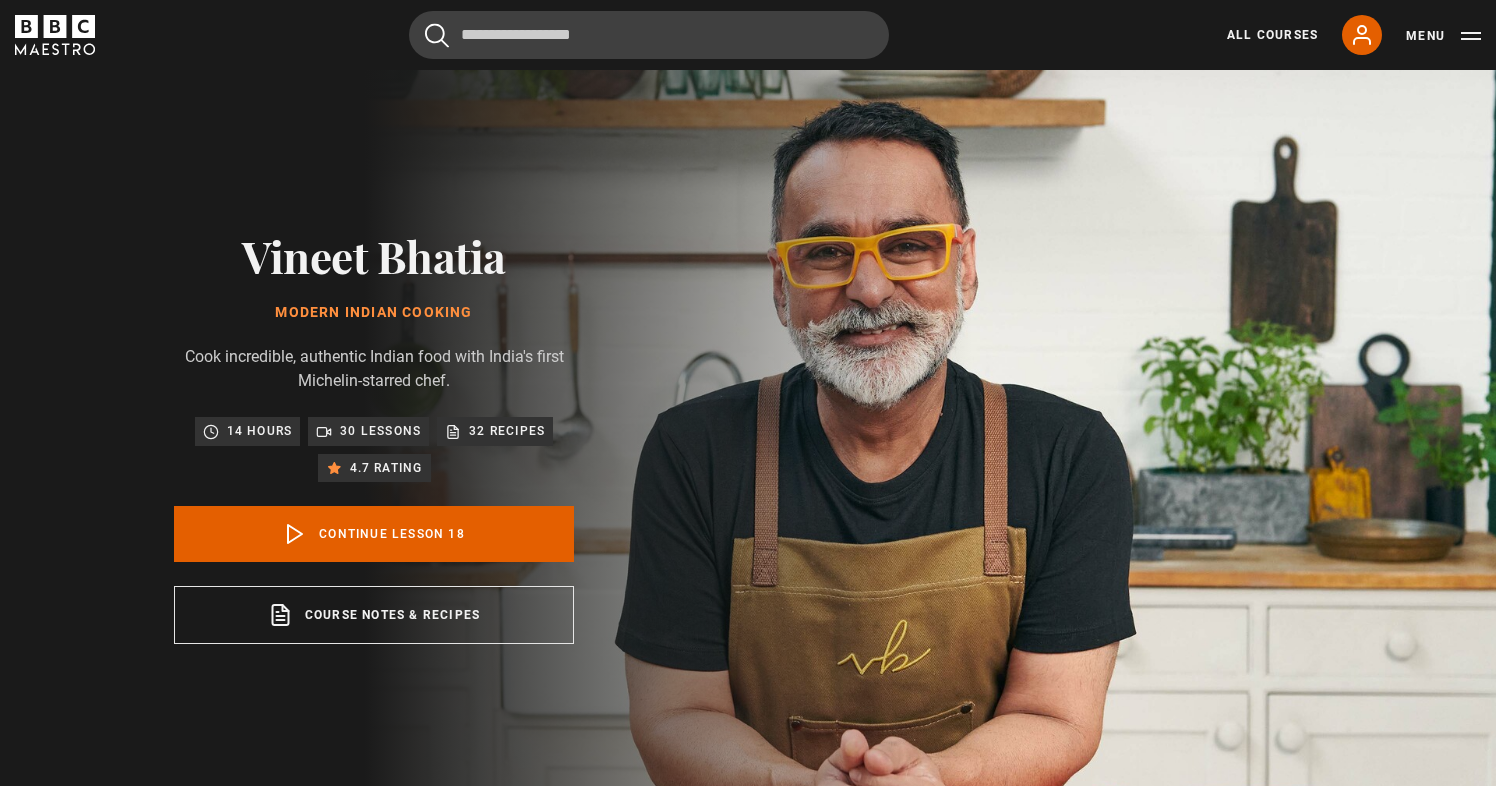 scroll, scrollTop: 804, scrollLeft: 0, axis: vertical 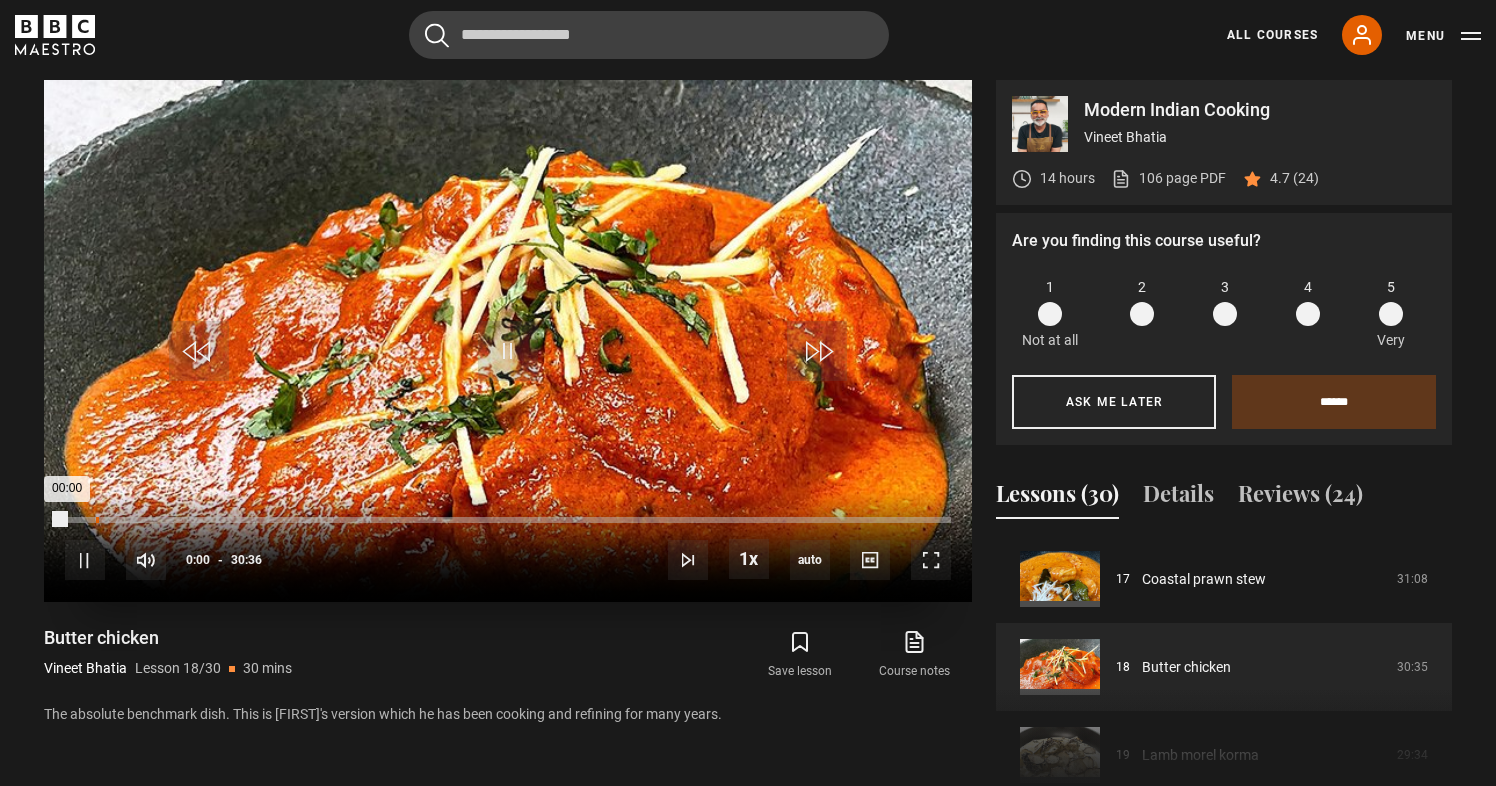 click on "Loaded :  0.27% 01:04 00:00" at bounding box center (508, 520) 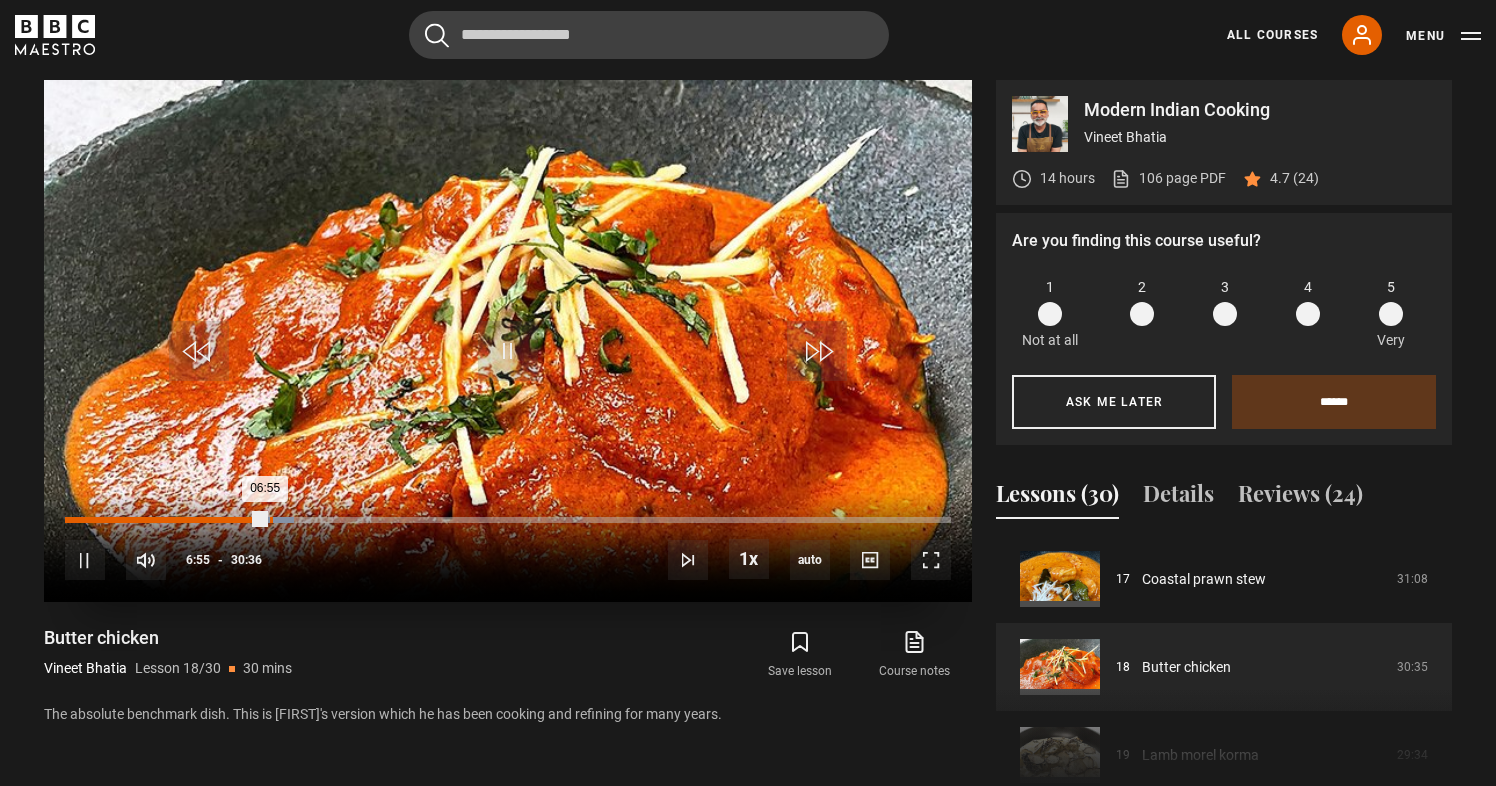 click on "Loaded :  25.87% 07:04 06:55" at bounding box center (508, 520) 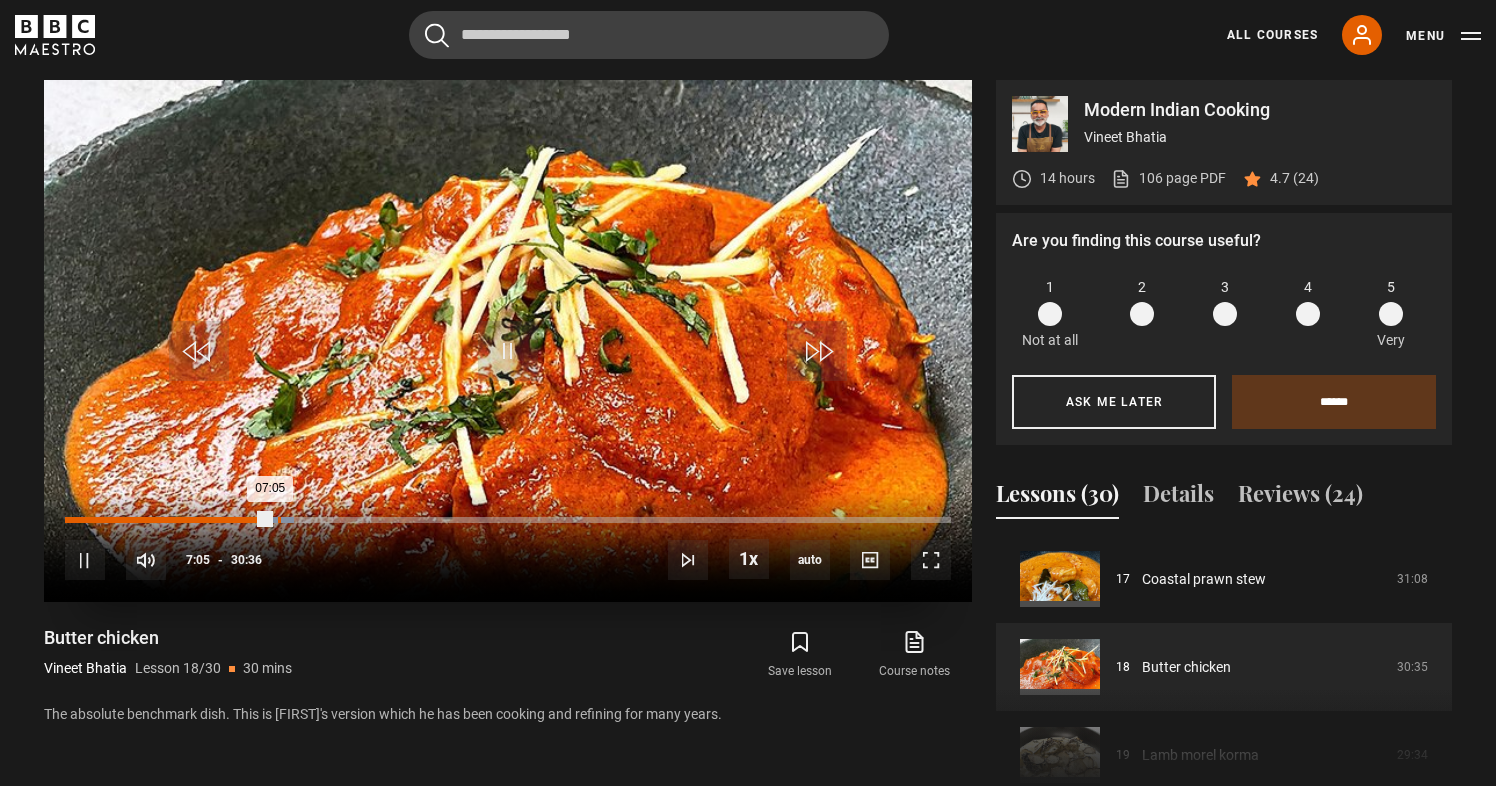click on "Loaded :  25.87% 07:21 07:05" at bounding box center (508, 520) 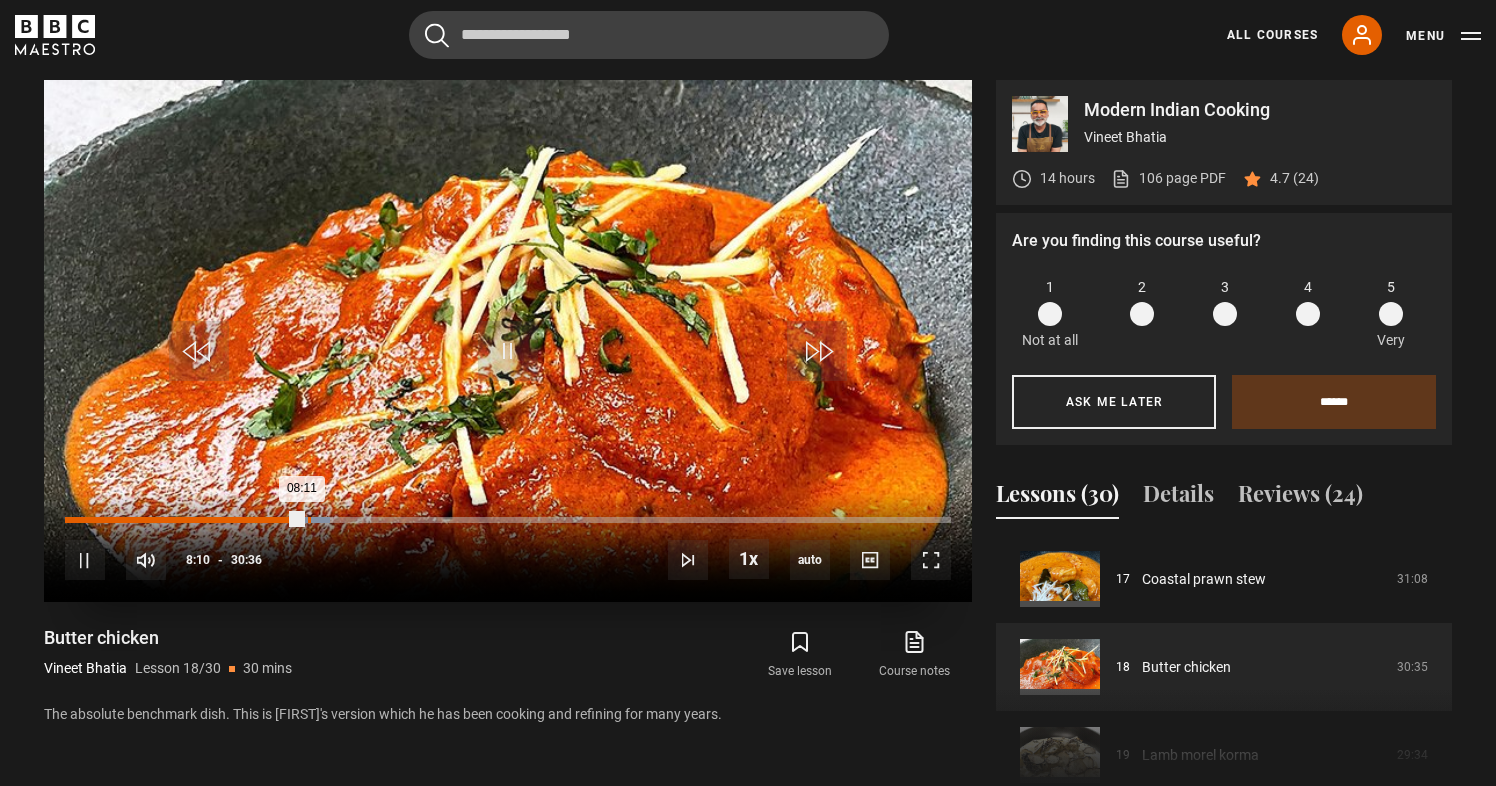 click on "08:23" at bounding box center (309, 520) 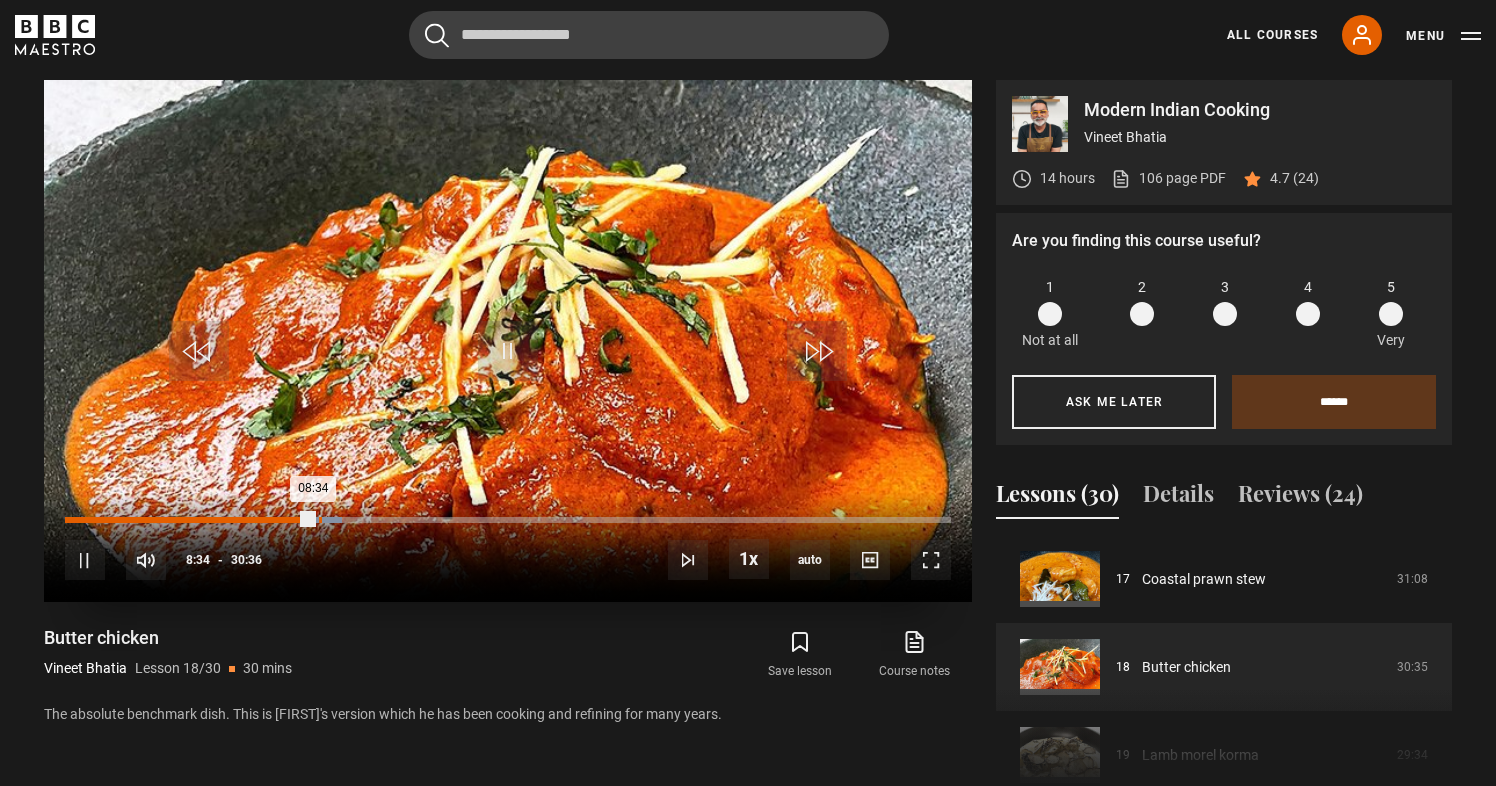 click on "Loaded :  31.32% 08:46 08:34" at bounding box center [508, 520] 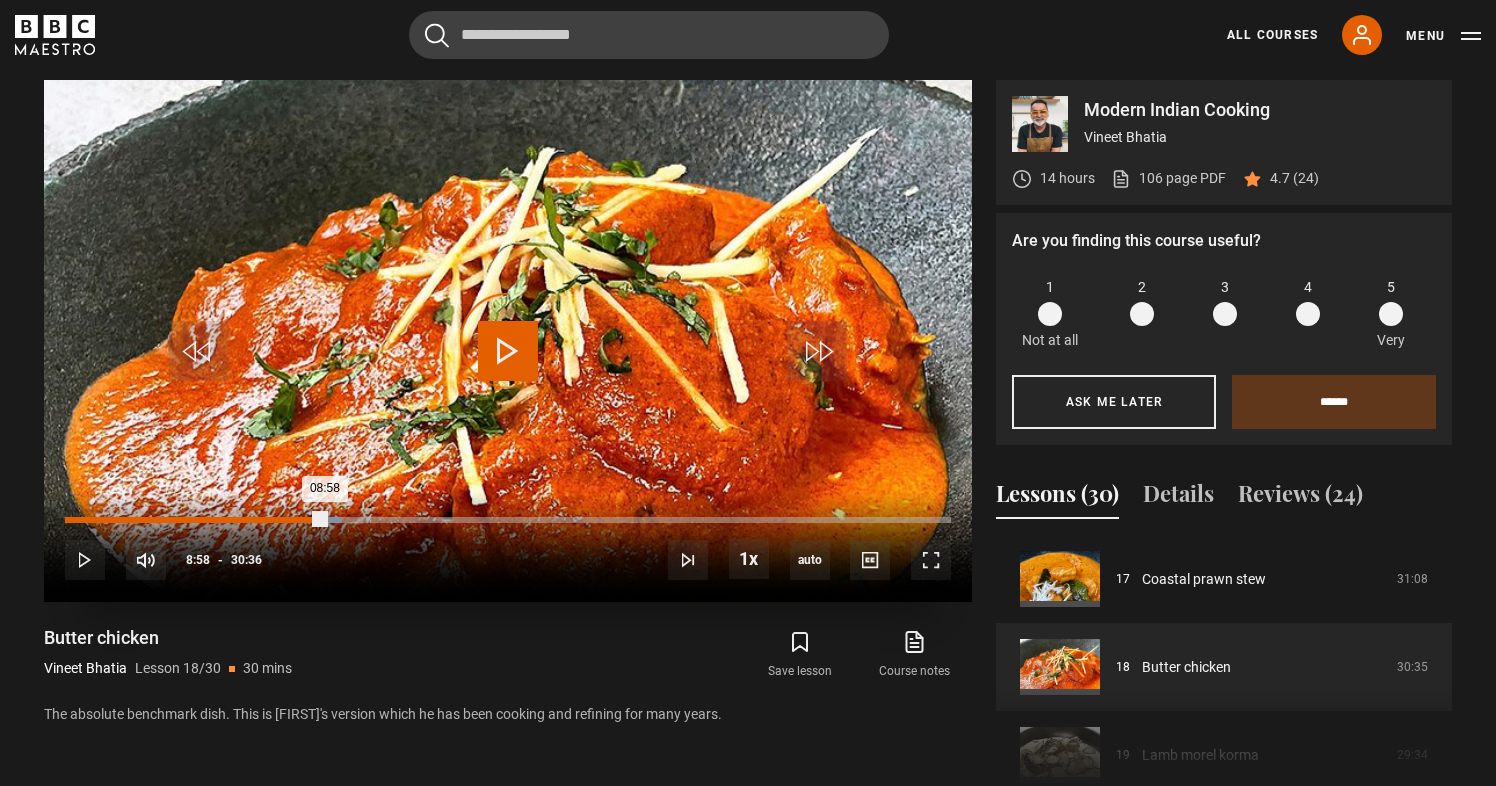 click on "Loaded :  31.32% 08:58 08:58" at bounding box center [508, 520] 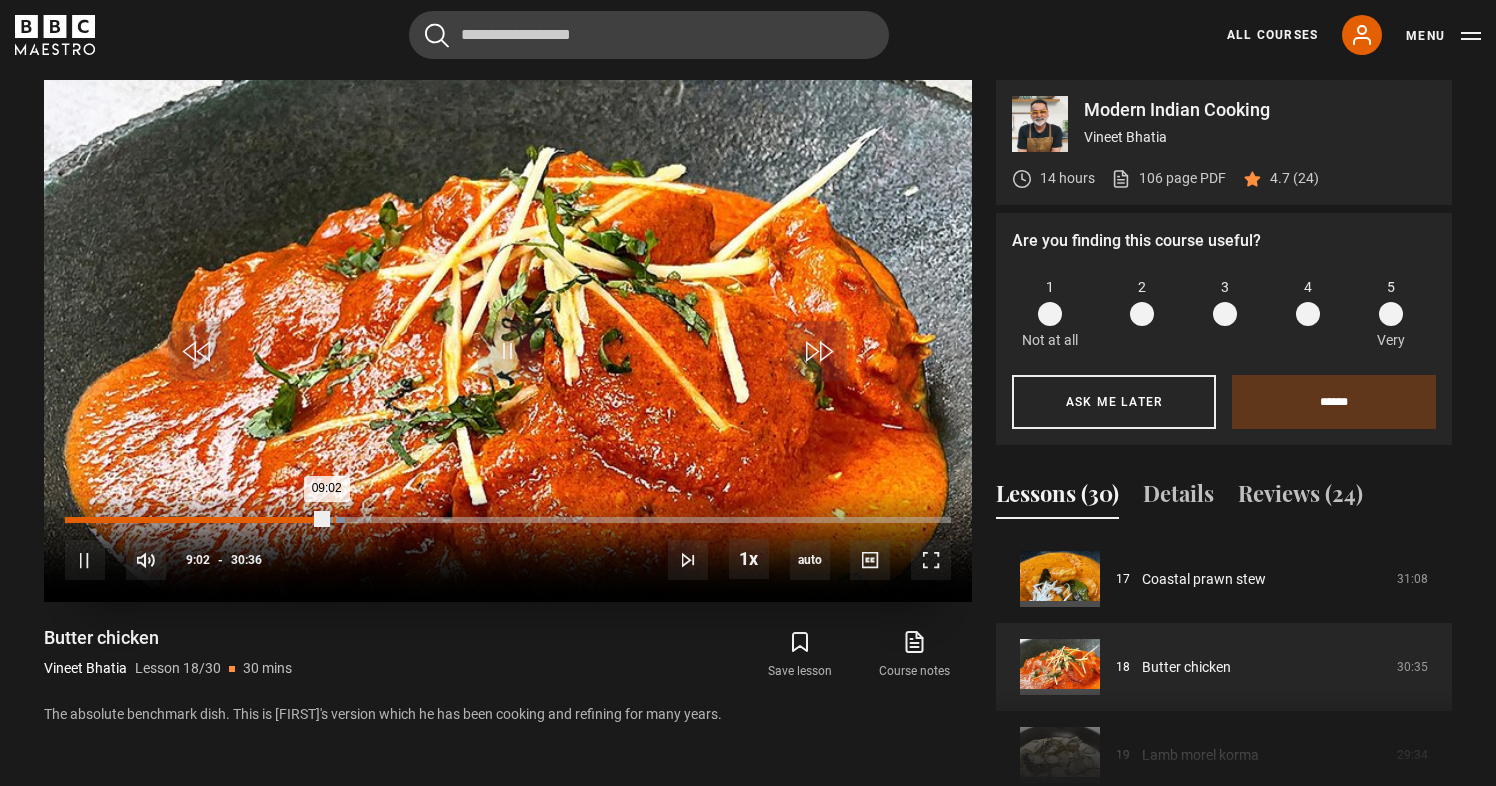 click on "09:15" at bounding box center [334, 520] 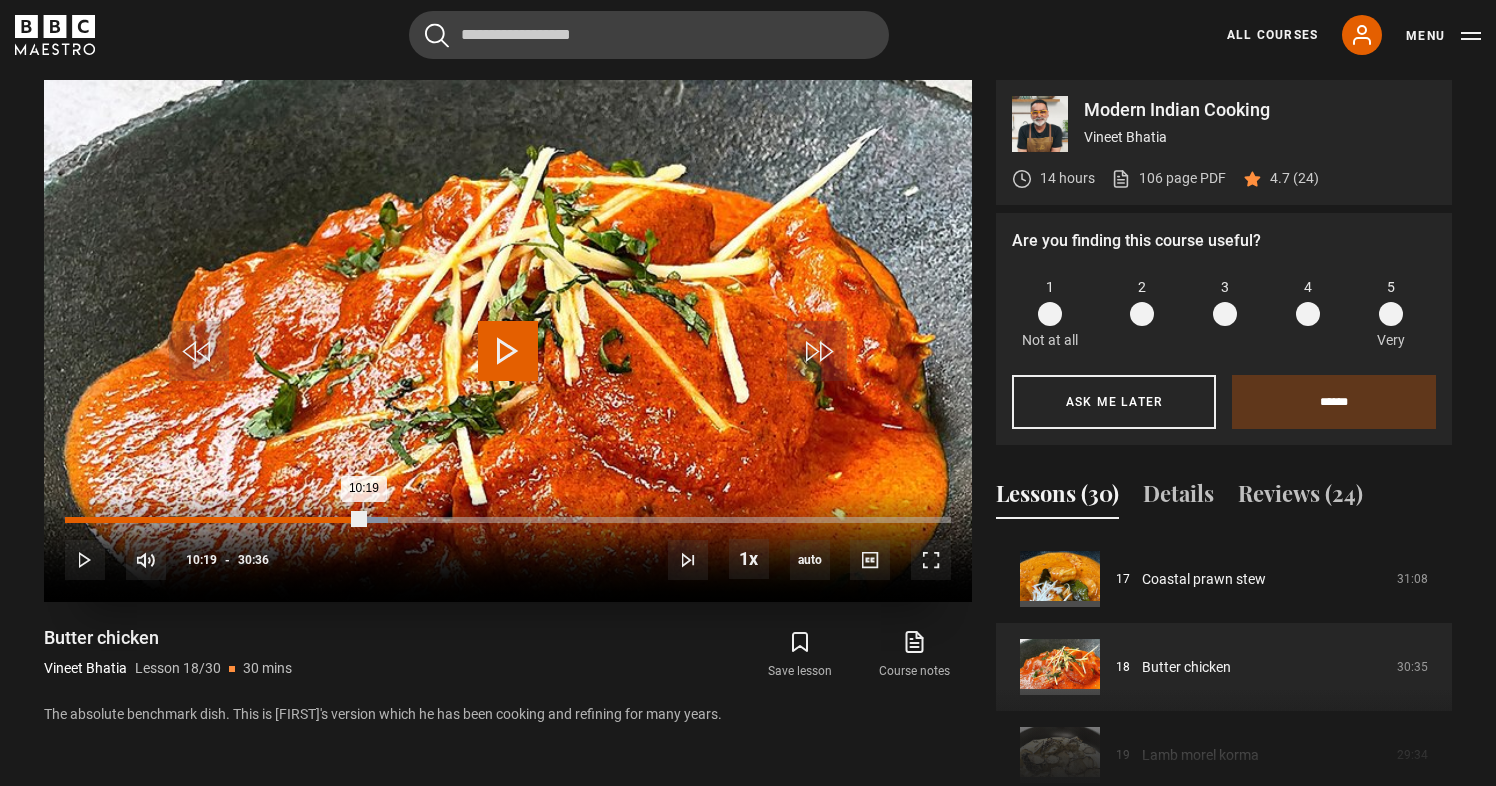click on "Loaded :  36.49% 10:19 10:19" at bounding box center [508, 520] 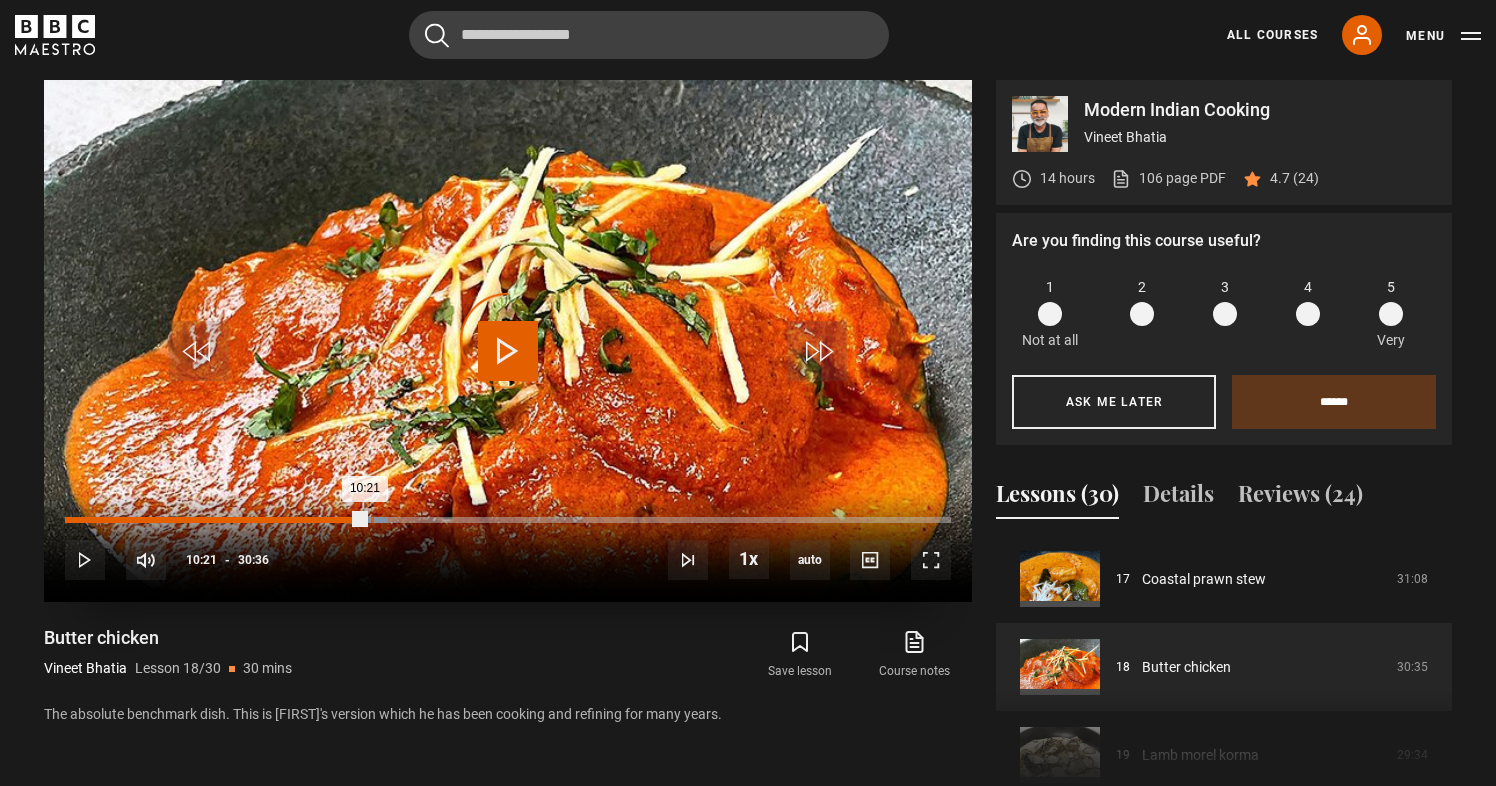 click on "Loaded :  36.49% 10:34 10:21" at bounding box center [508, 520] 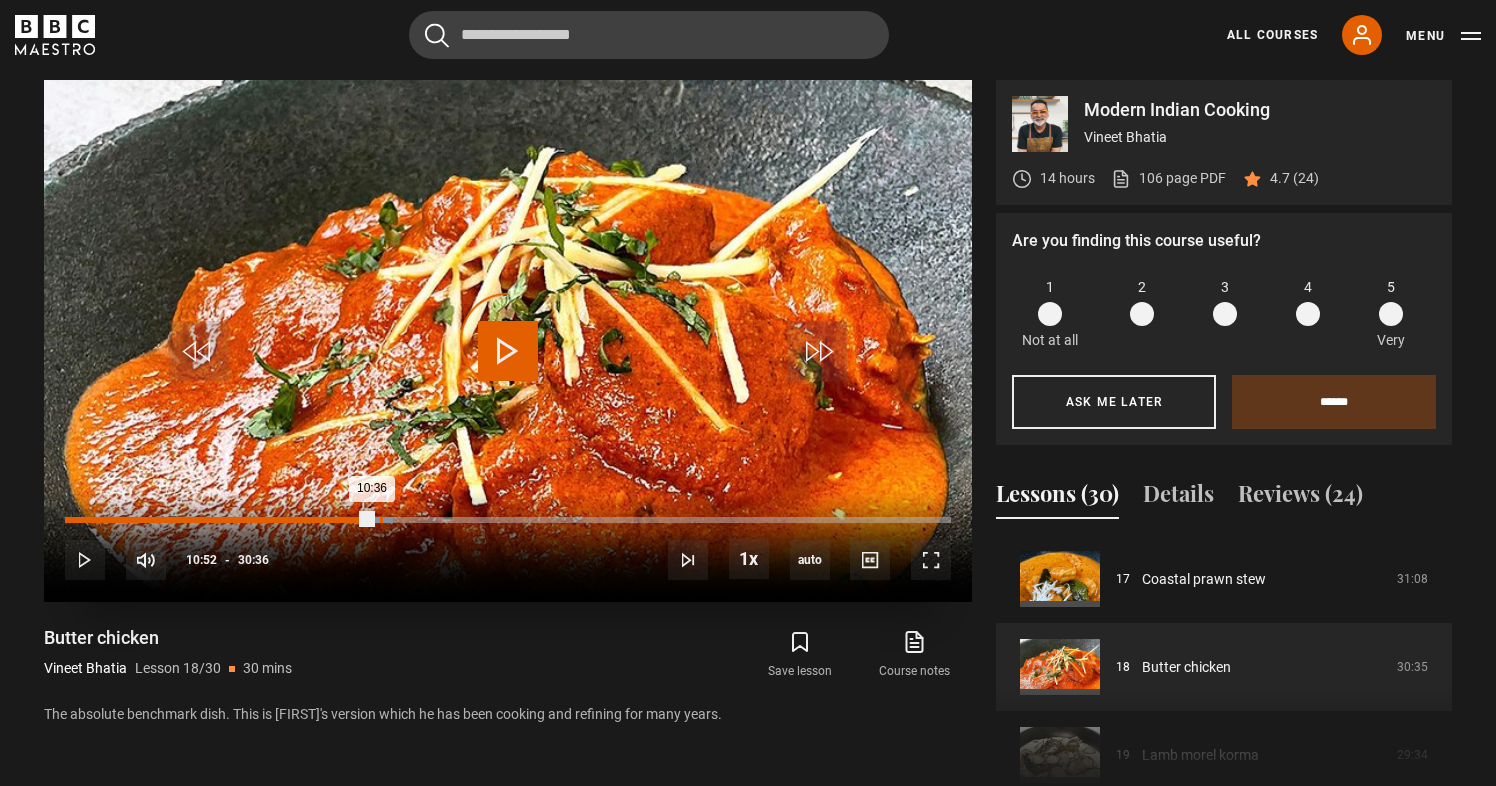 click on "Loaded :  37.04% 10:52 10:36" at bounding box center (508, 520) 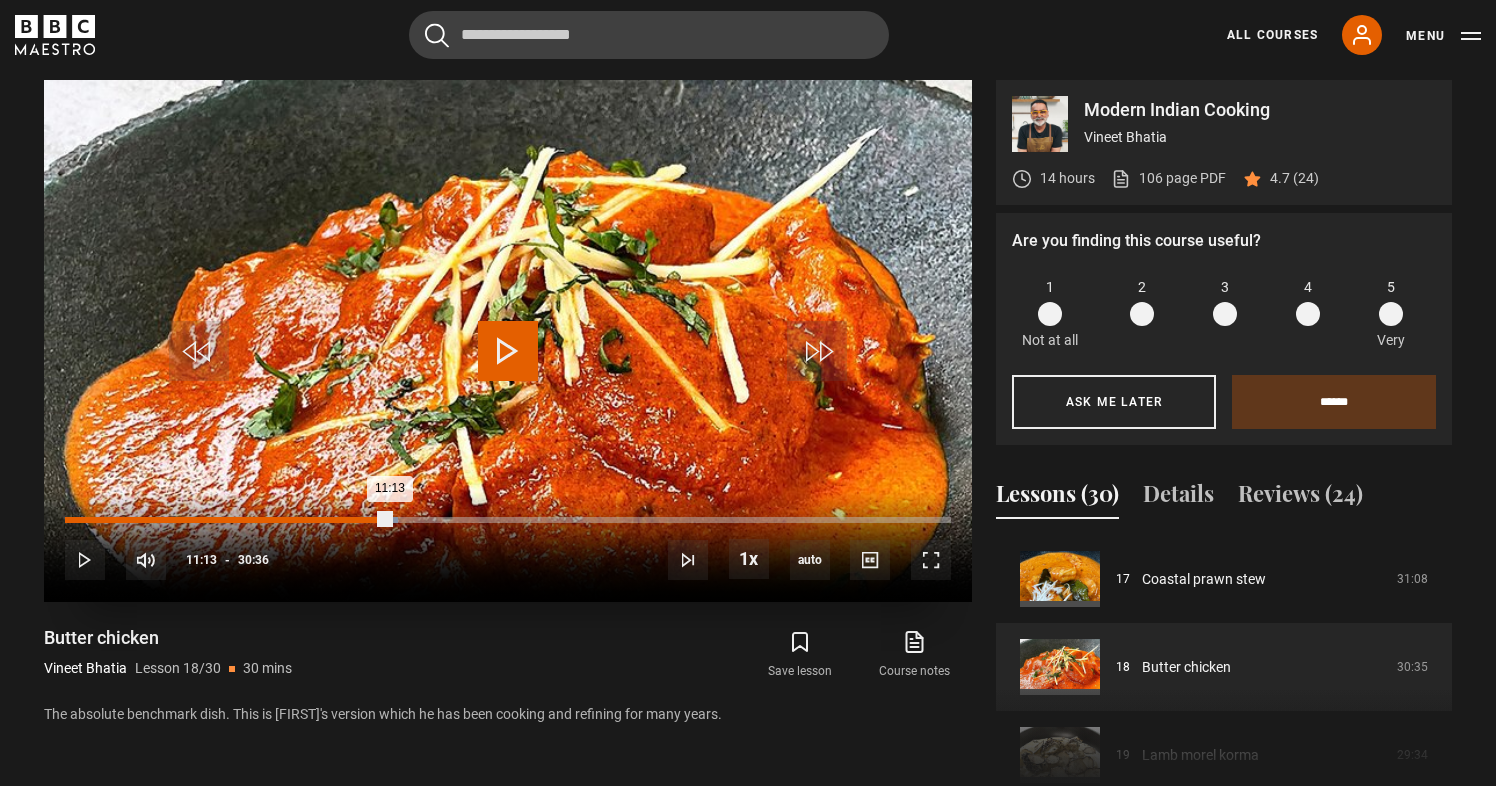 click on "Loaded :  37.58% 11:13 11:13" at bounding box center [508, 520] 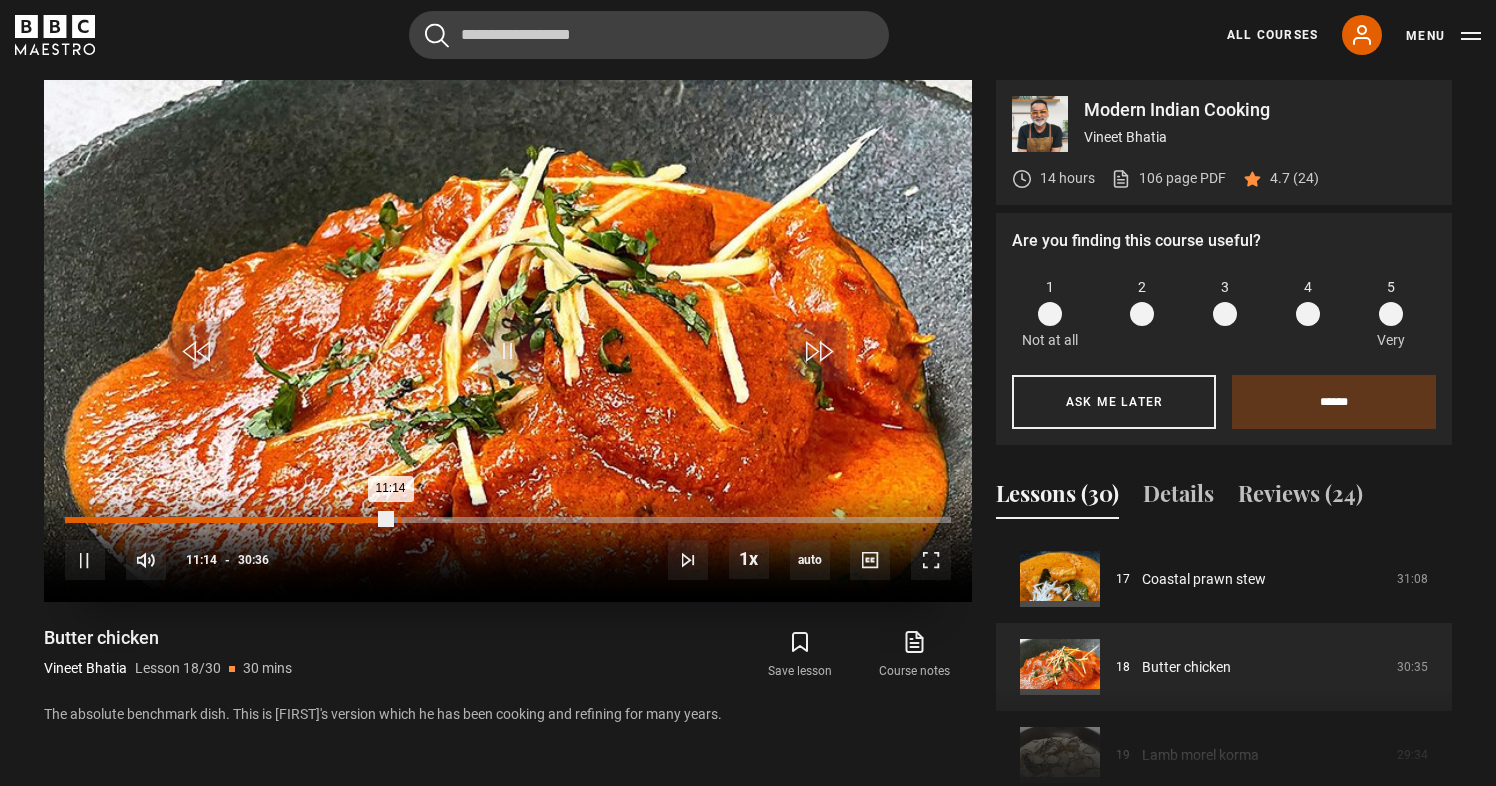 click on "11:30" at bounding box center (399, 520) 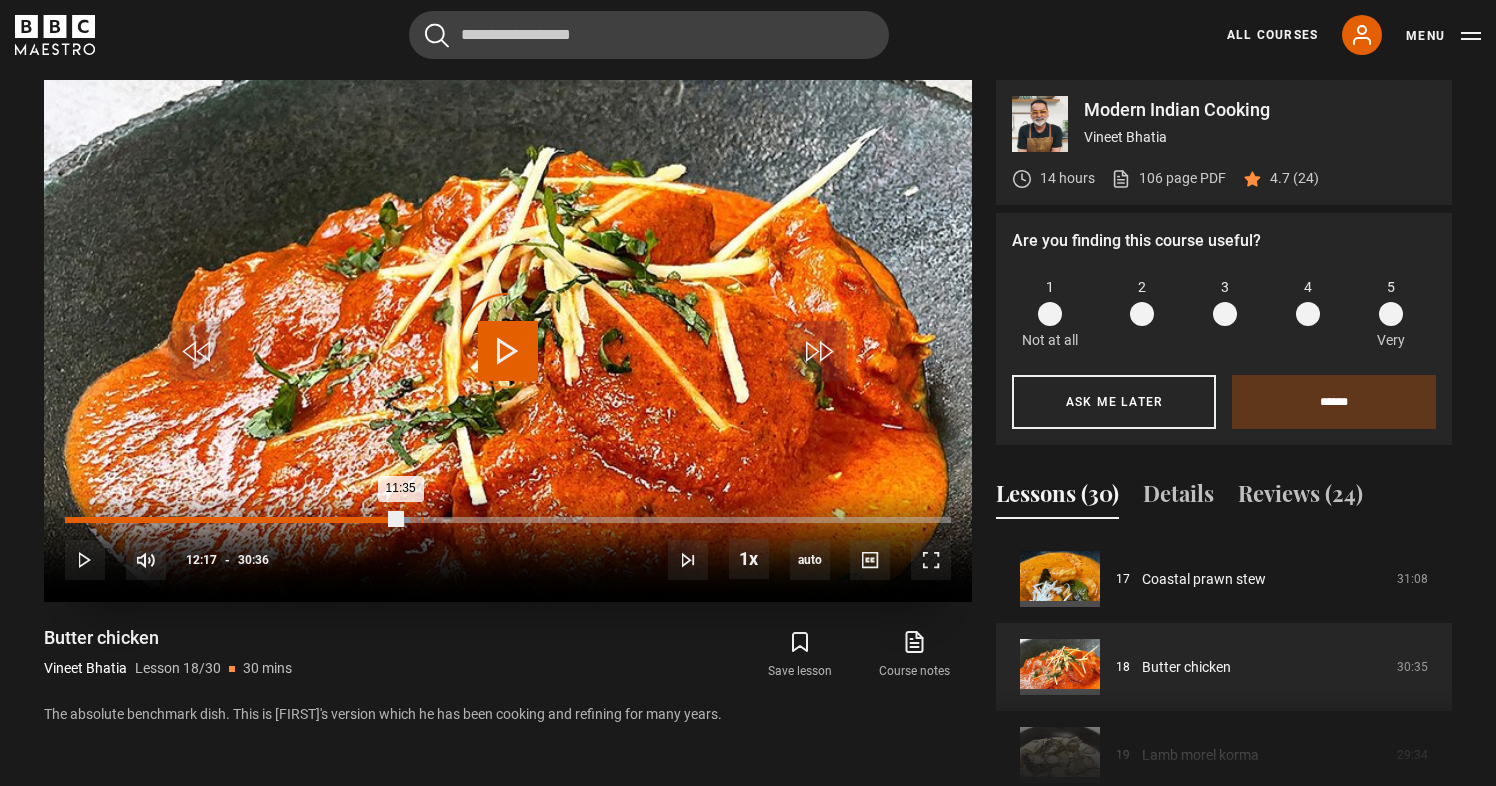 click on "12:17" at bounding box center [422, 520] 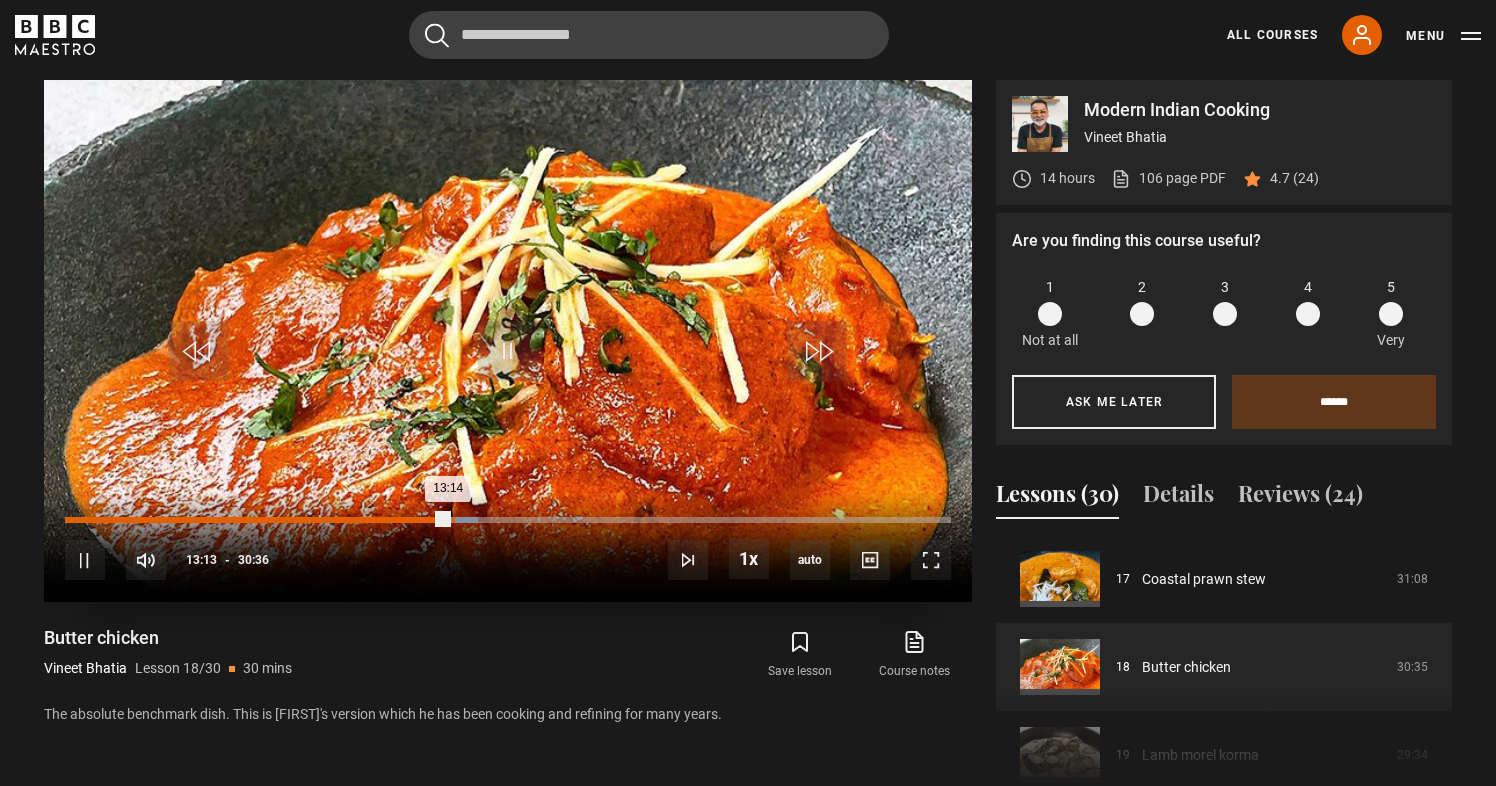 click on "Loaded :  46.57% 13:21 13:14" at bounding box center (508, 520) 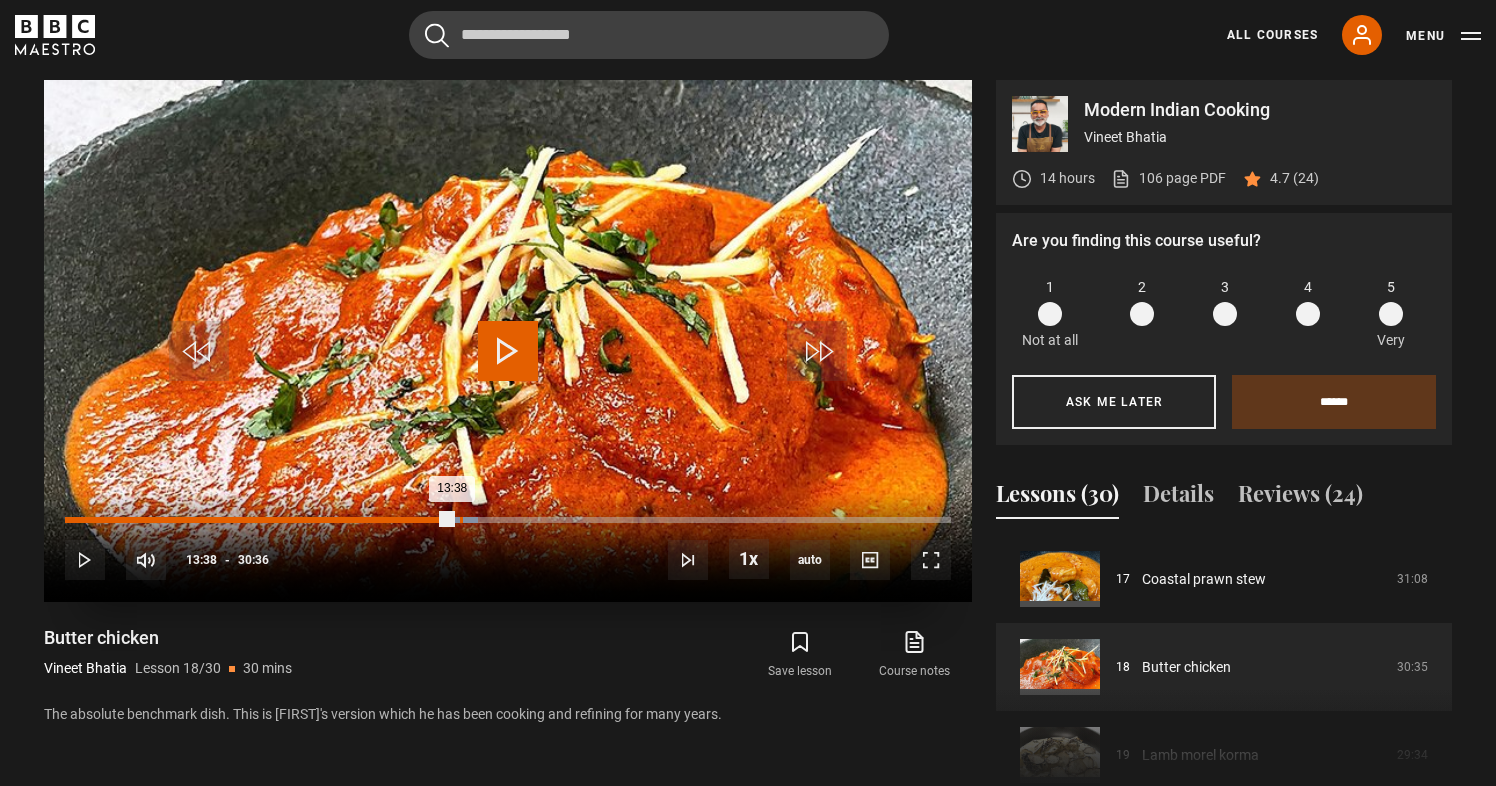 click on "13:38" at bounding box center [461, 520] 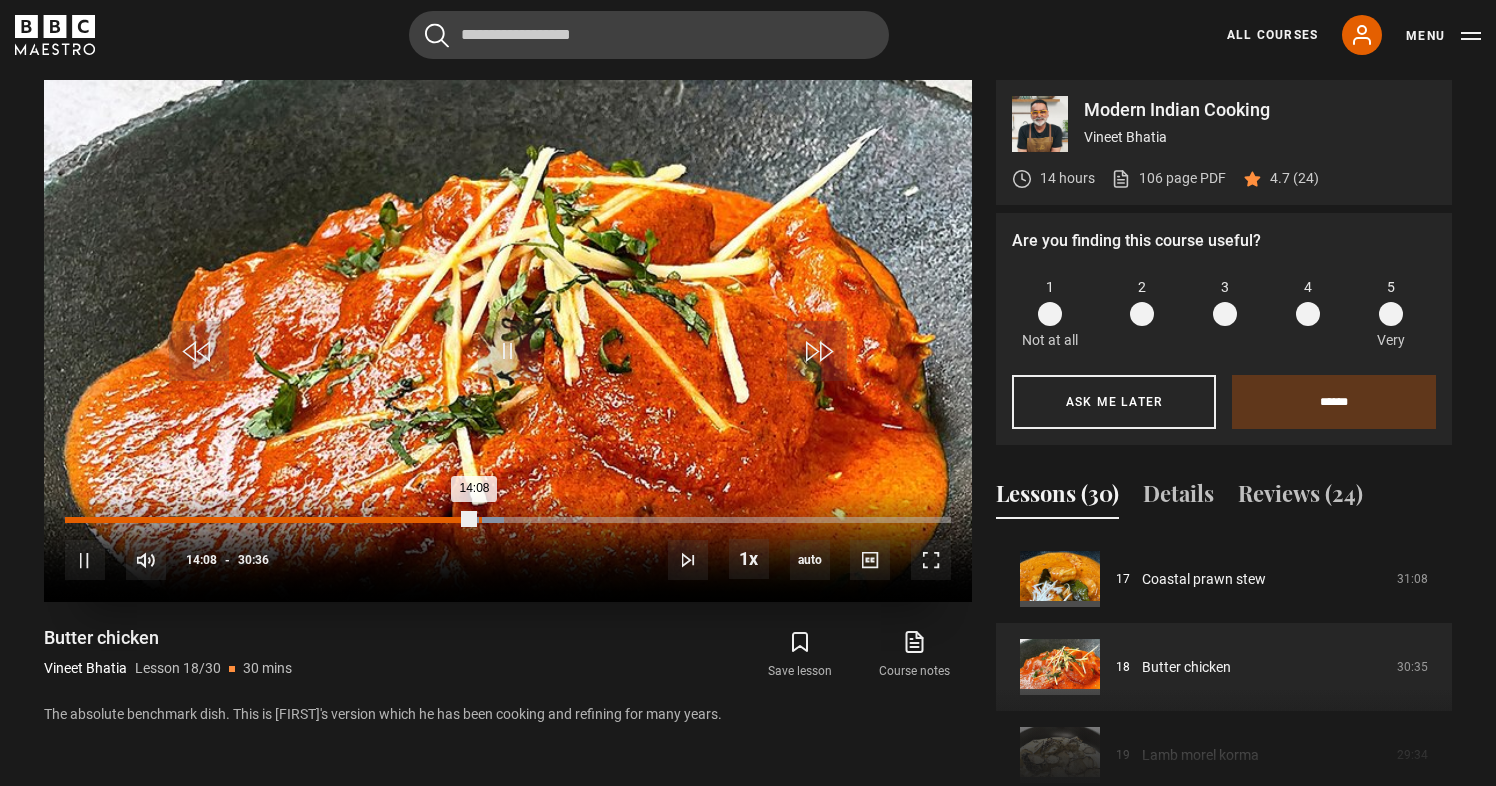 click on "Loaded :  49.56% 14:17 14:08" at bounding box center [508, 520] 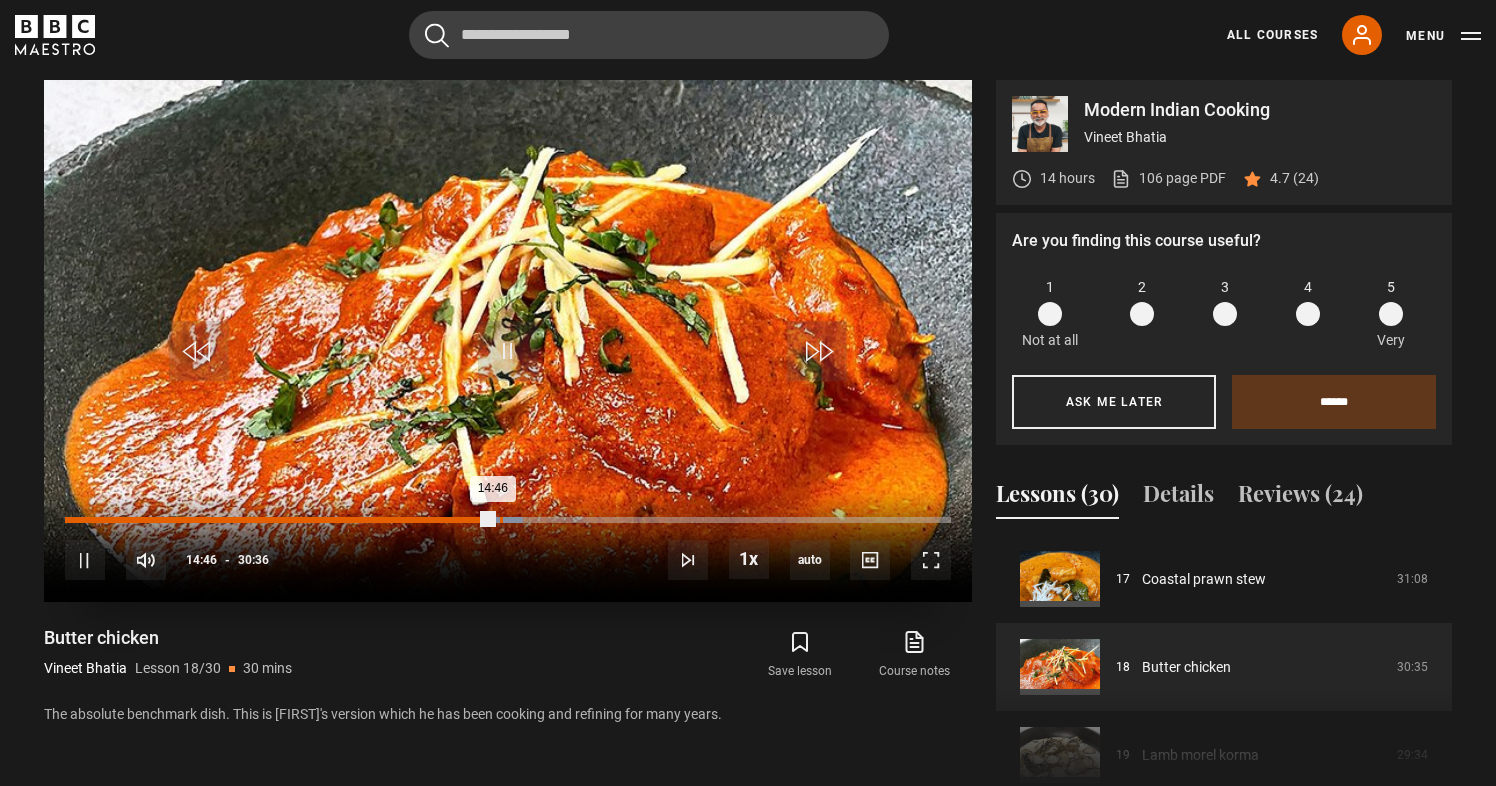 click on "Loaded :  51.74% 15:01 14:46" at bounding box center (508, 520) 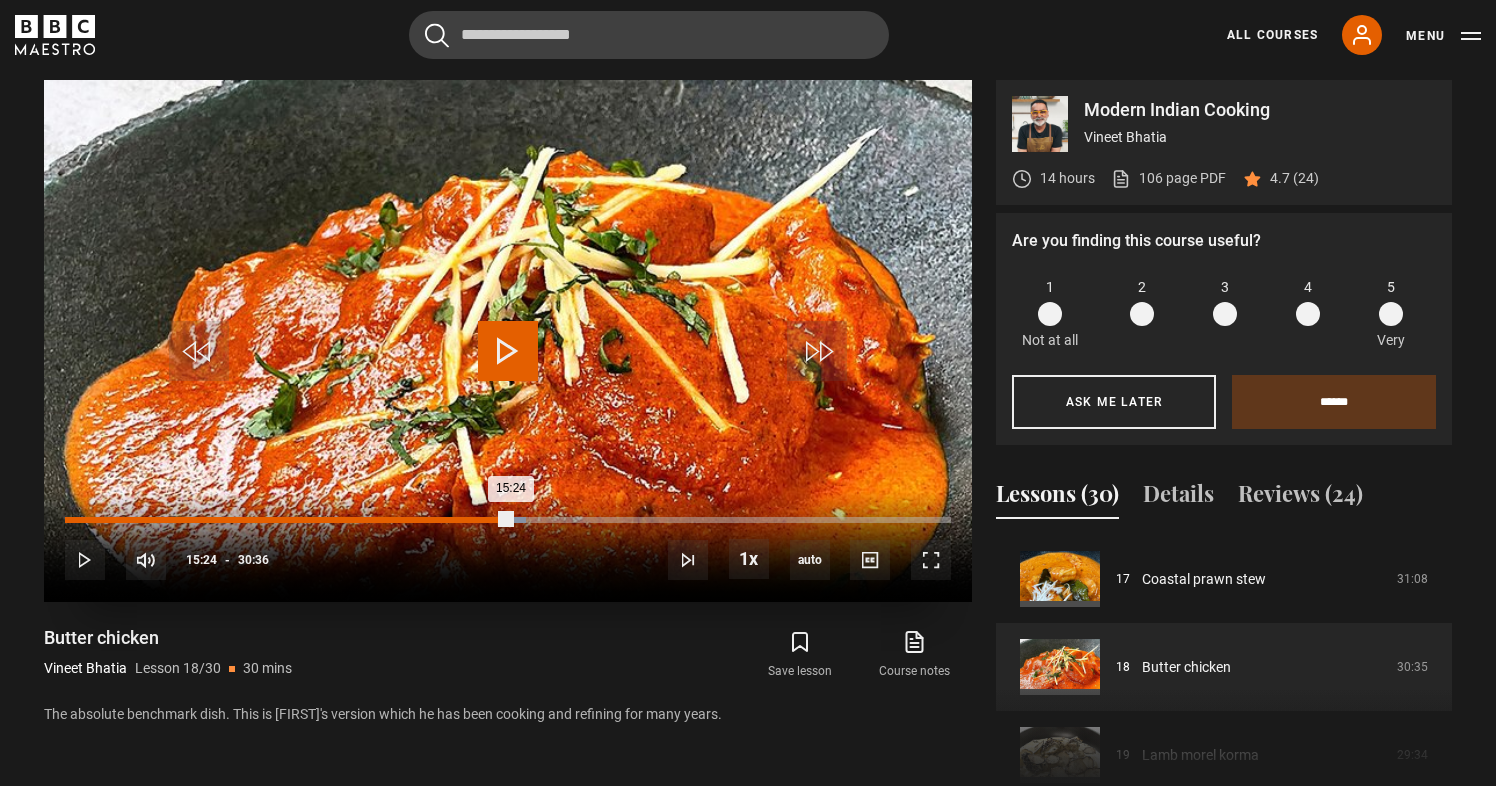 click on "Loaded :  52.02% 15:24 15:24" at bounding box center (508, 520) 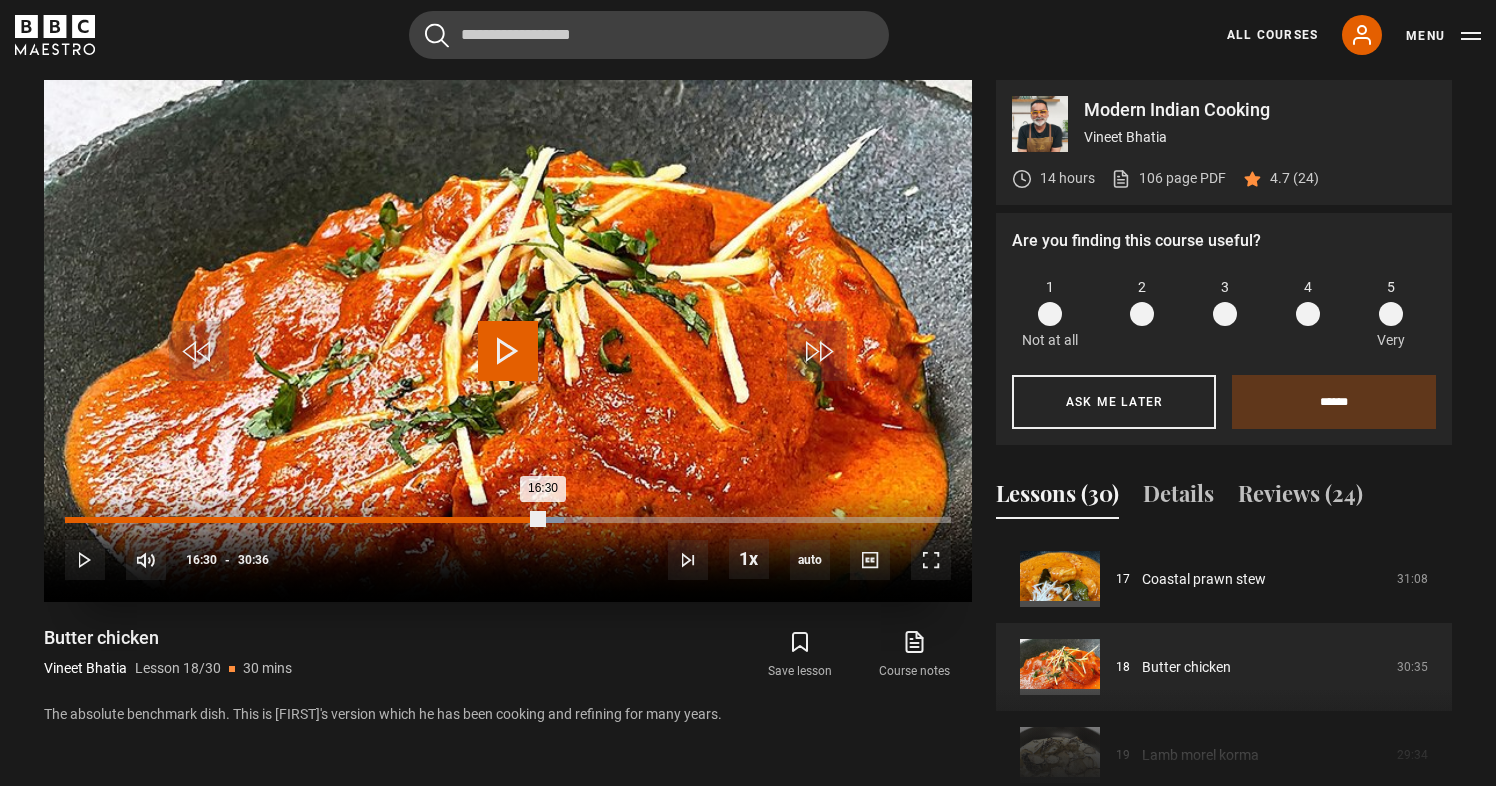 click on "Loaded :  56.37% 16:30 16:30" at bounding box center (508, 520) 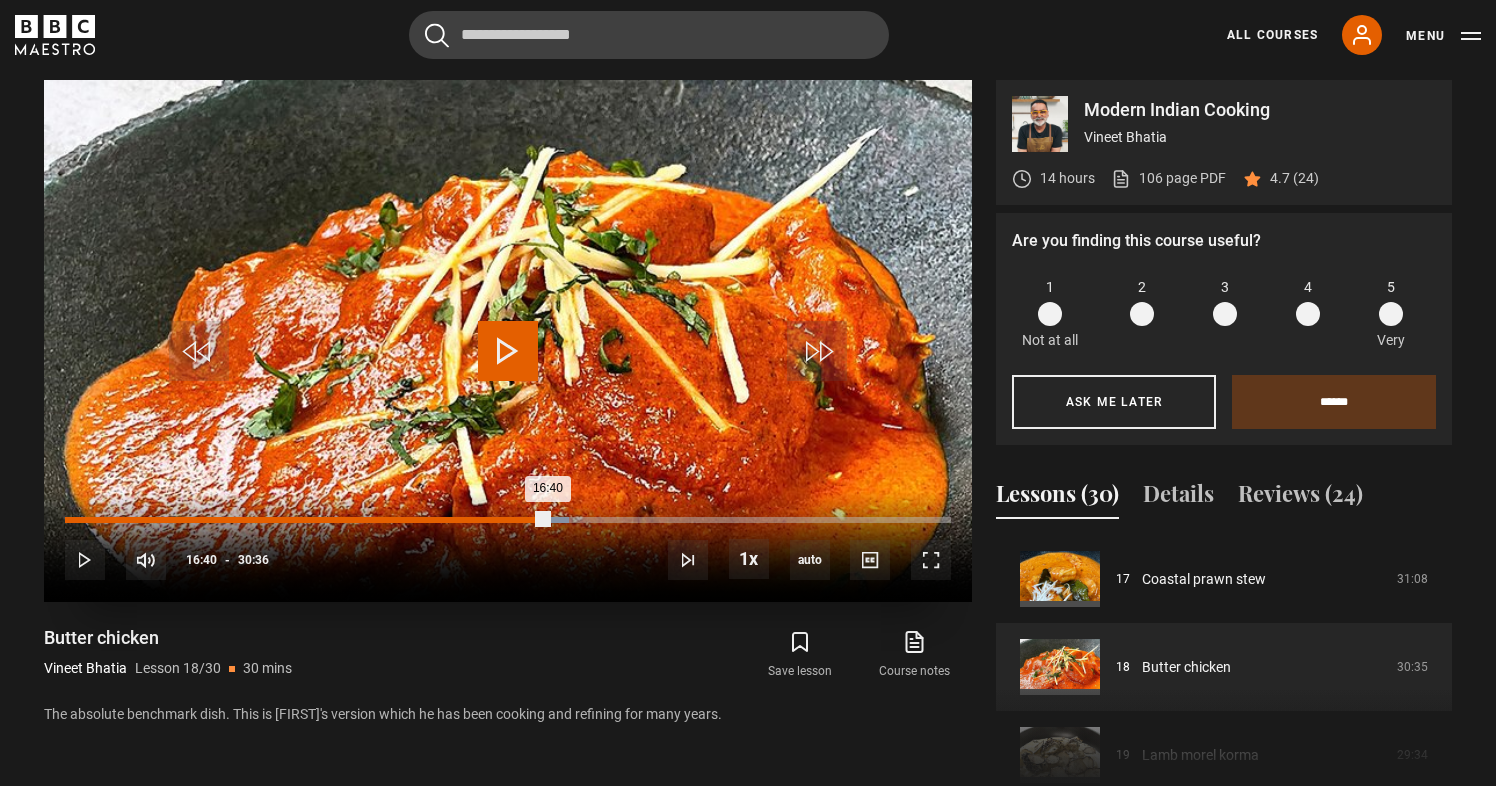 click on "Loaded :  56.92% 16:40 16:40" at bounding box center (508, 520) 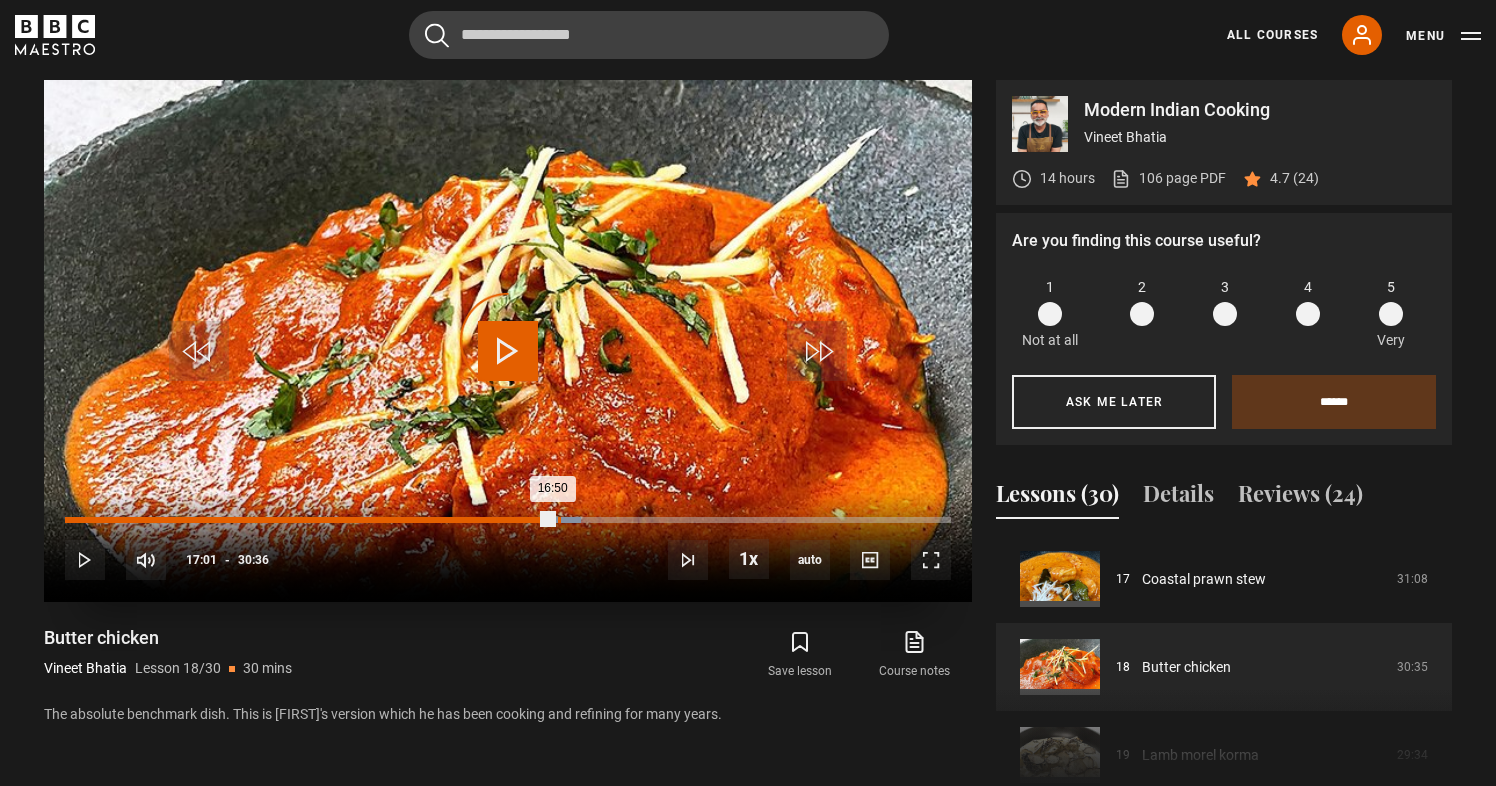 click on "Loaded :  58.28% 17:01 16:50" at bounding box center (508, 520) 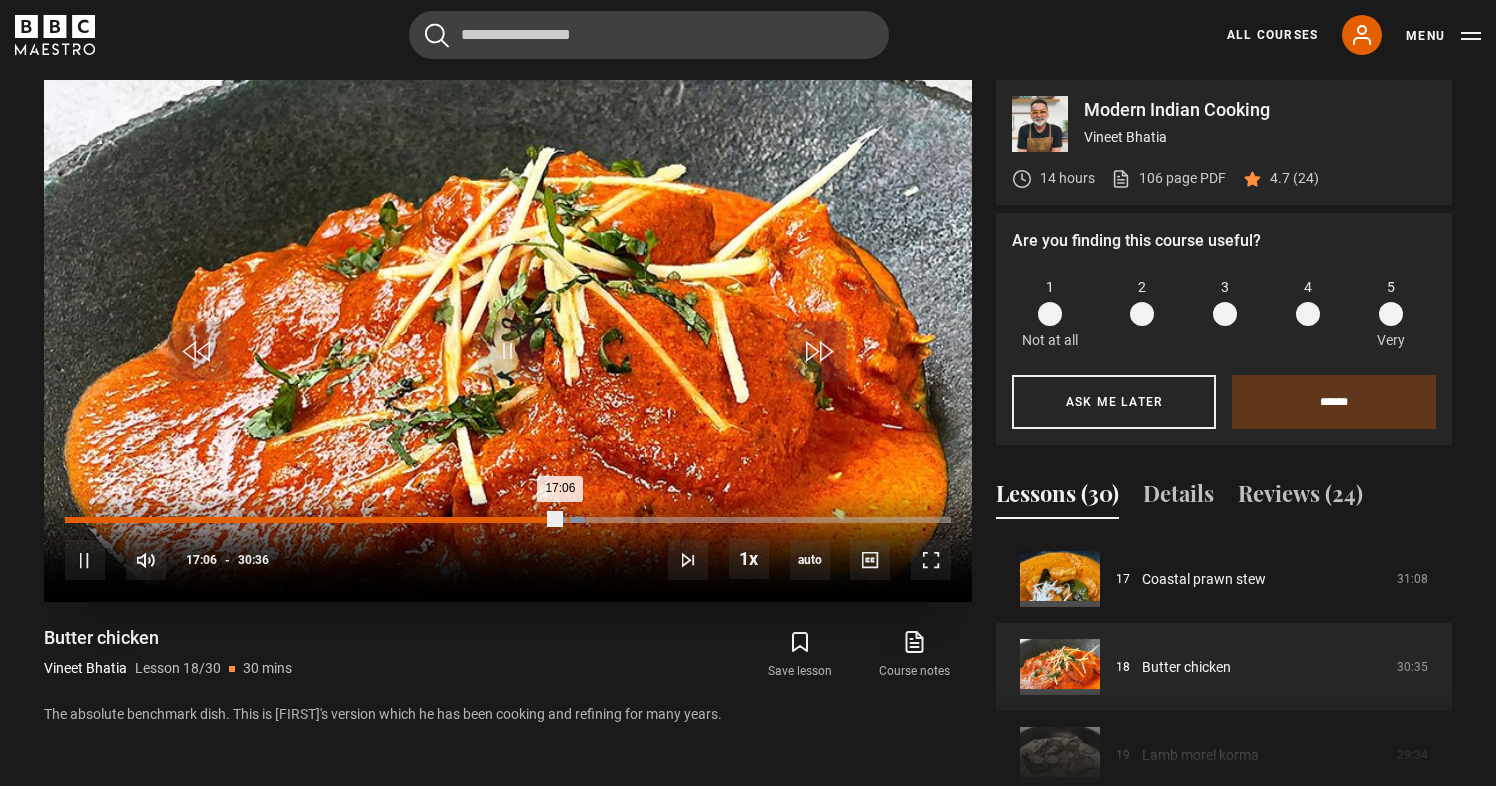 click on "17:20" at bounding box center (568, 520) 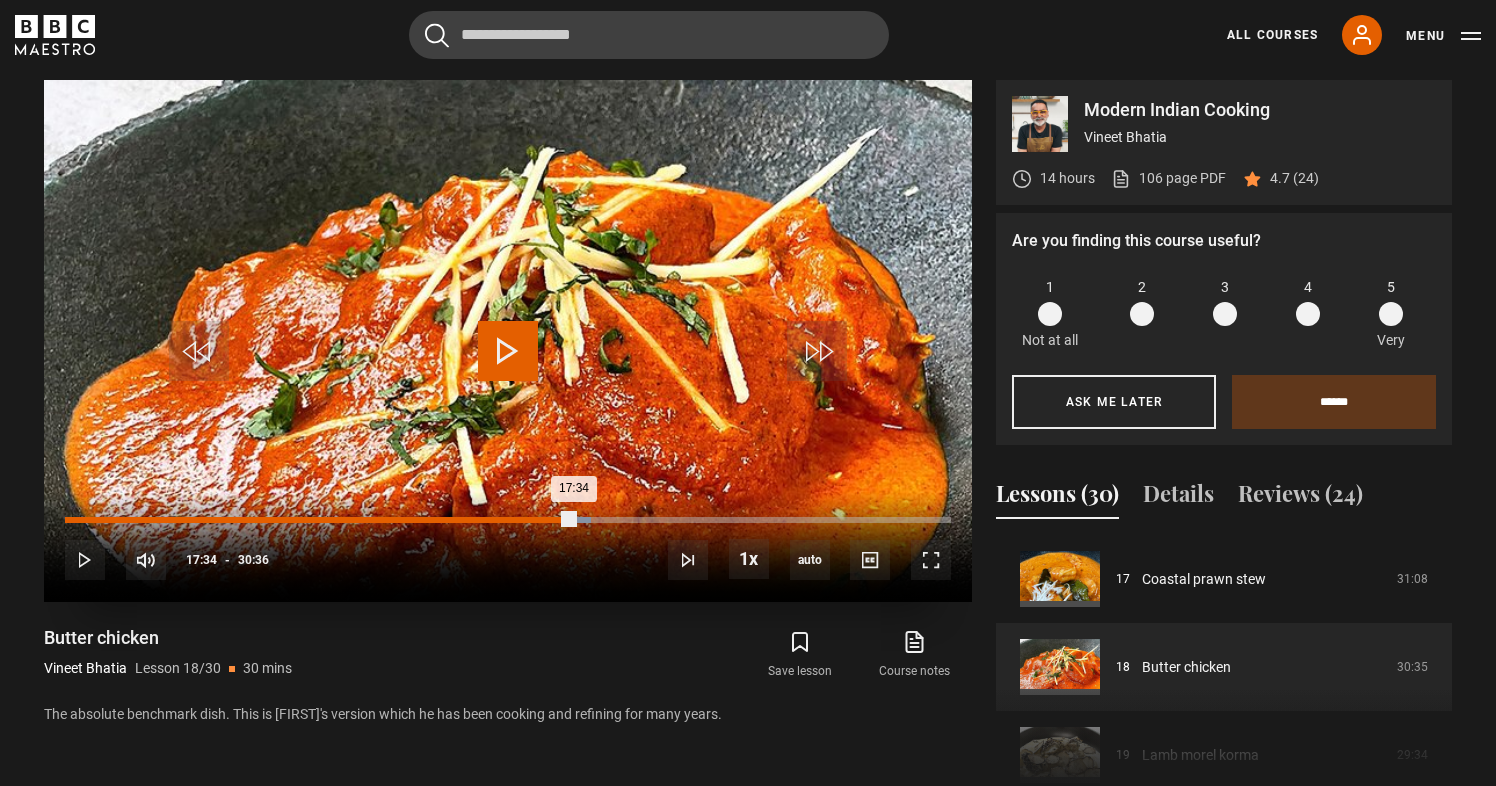 click on "Loaded :  59.37% 17:32 17:34" at bounding box center (508, 520) 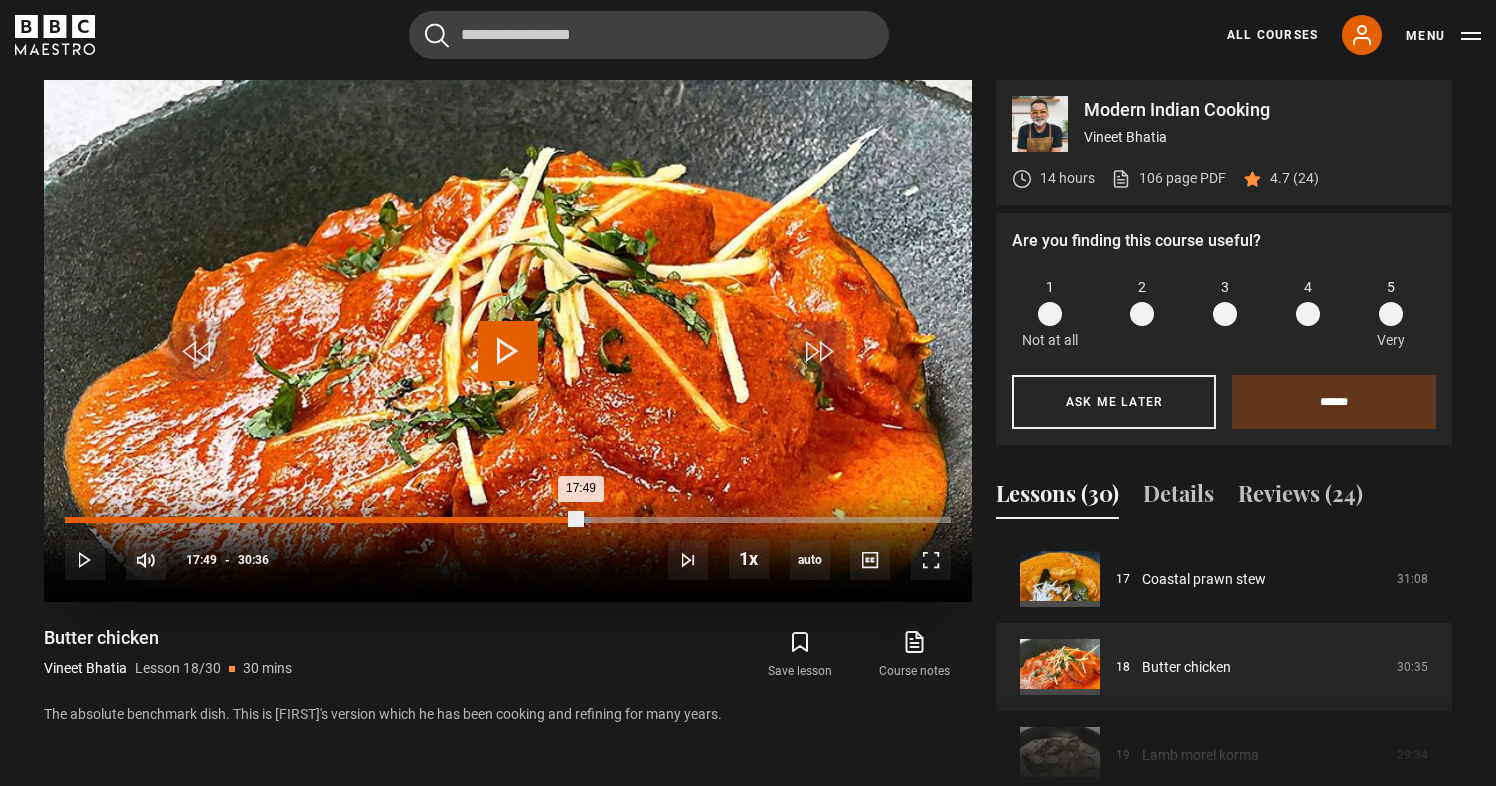 click on "Loaded :  59.37% 17:49 17:49" at bounding box center (508, 520) 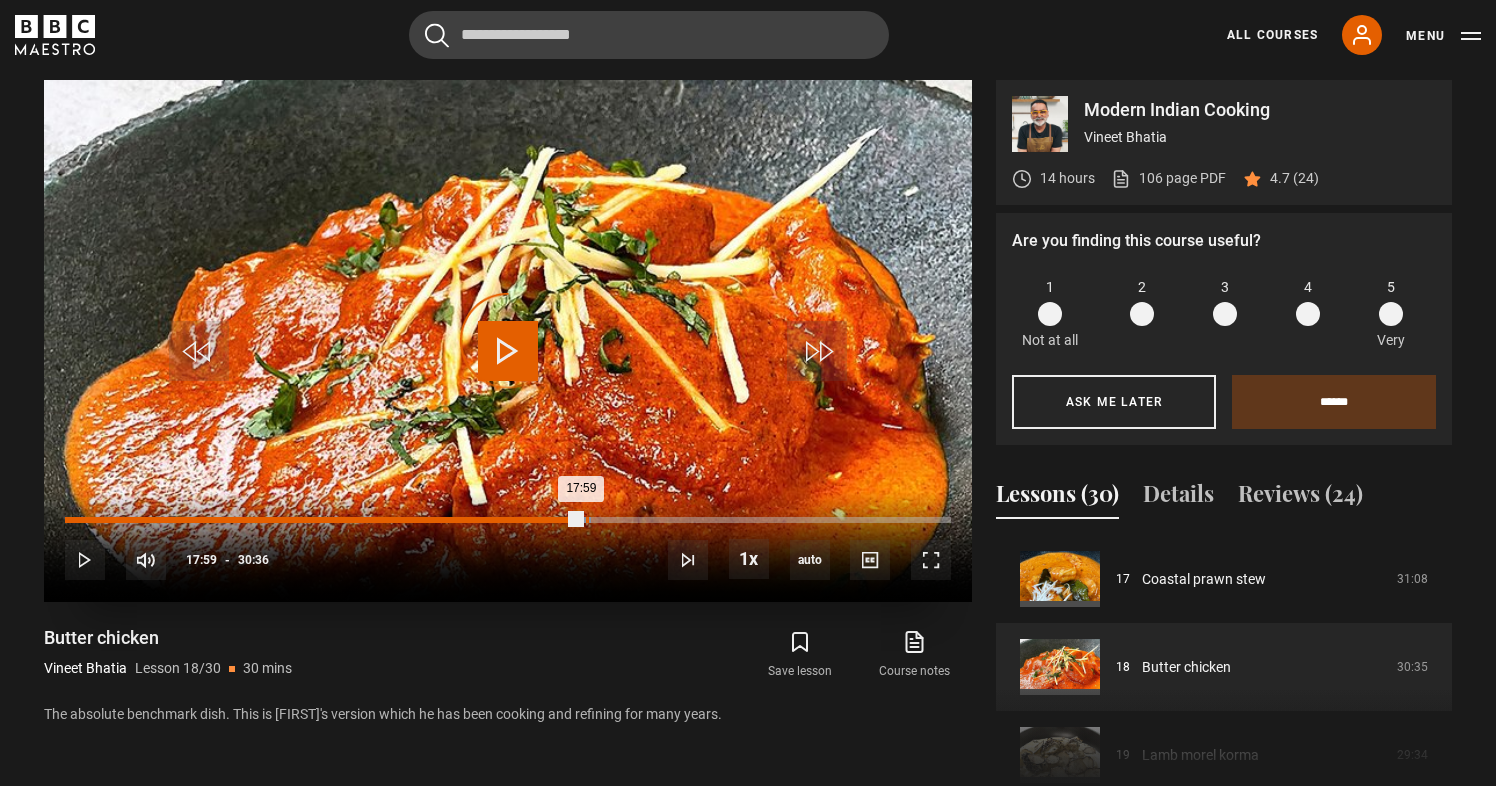 click on "Loaded :  59.37% 17:59 17:59" at bounding box center (508, 520) 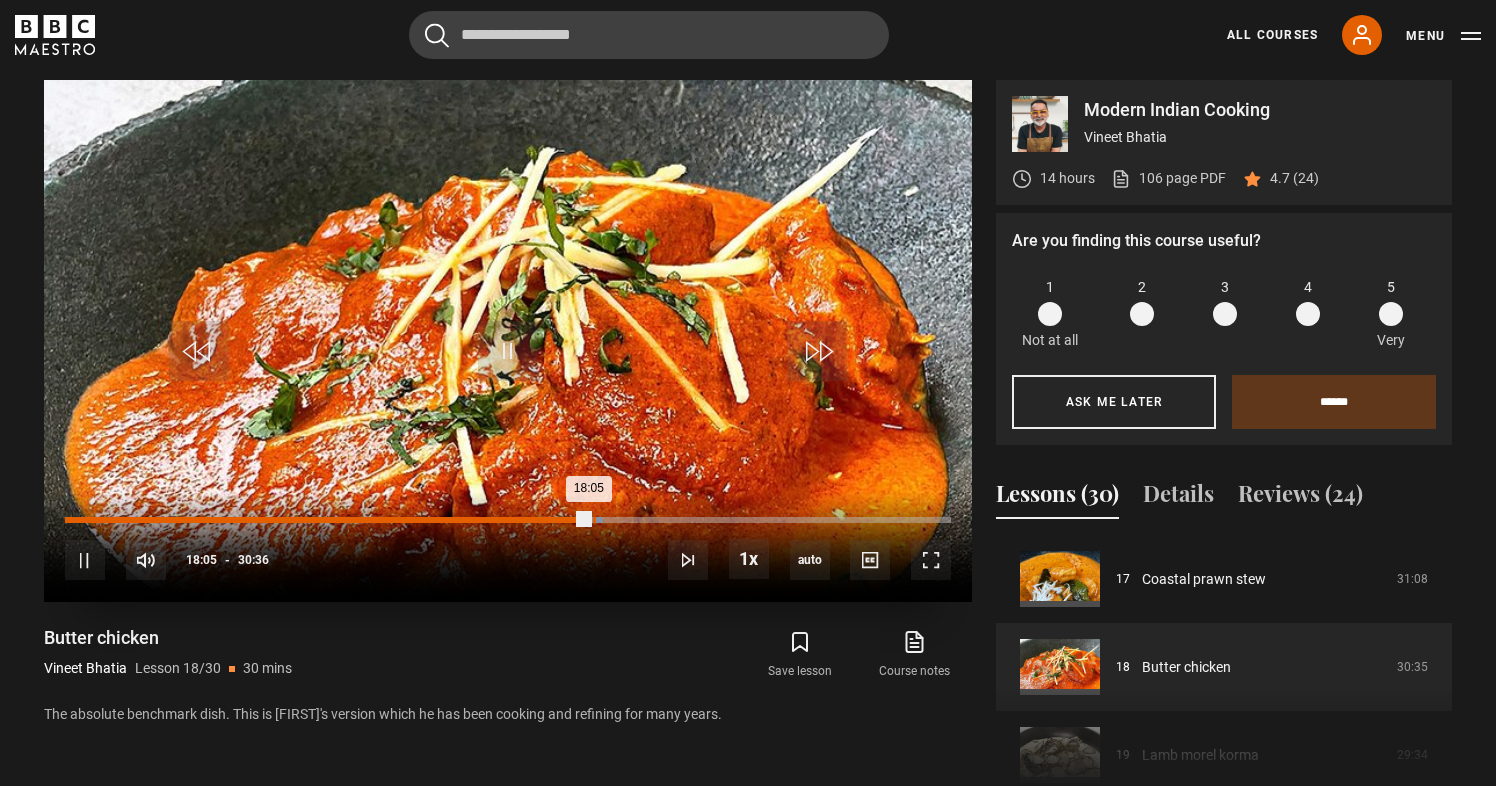 click on "Loaded :  60.73% 18:14 18:05" at bounding box center [508, 520] 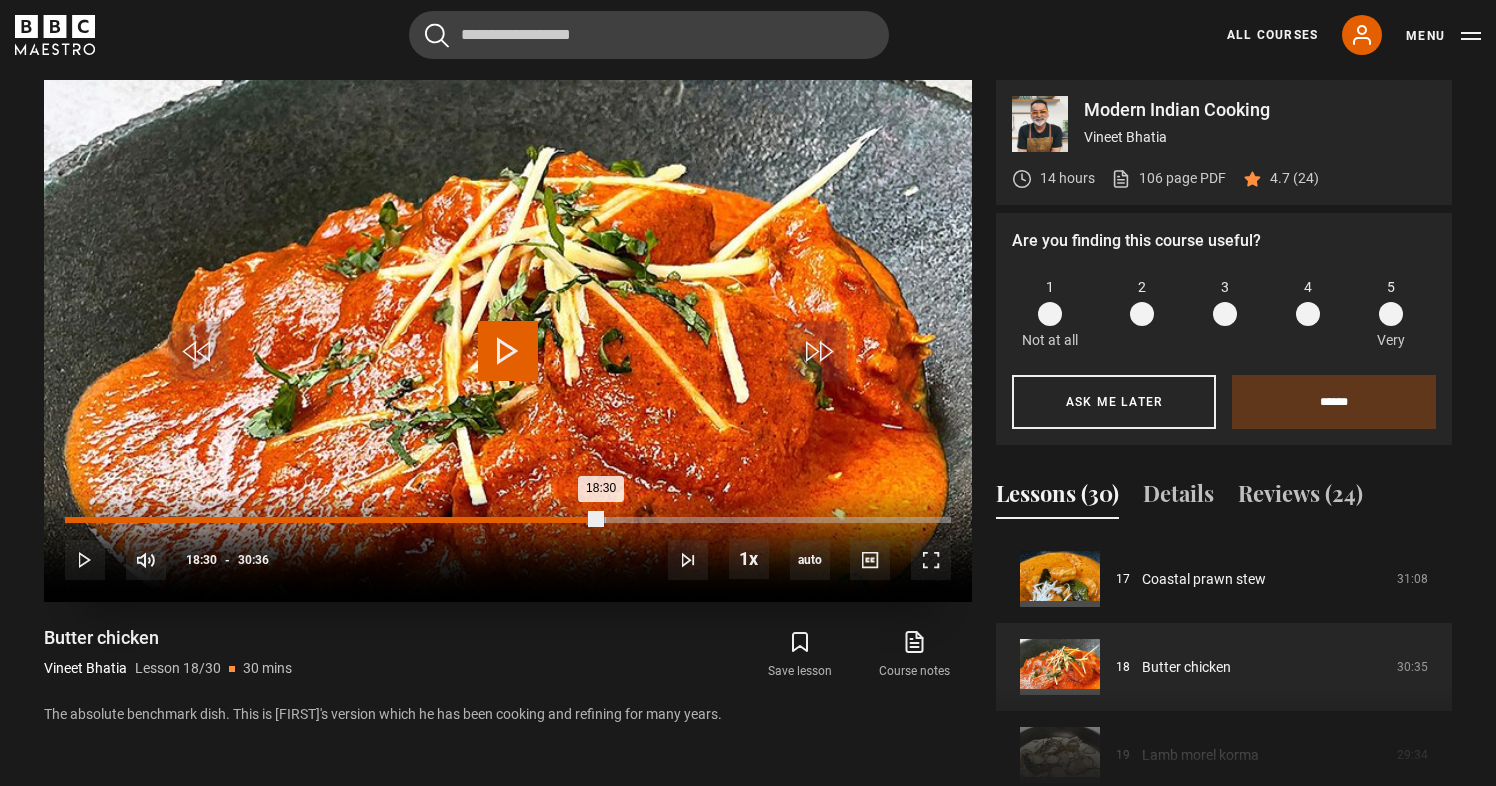click on "Loaded :  61.00% 18:30 18:30" at bounding box center (508, 520) 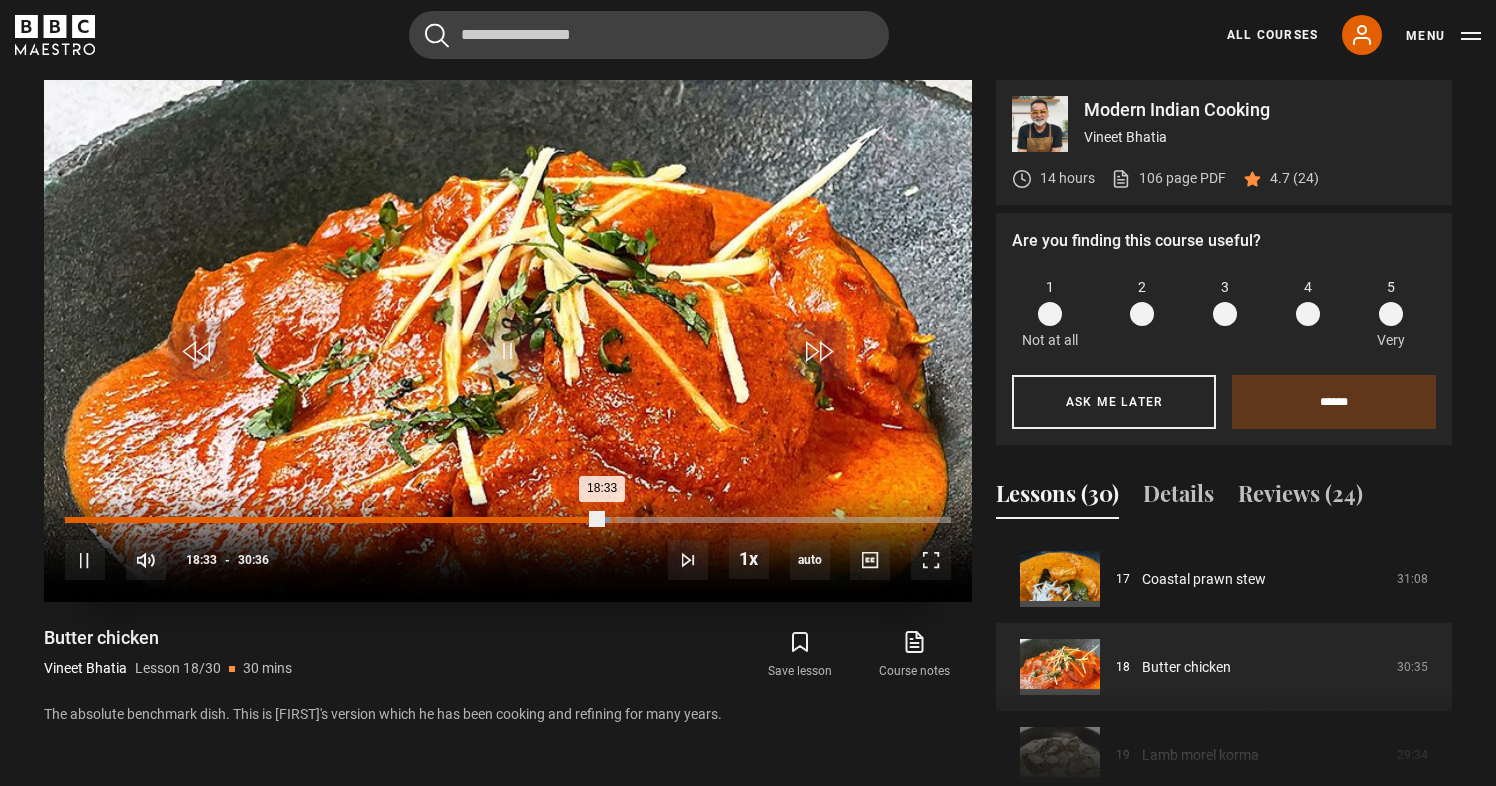 click on "18:53" at bounding box center [613, 520] 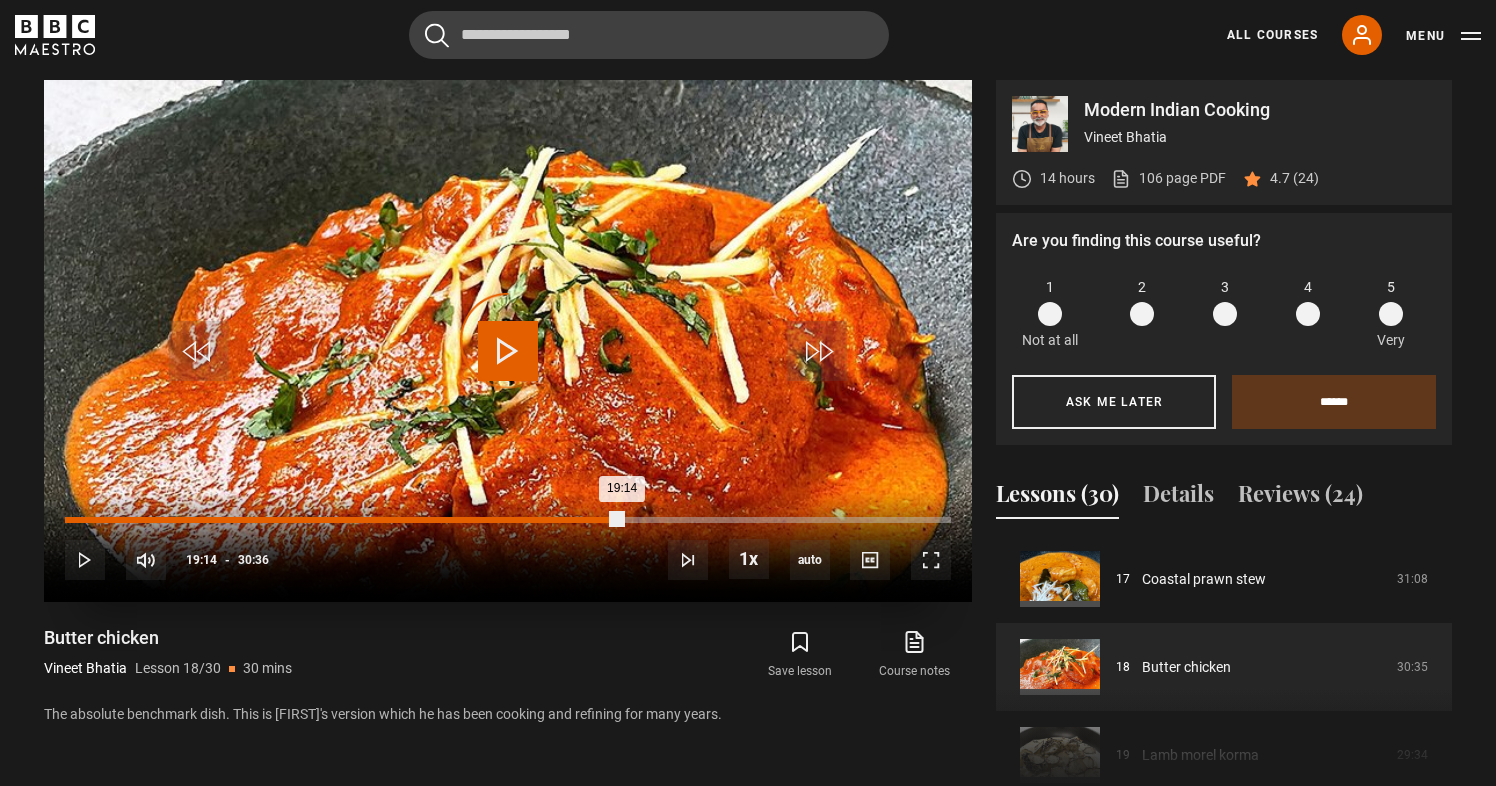 click on "Loaded :  62.36% 19:14 19:14" at bounding box center (508, 520) 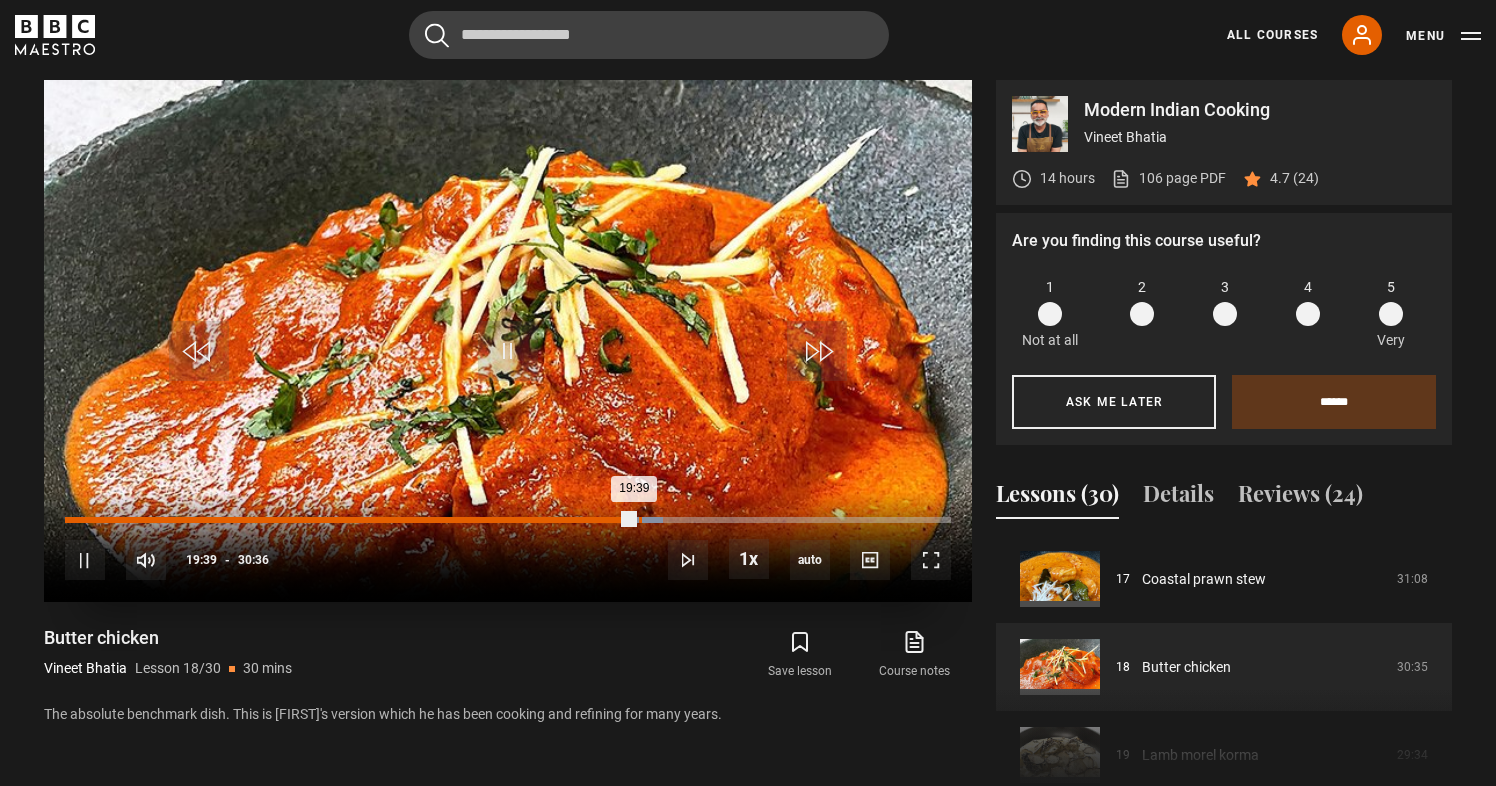 click on "Loaded :  67.54% 19:49 19:39" at bounding box center [508, 520] 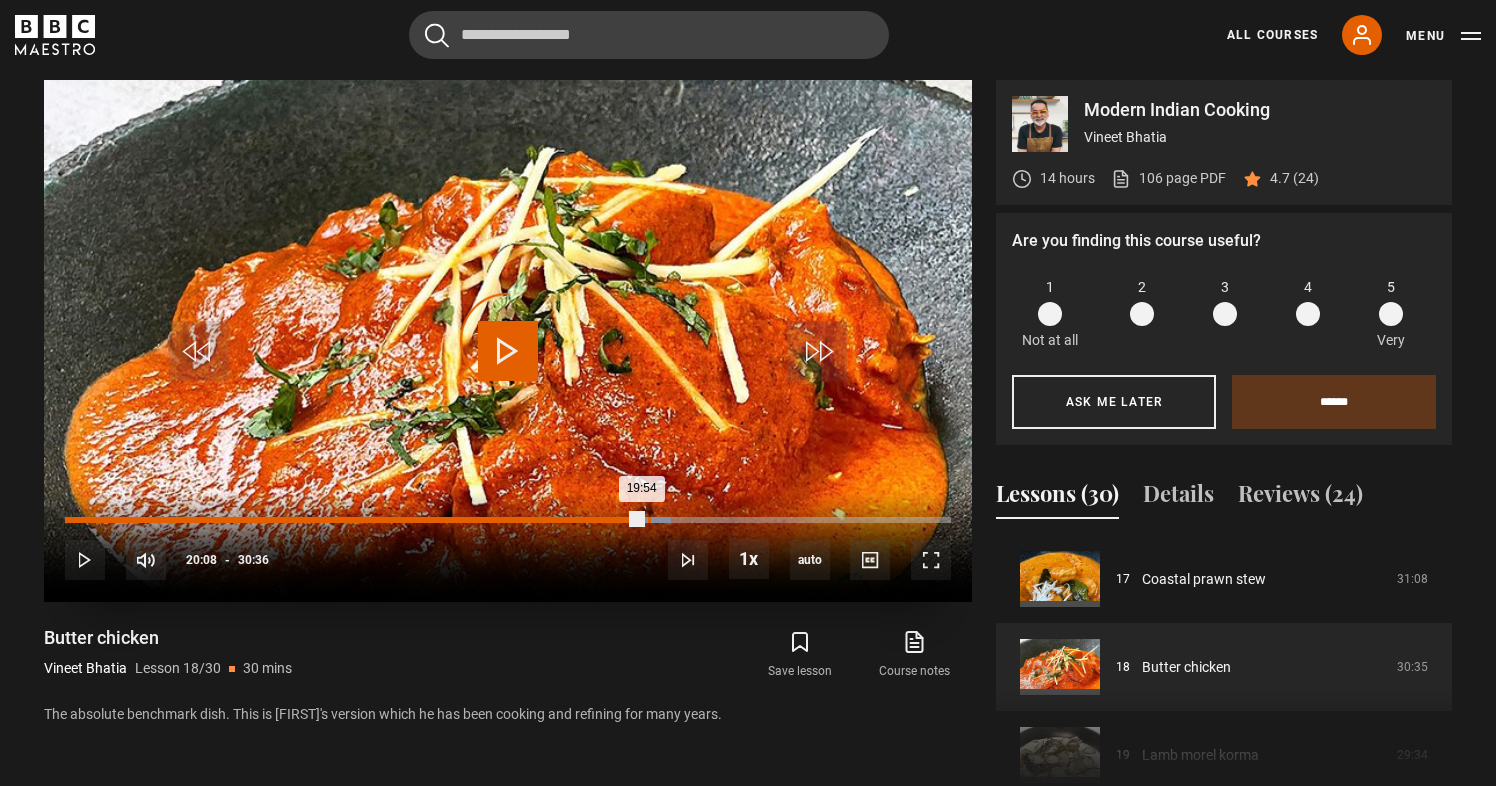 click on "Loaded :  68.36% 20:08 19:54" at bounding box center [508, 520] 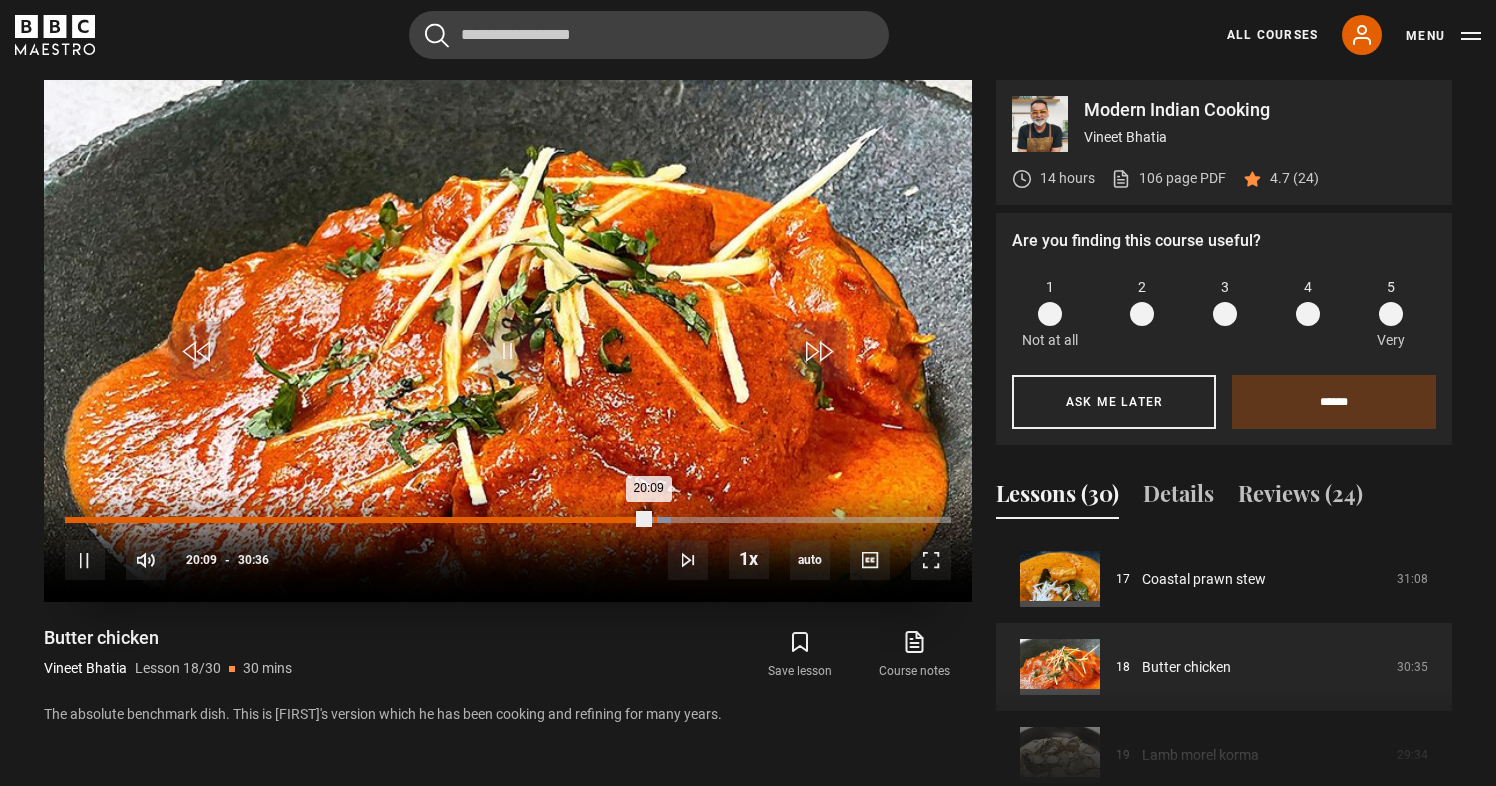 click on "Loaded :  68.36% 20:20 20:09" at bounding box center (508, 520) 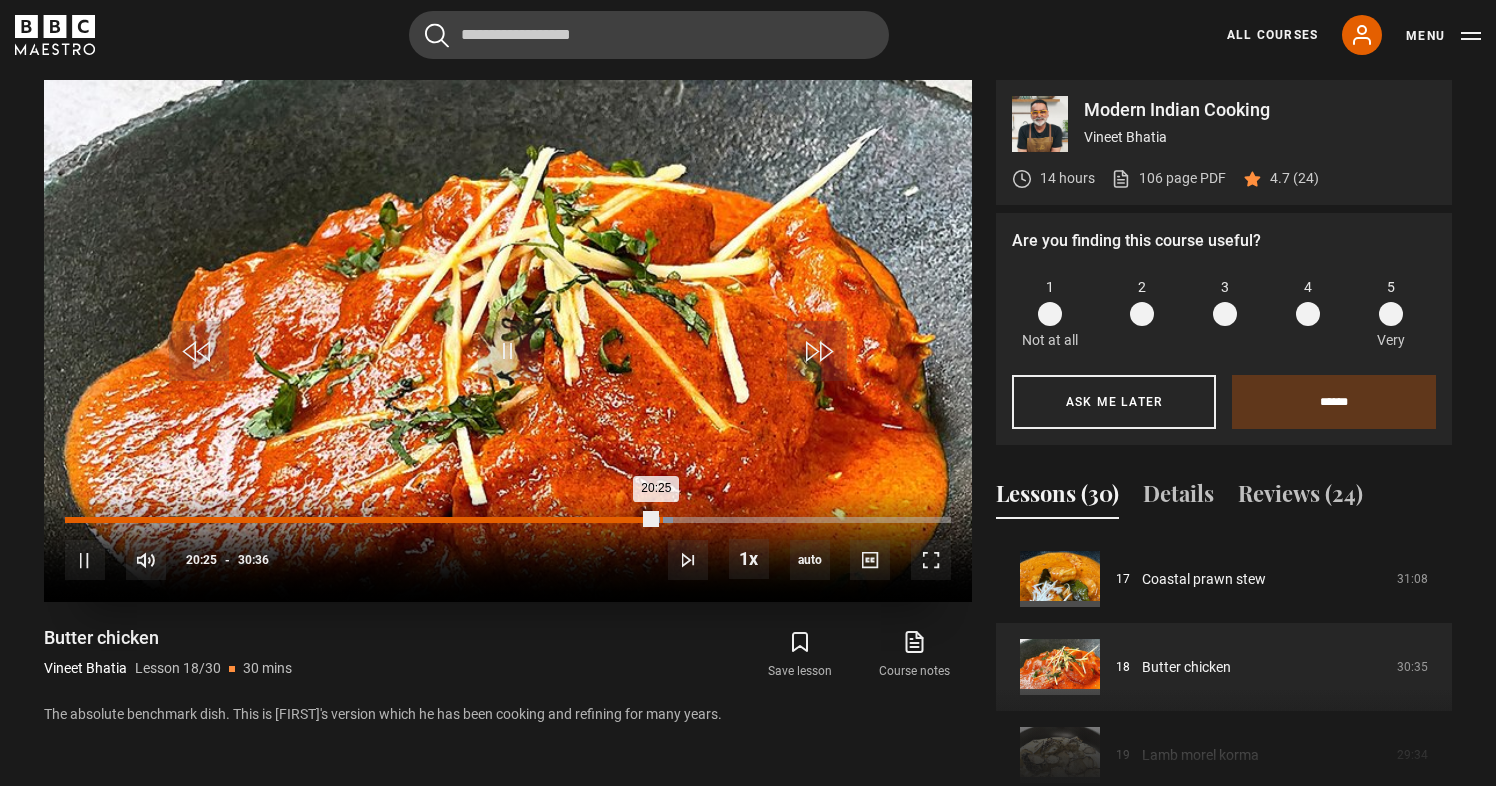 click on "20:25" at bounding box center [361, 520] 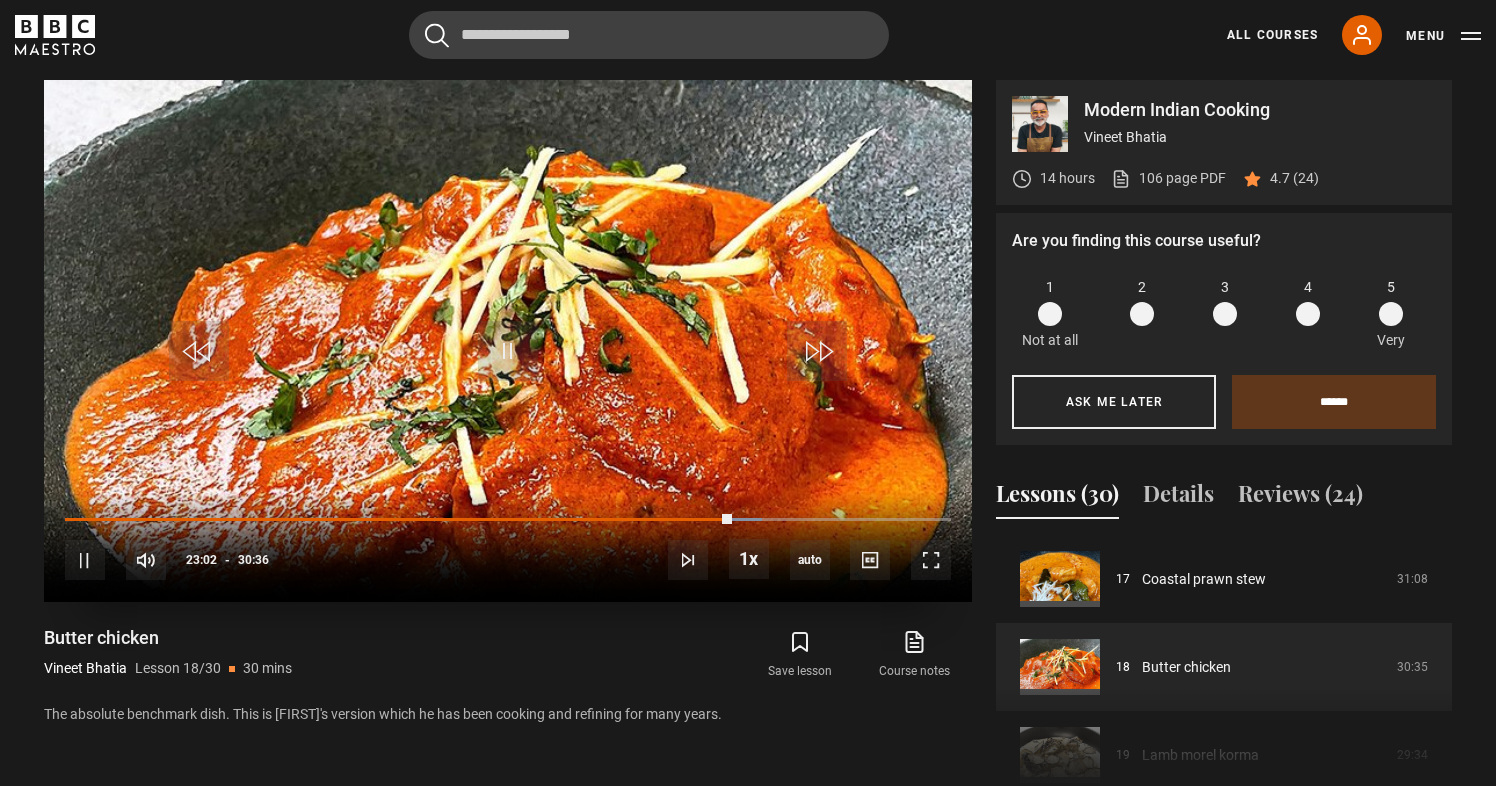 click on "10s Skip Back 10 seconds Pause 10s Skip Forward 10 seconds Loaded :  78.70% 23:35 23:02 Pause Mute Current Time  23:02 - Duration  30:36
[FIRST] [LAST]
Lesson 18
Butter chicken
1x Playback Rate 2x 1.5x 1x , selected 0.5x auto Quality 360p 720p 1080p 2160p Auto , selected Captions captions off , selected English  Captions" at bounding box center (508, 547) 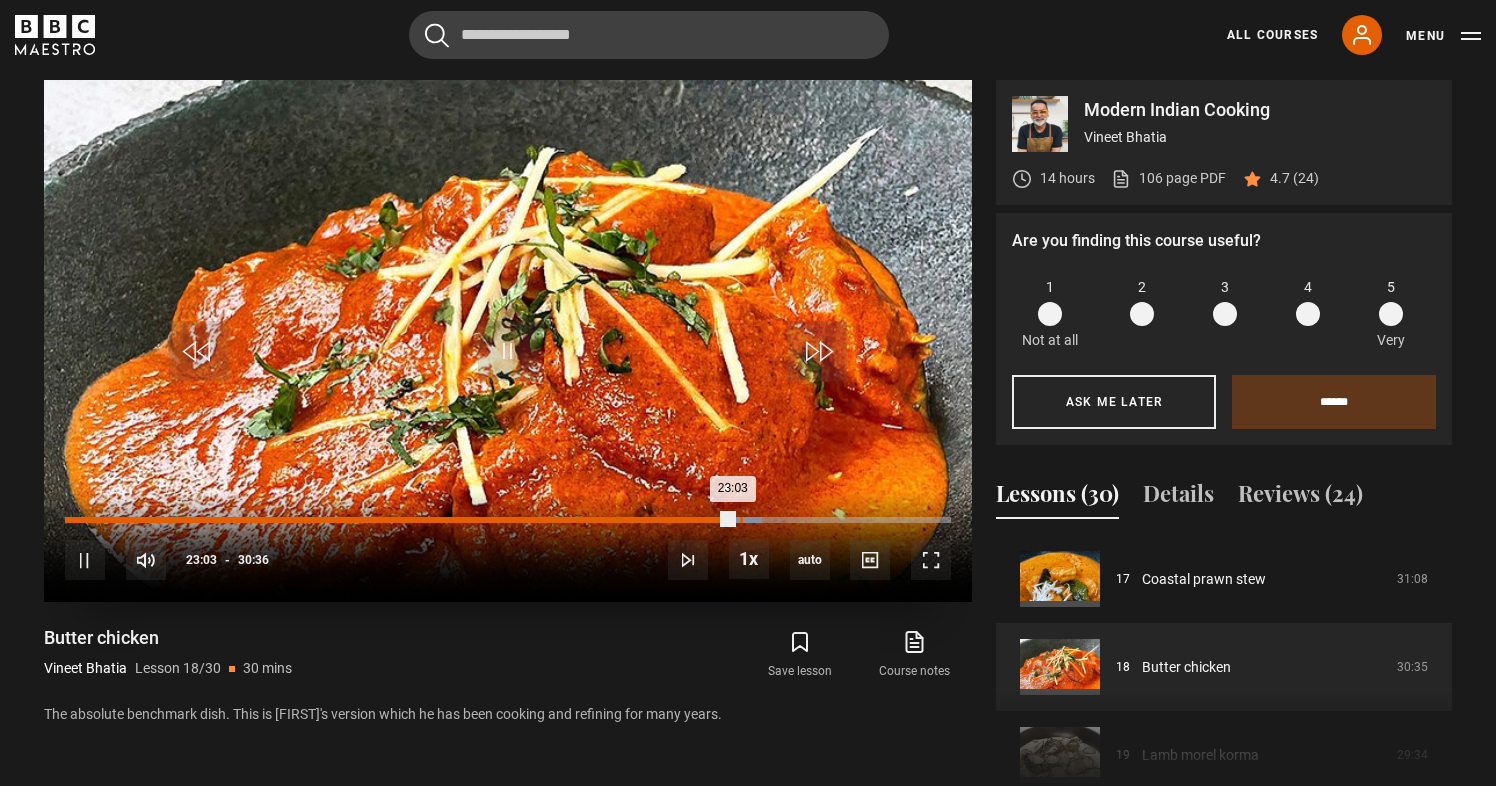 click on "Loaded :  78.70% 23:18 23:03" at bounding box center (508, 520) 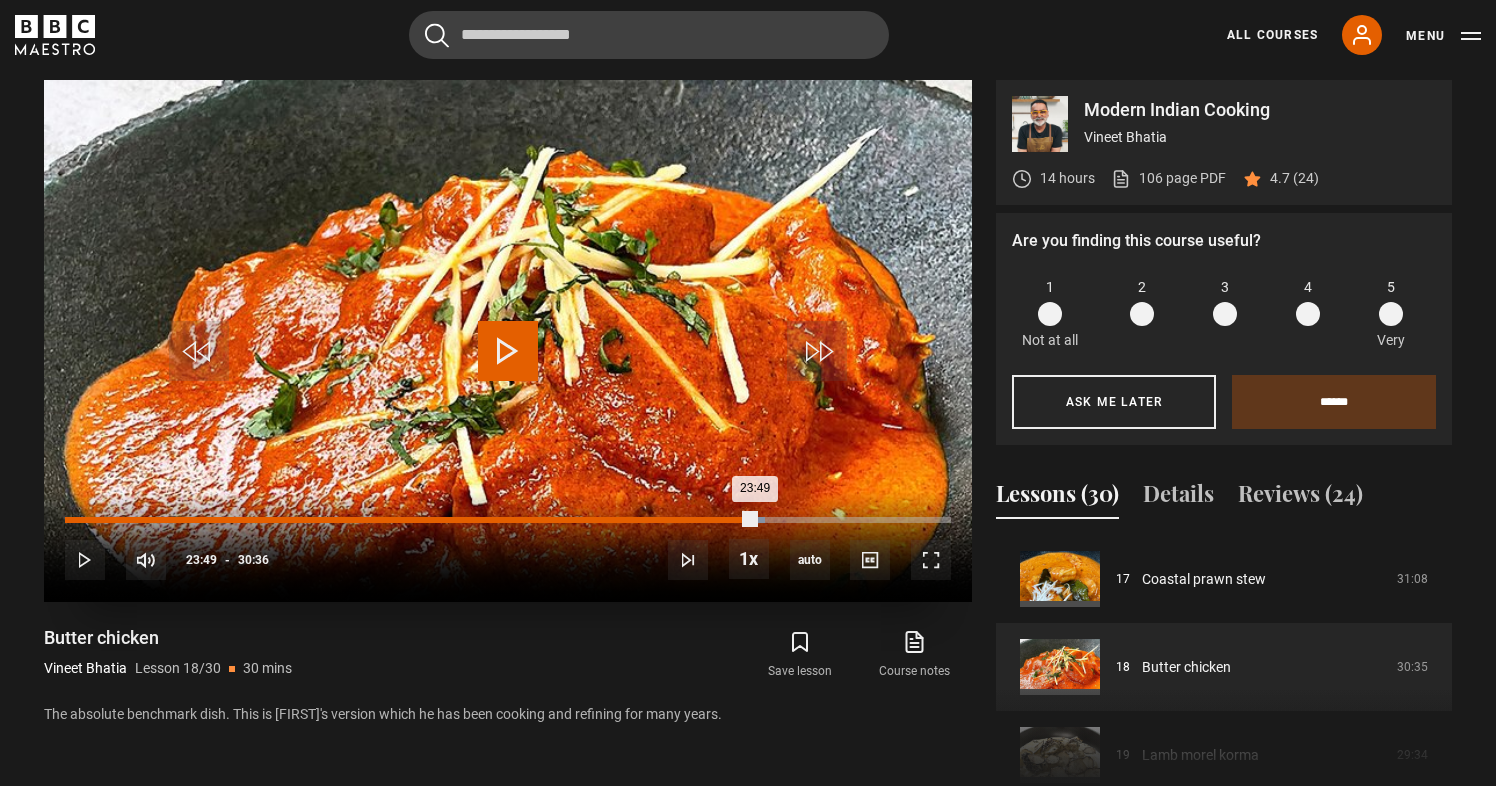 click on "Loaded :  78.98% 23:49 23:49" at bounding box center (508, 520) 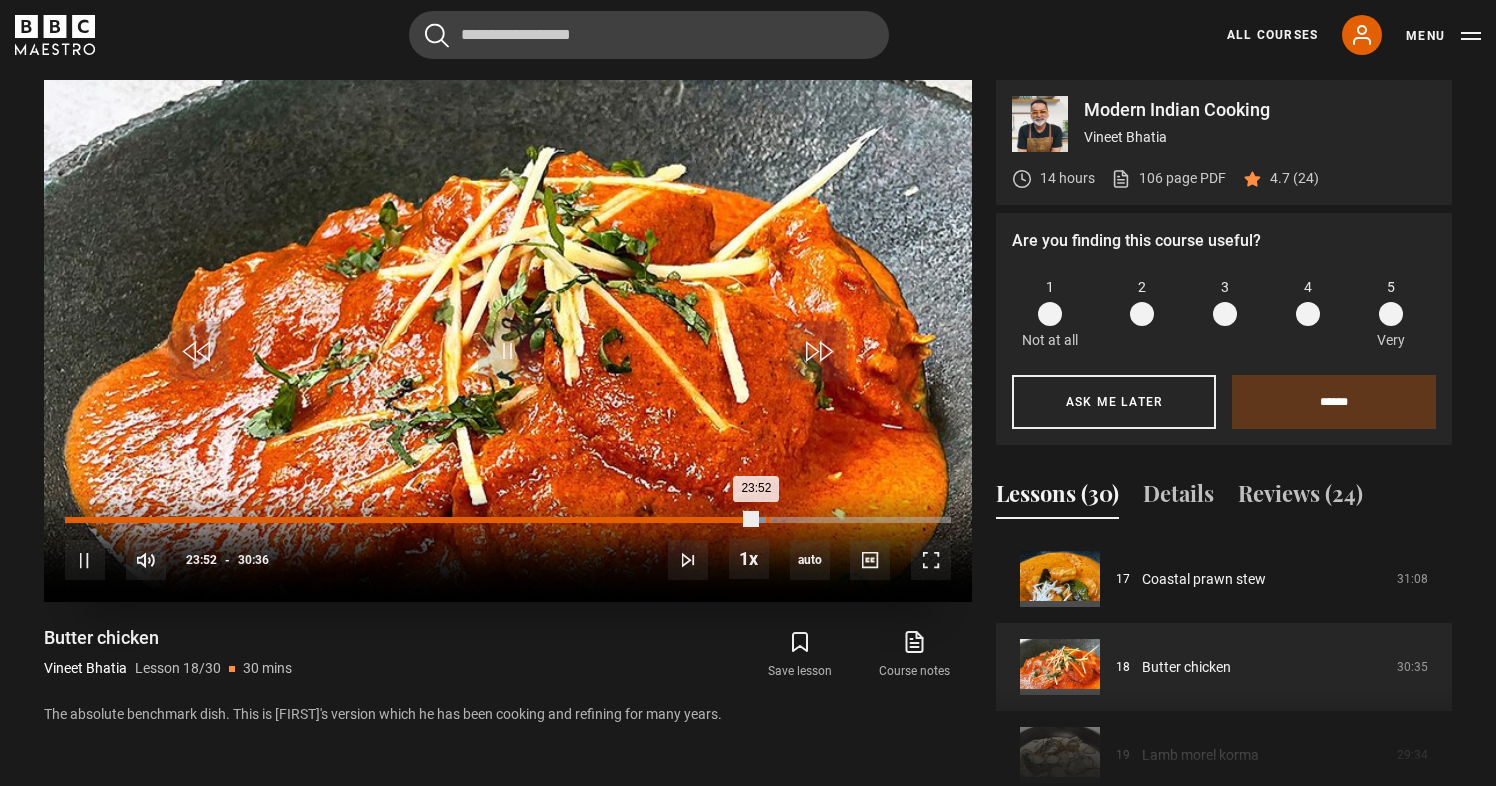 click on "I marvel at [FIRST]'s expertise, his clarity in saying why he does what he does, and his humor in getting his point across. This is the single best cooking instruction I have ever taken, and I'm so grateful to [FIRST] for sharing his talents with the world. It has really changed how I approach Indian cuisine, and while I've been cooking Indian food for more than a decade, this course is a total and complete game-changer. Thank you, [FIRST] [LAST], and thank you, BBC Maestro! Were [FIRST] to do another course -- maybe on vegetarian dishes only like Marcus Pierre White (my other 2 courses are with MPW), I would be EXTREMELY excited. I love [FIRST]'s course so much, I've gifted the entire course to a friend, and gifted selected lessons to family. Now, that's the truest sign of admiration!" at bounding box center [508, 520] 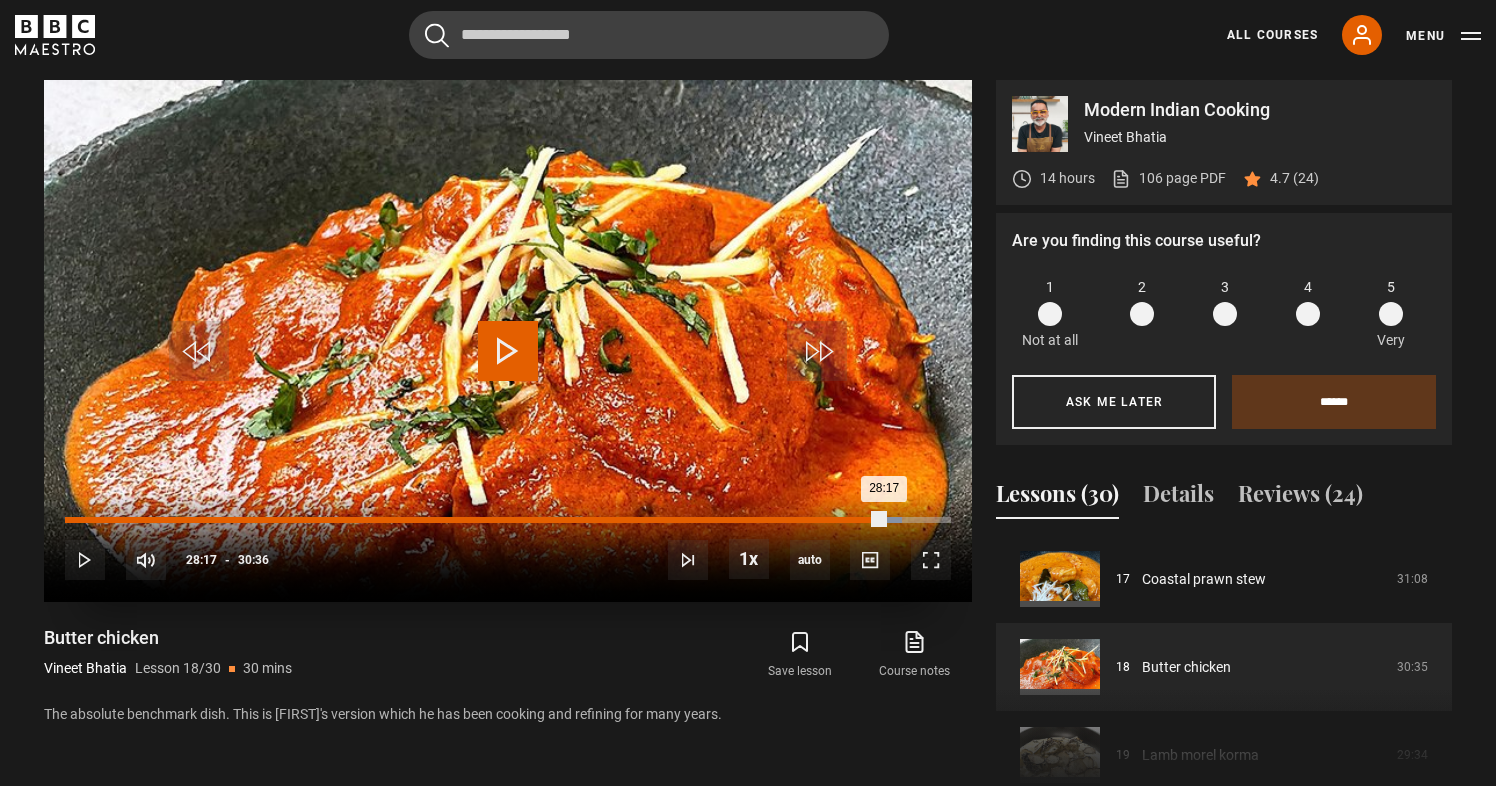 click on "Loaded :  94.50% 28:17 28:17" at bounding box center (508, 520) 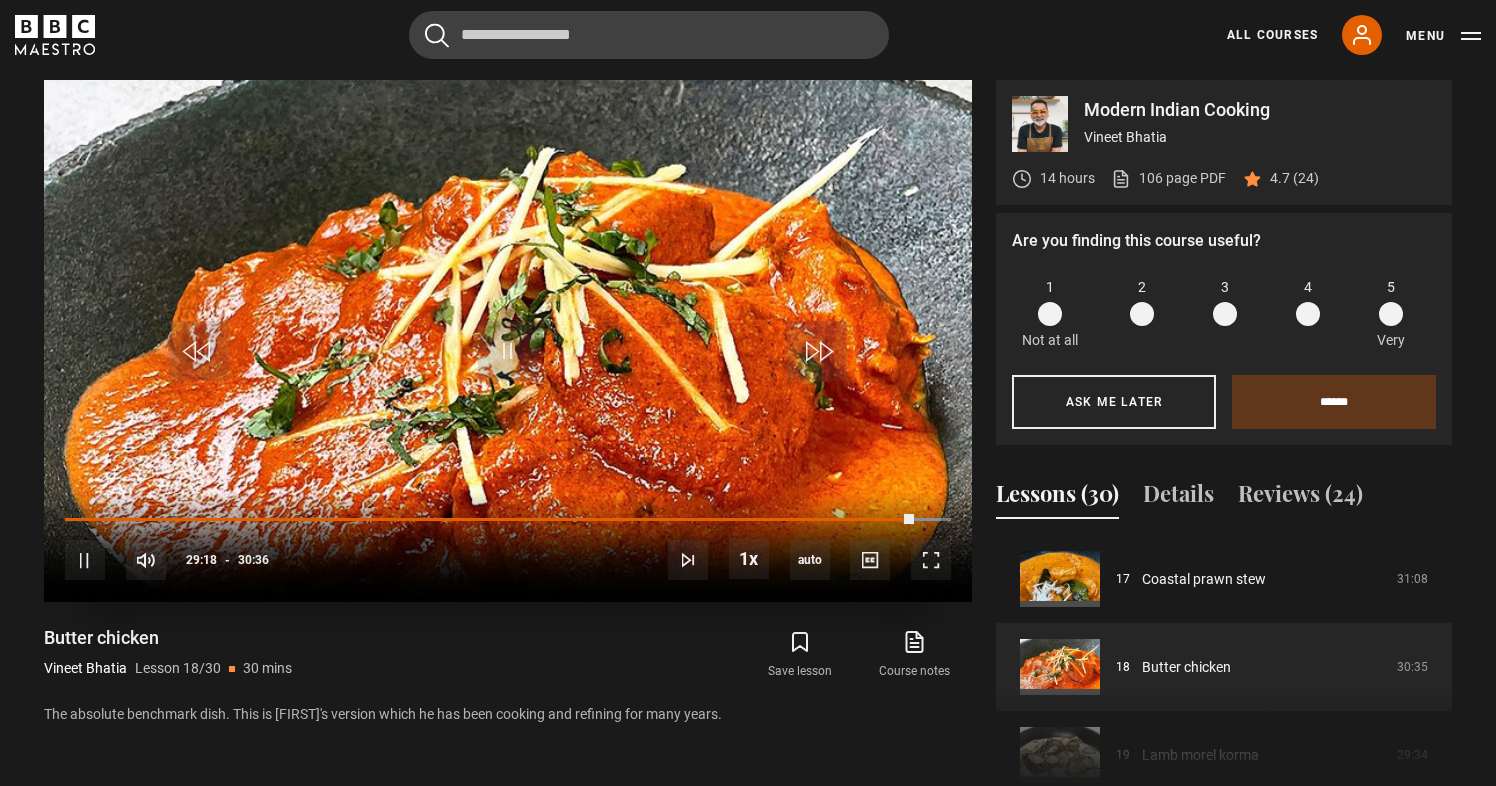 click on "10s Skip Back 10 seconds Pause 10s Skip Forward 10 seconds Loaded :  98.86% 29:13 29:18 Pause Mute Current Time  29:18 - Duration  30:36
[FIRST] [LAST]
Lesson 18
Butter chicken
1x Playback Rate 2x 1.5x 1x , selected 0.5x auto Quality 360p 720p 1080p 2160p Auto , selected Captions captions off , selected English  Captions" at bounding box center [508, 547] 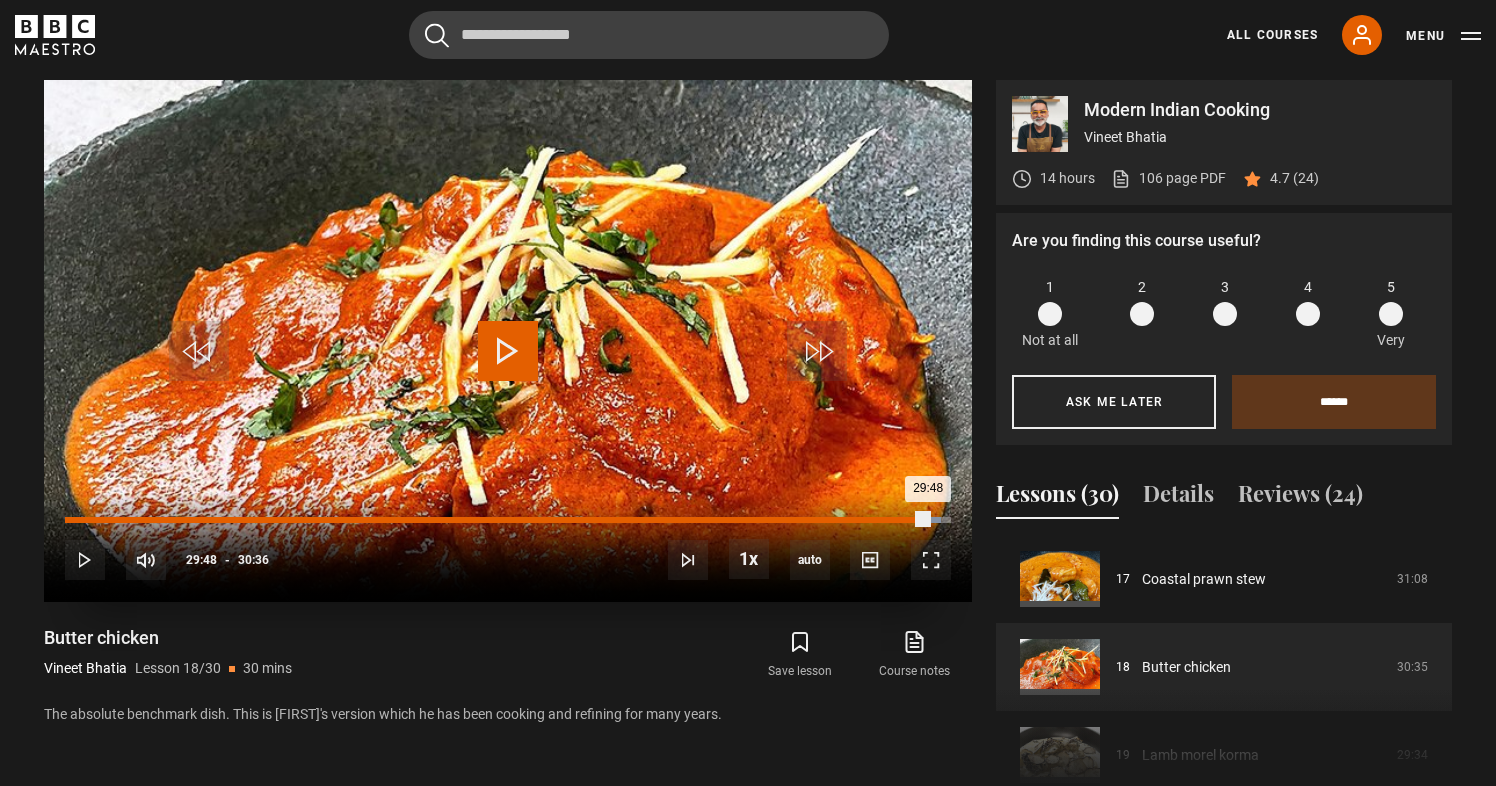 click on "Loaded :  98.86% 29:48 29:48" at bounding box center [508, 520] 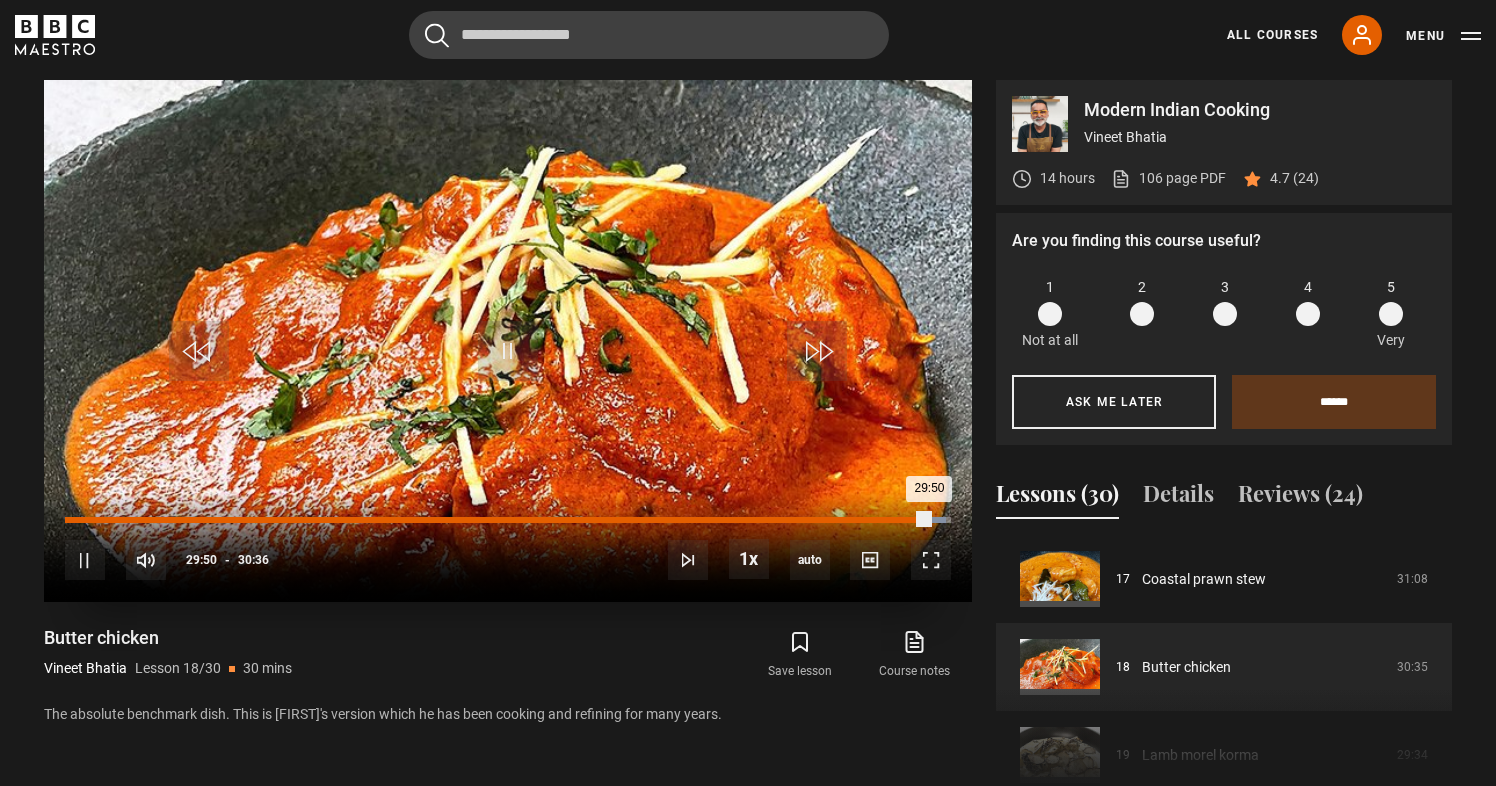 click on "Loaded :  99.40% 29:13 29:50" at bounding box center [508, 520] 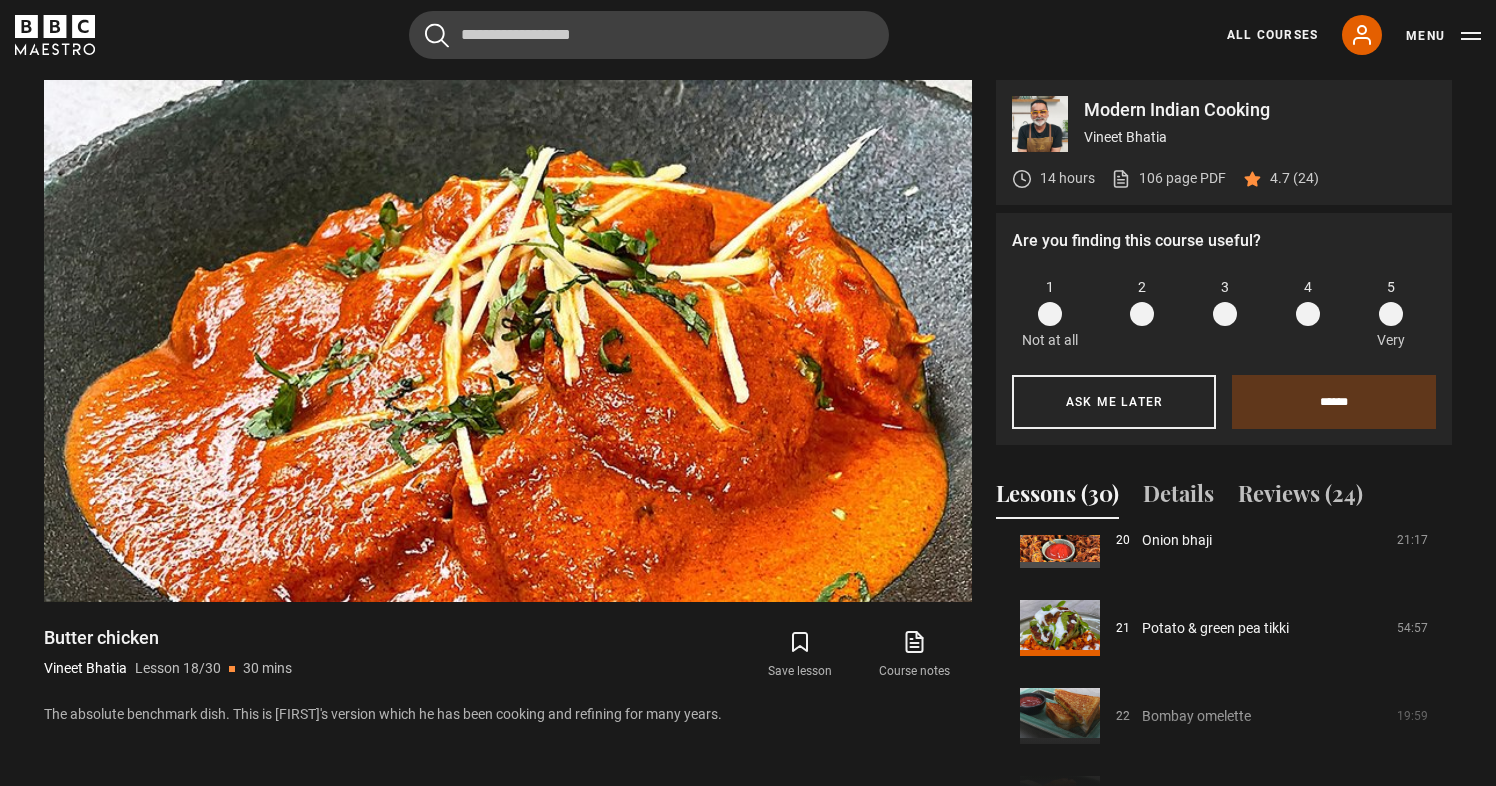 scroll, scrollTop: 1800, scrollLeft: 0, axis: vertical 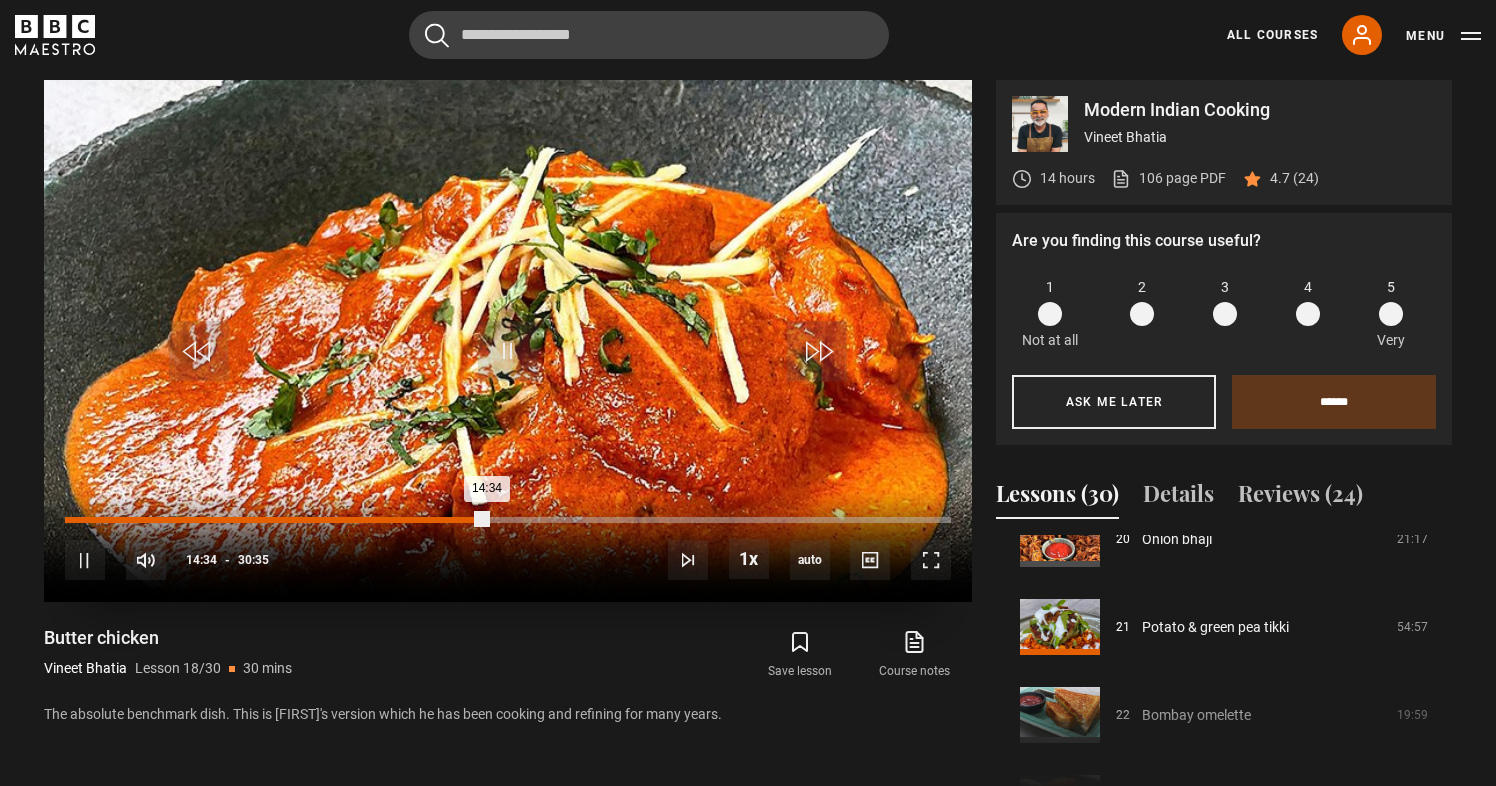 click on "Loaded :  47.67% 14:34 14:34" at bounding box center [508, 520] 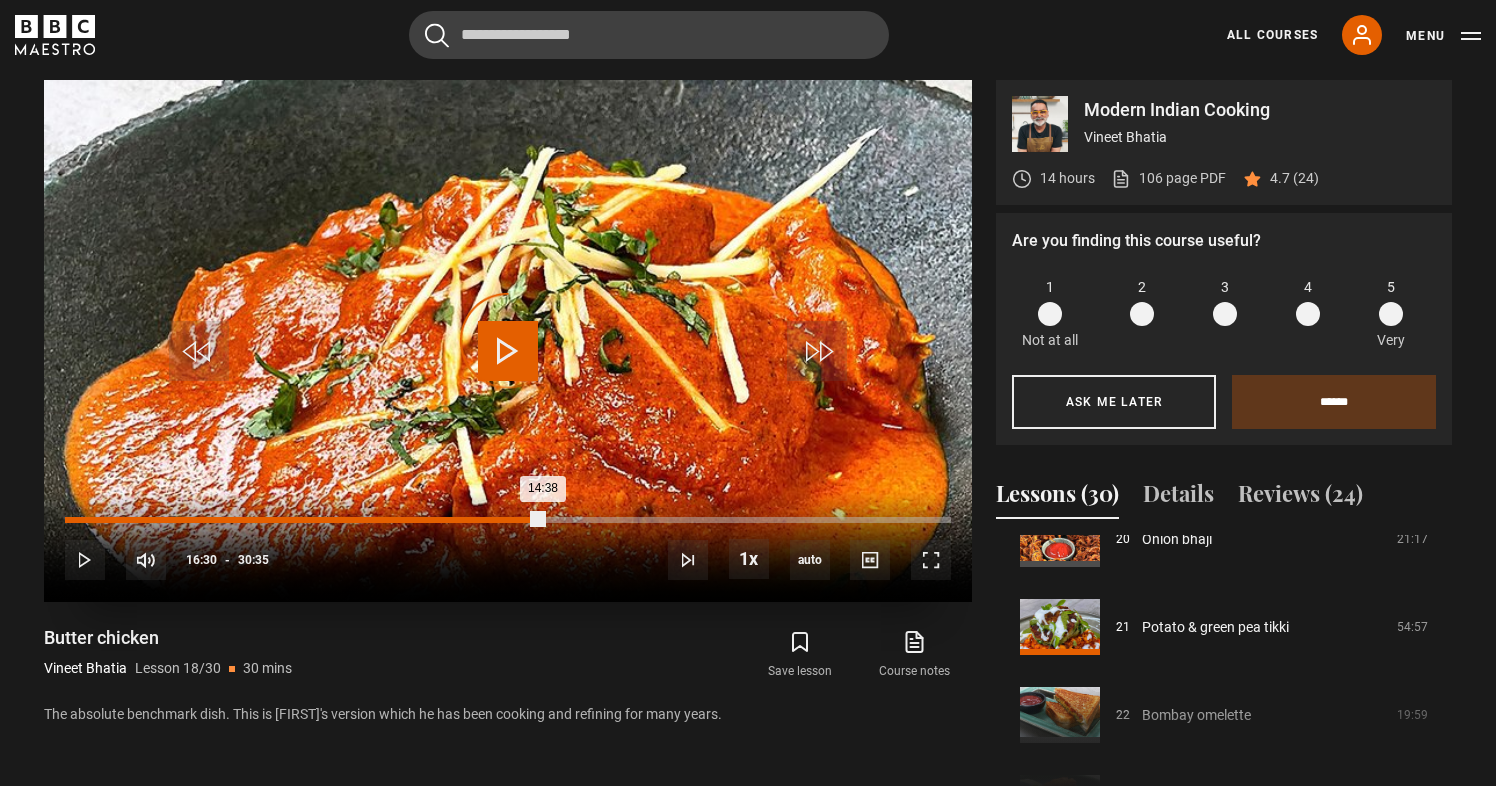 click on "Loaded :  48.21% 16:30 14:38" at bounding box center (508, 520) 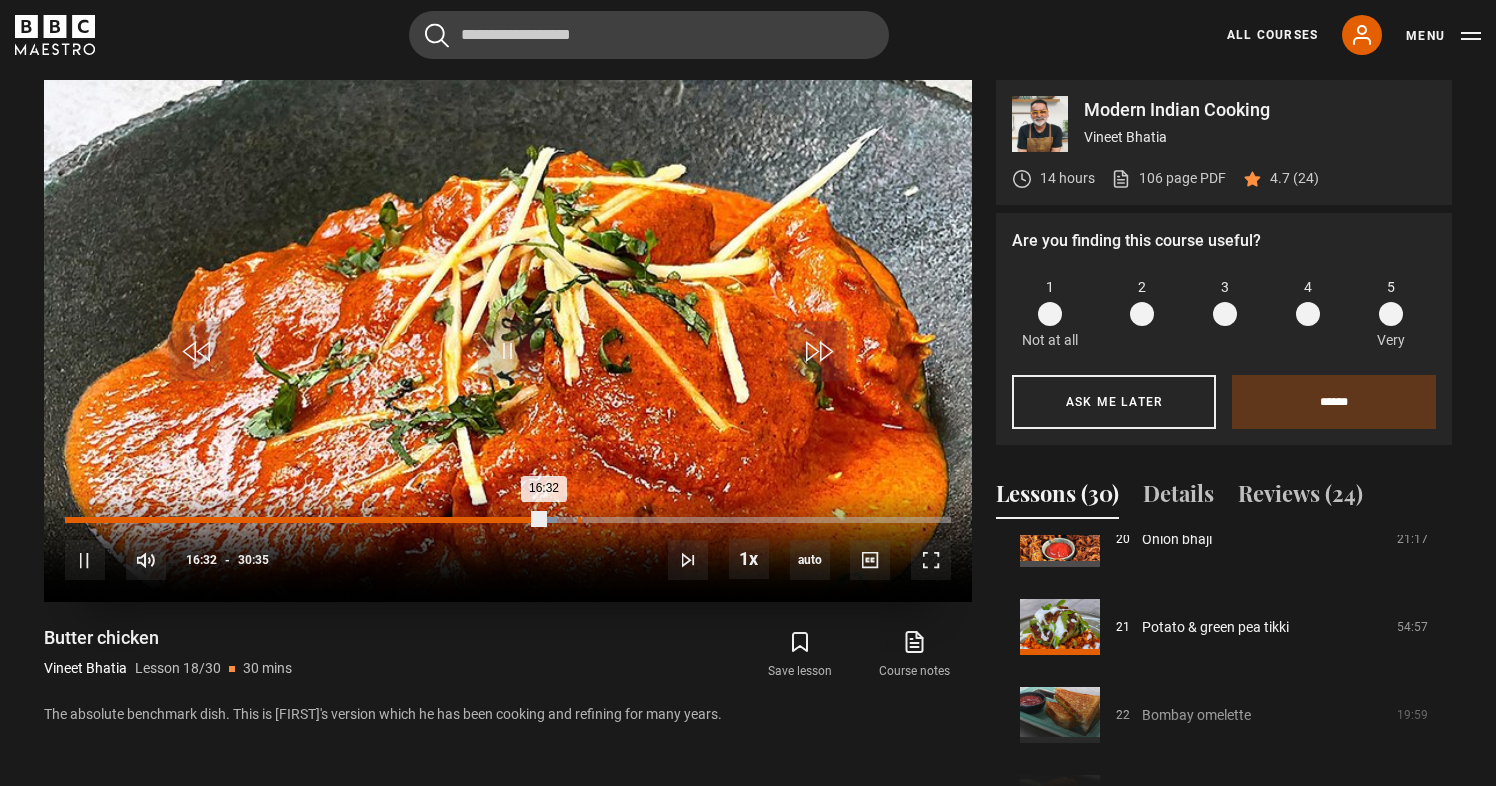 click on "17:42" at bounding box center [579, 520] 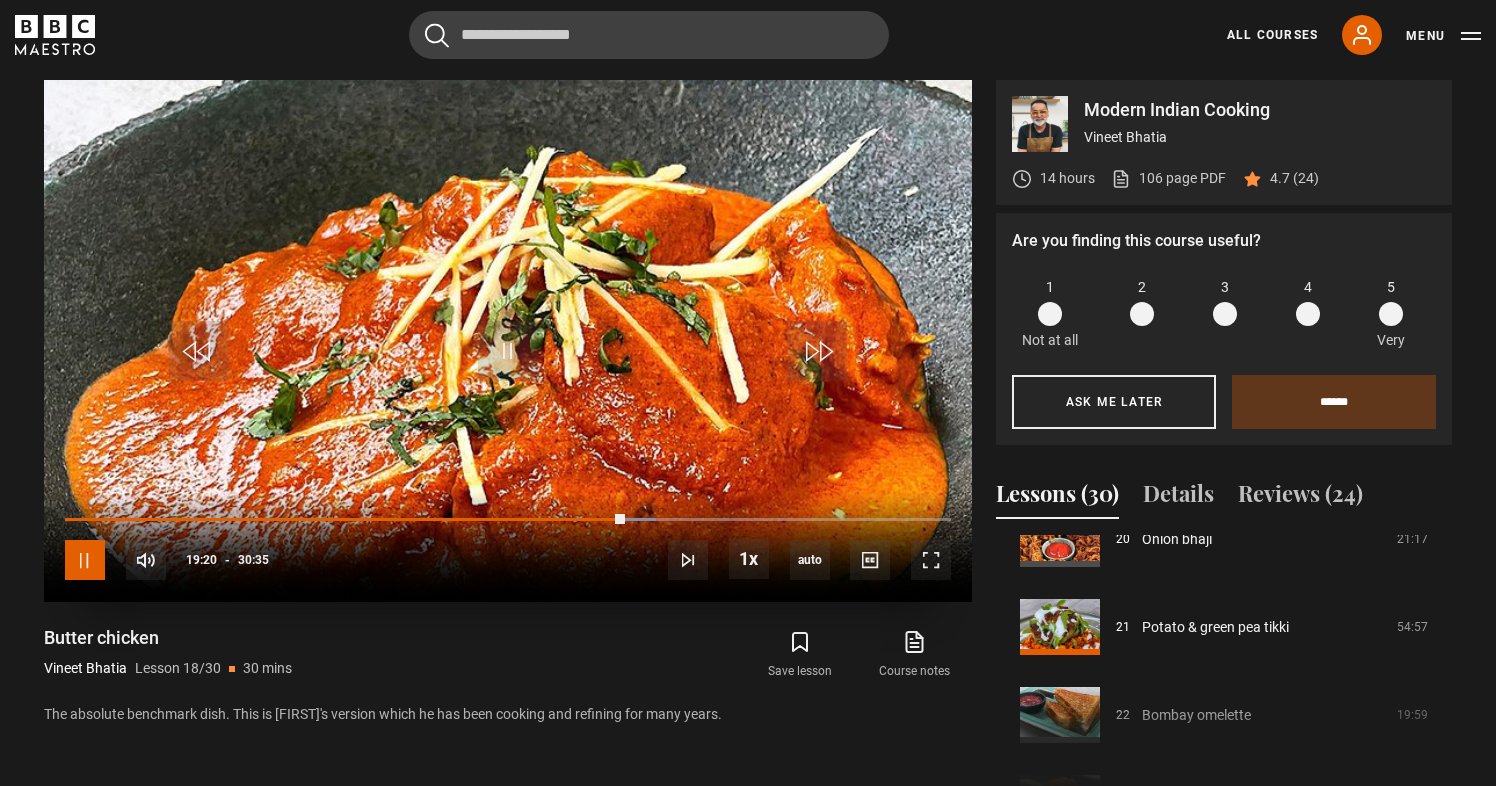 click at bounding box center [85, 560] 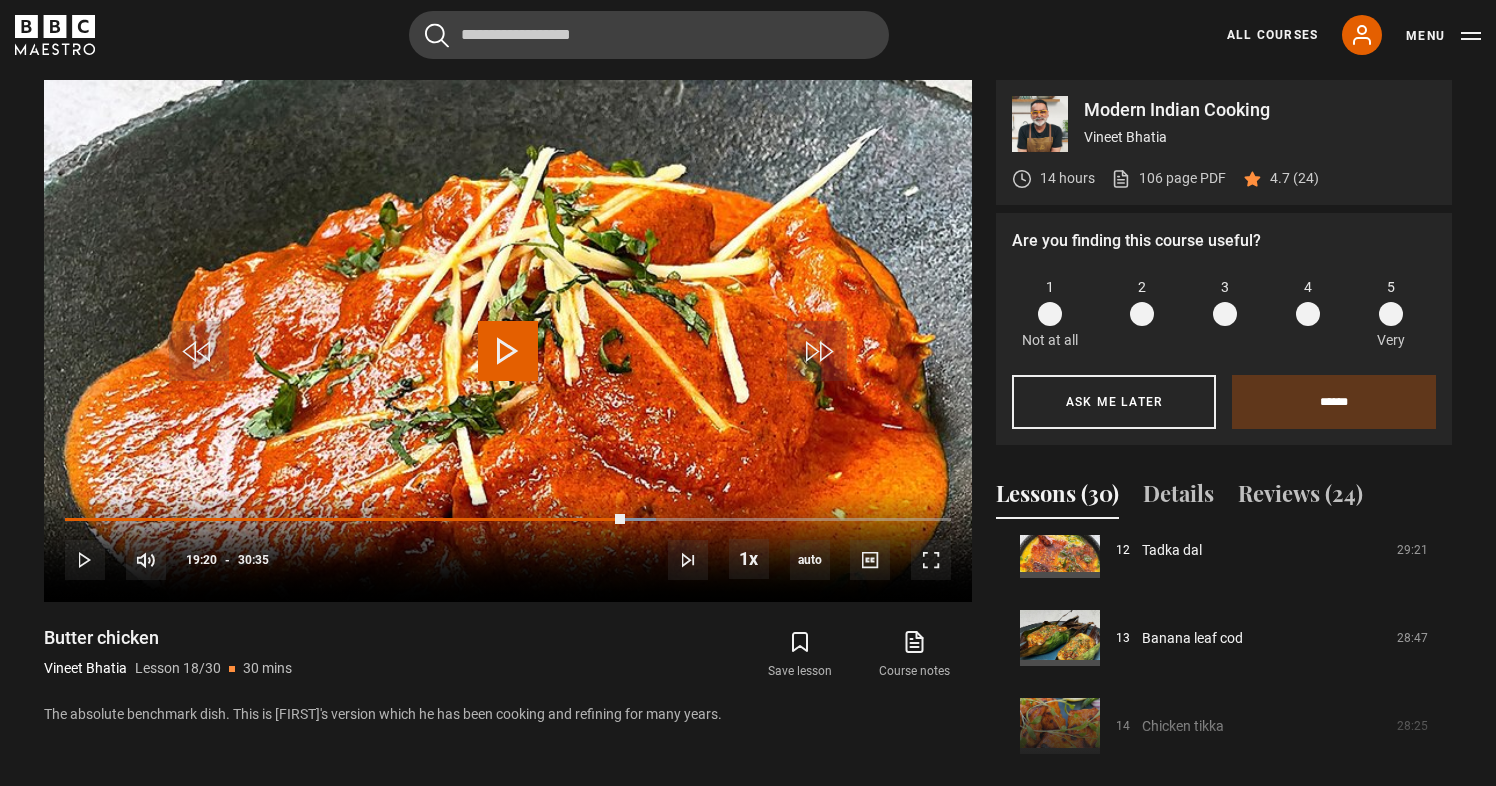 scroll, scrollTop: 1071, scrollLeft: 0, axis: vertical 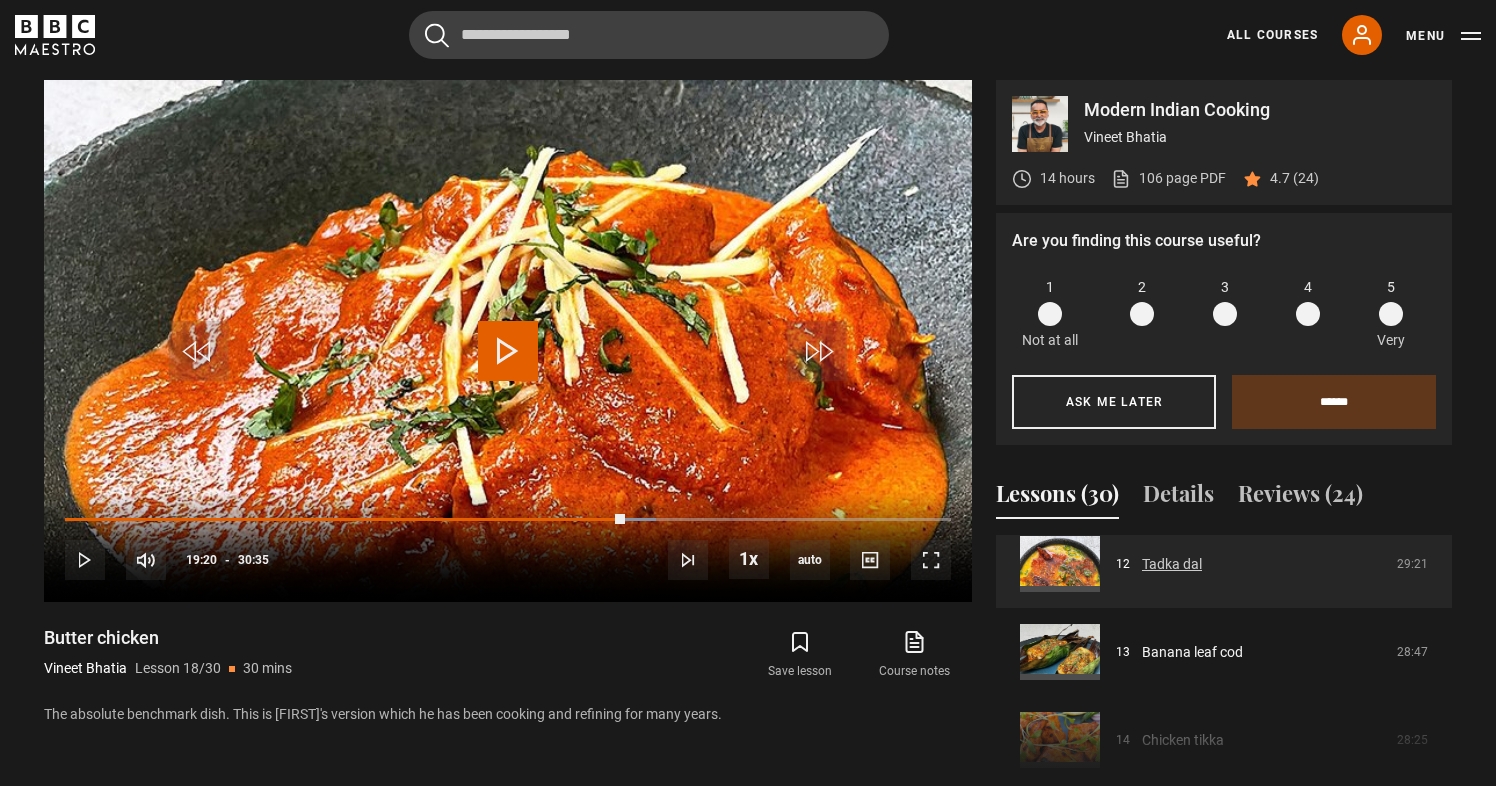 click on "Tadka dal" at bounding box center [1172, 564] 